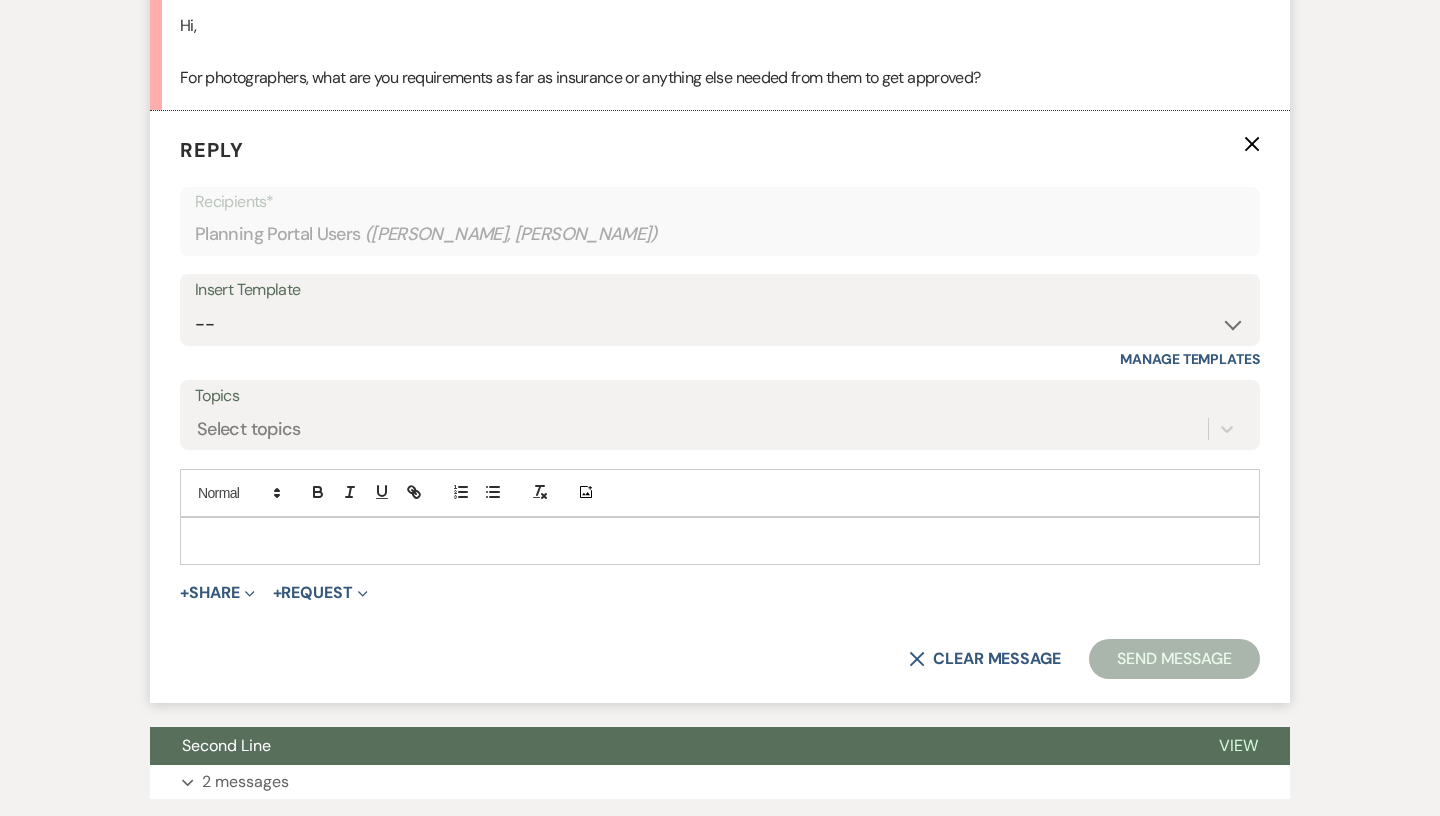 scroll, scrollTop: 683, scrollLeft: 0, axis: vertical 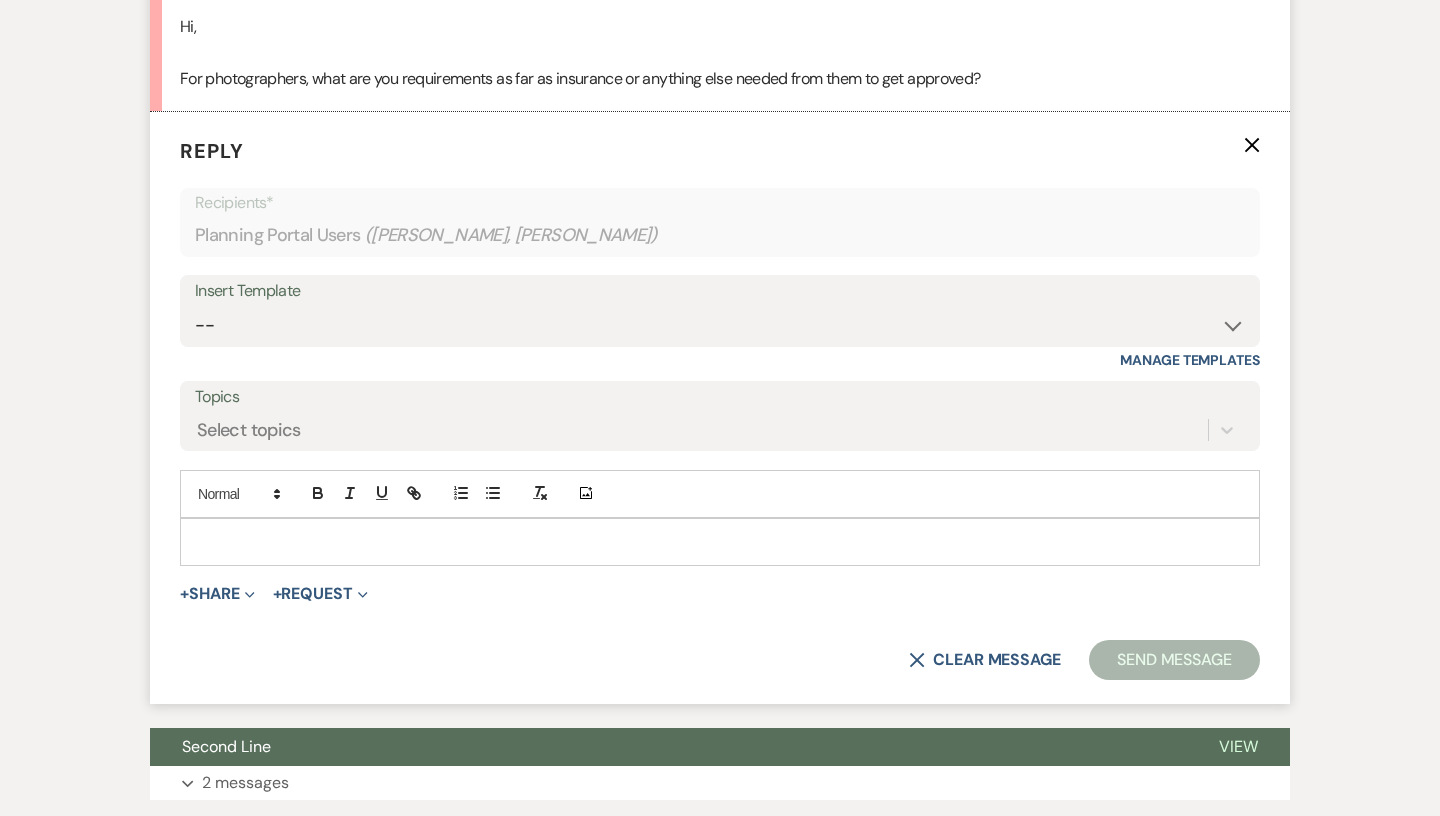 click at bounding box center [720, 542] 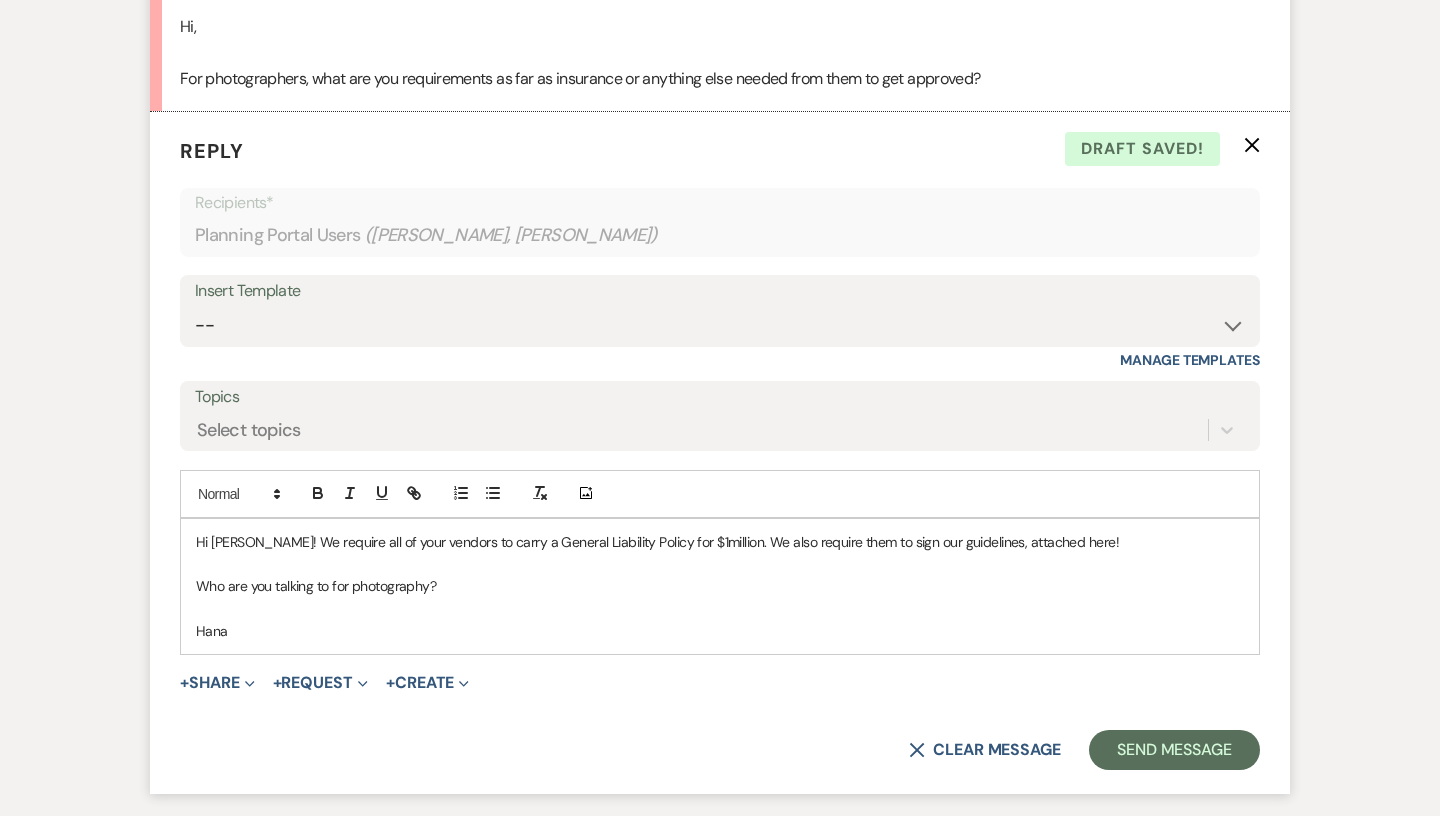 click on "Hi Bailey! We require all of your vendors to carry a General Liability Policy for $1million. We also require them to sign our guidelines, attached here!" at bounding box center (720, 542) 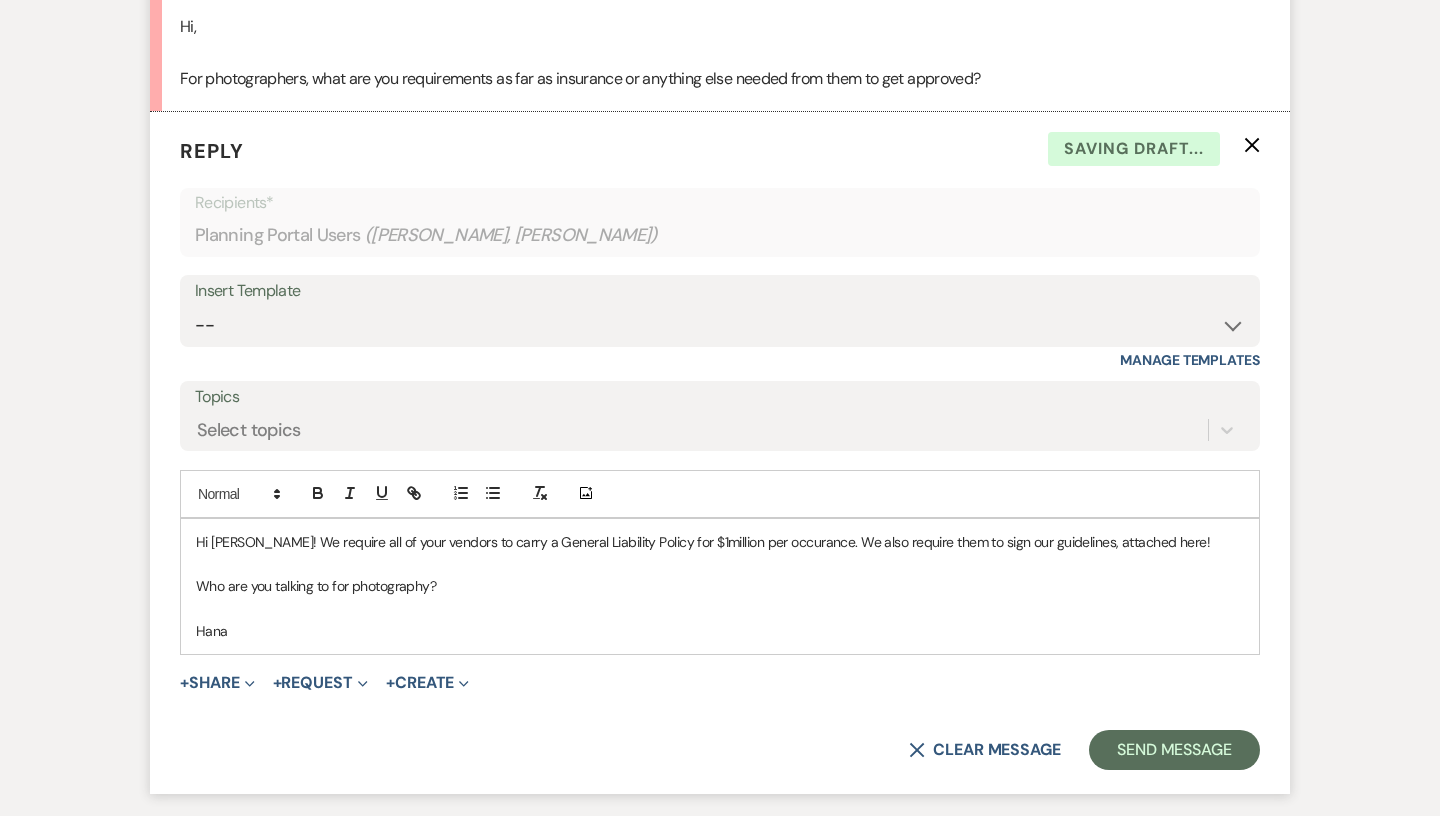 click at bounding box center [720, 564] 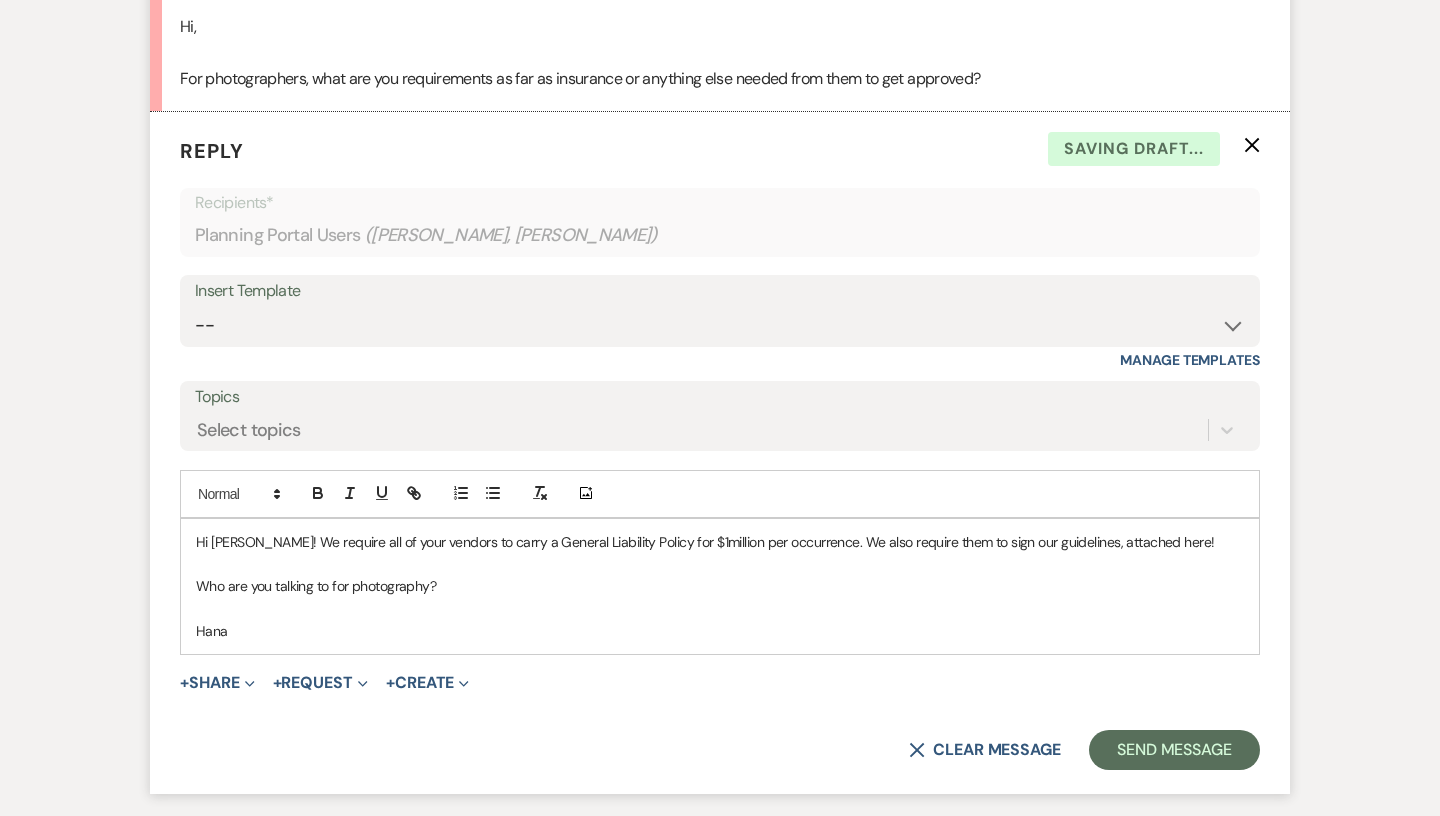 click on "Hi Bailey! We require all of your vendors to carry a General Liability Policy for $1million per occurrence. We also require them to sign our guidelines, attached here!" at bounding box center [720, 542] 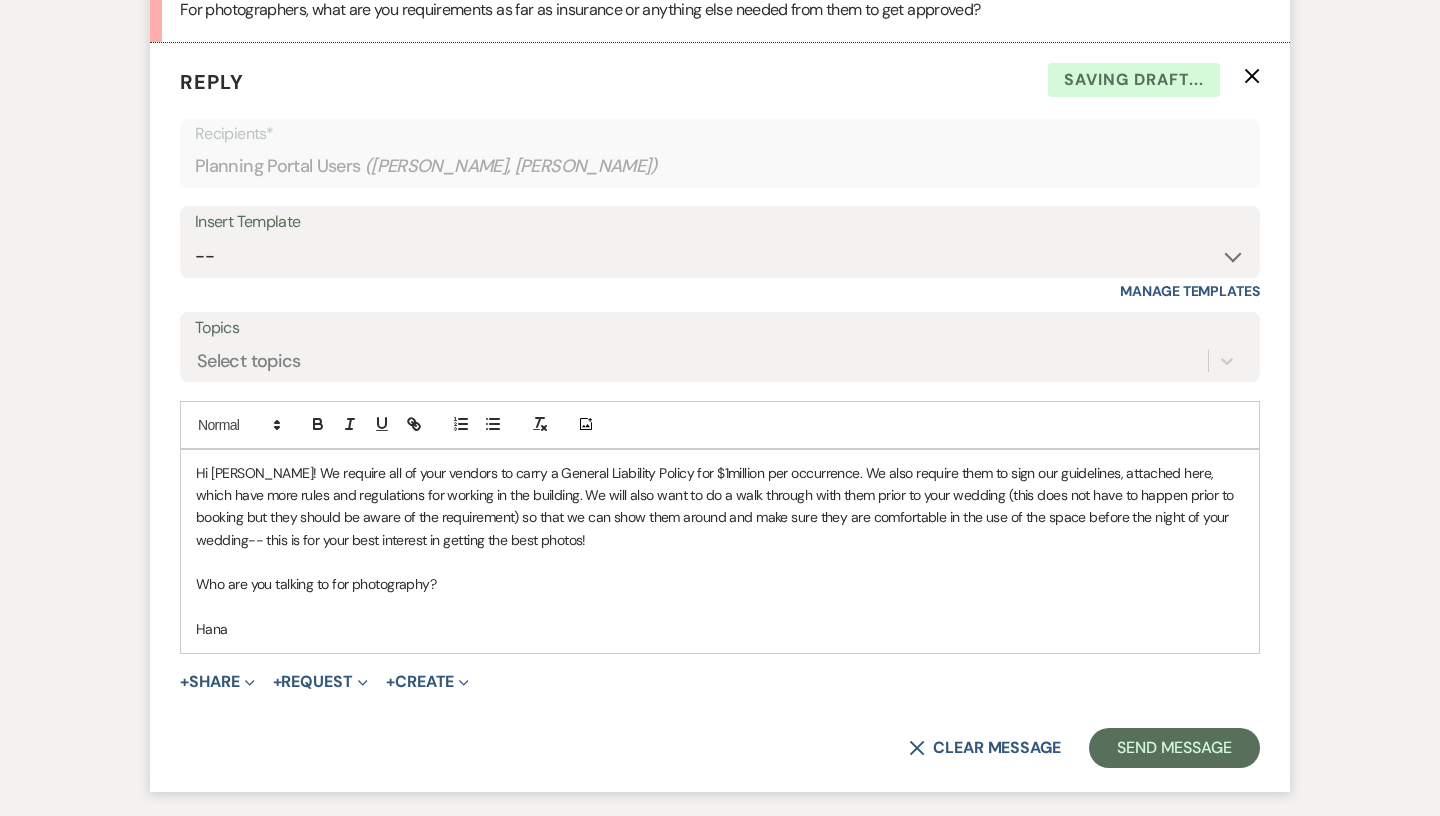 scroll, scrollTop: 776, scrollLeft: 0, axis: vertical 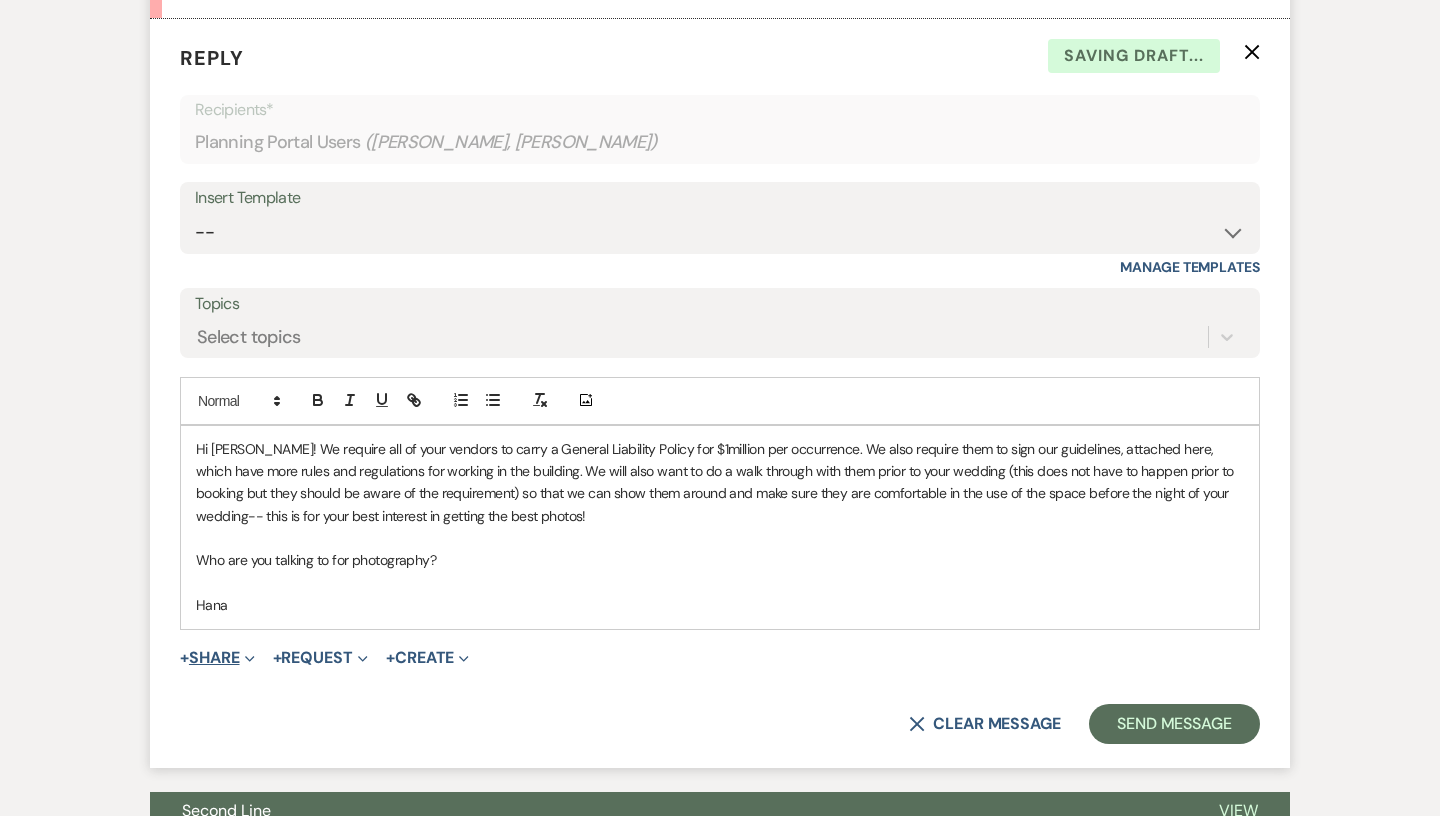 click on "+  Share Expand" at bounding box center (217, 658) 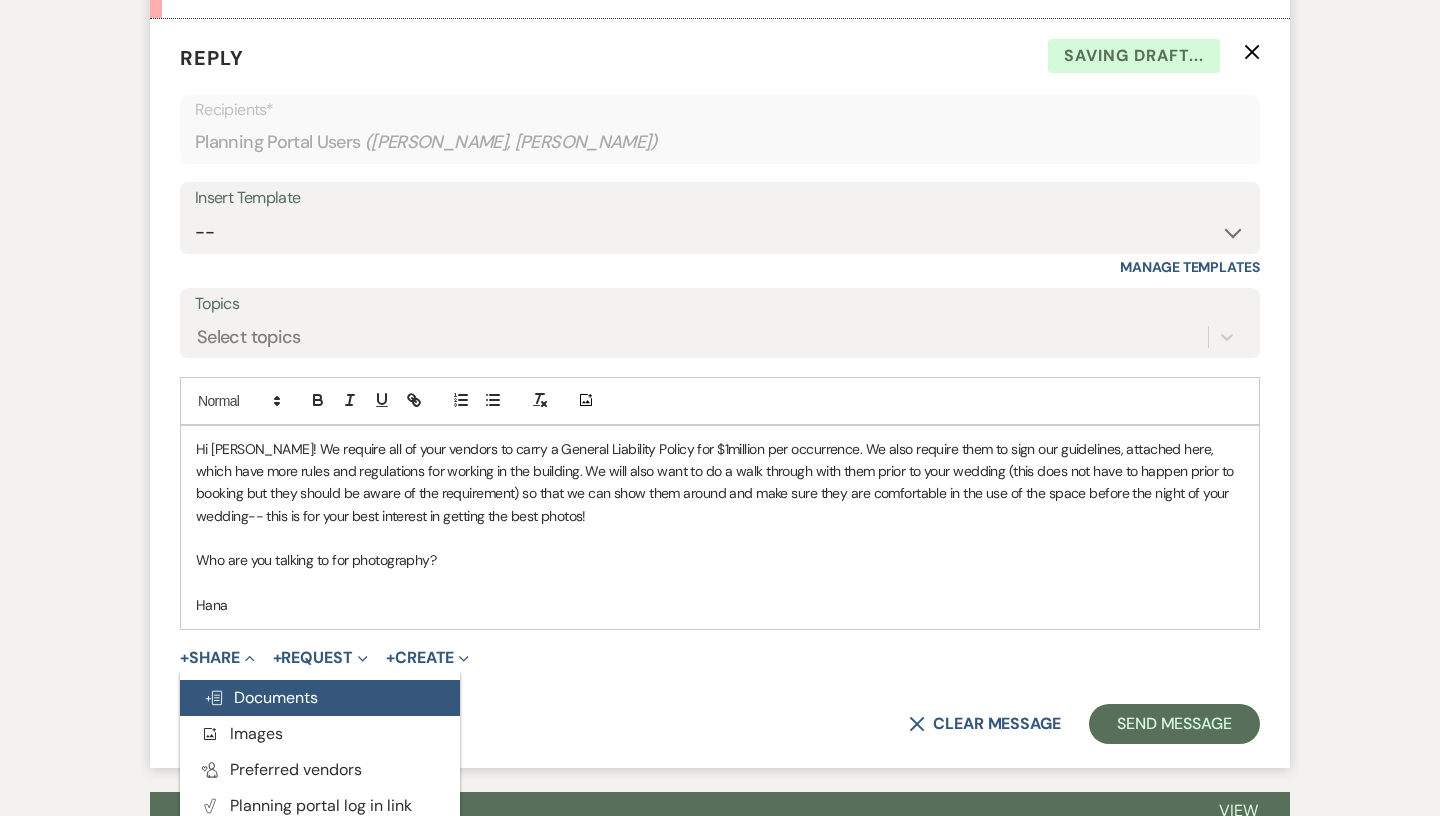 click on "Doc Upload Documents" at bounding box center [261, 697] 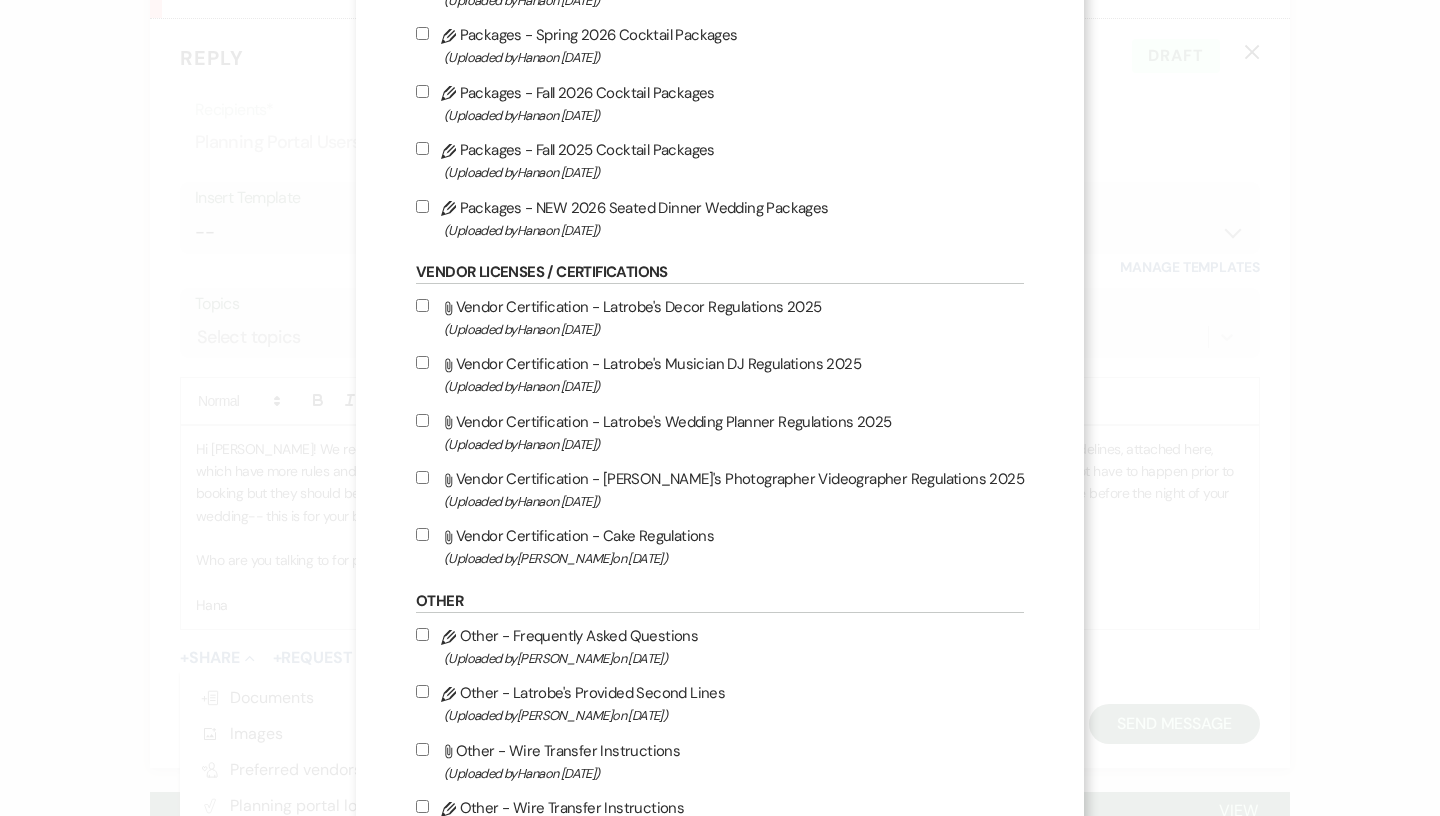 scroll, scrollTop: 1729, scrollLeft: 0, axis: vertical 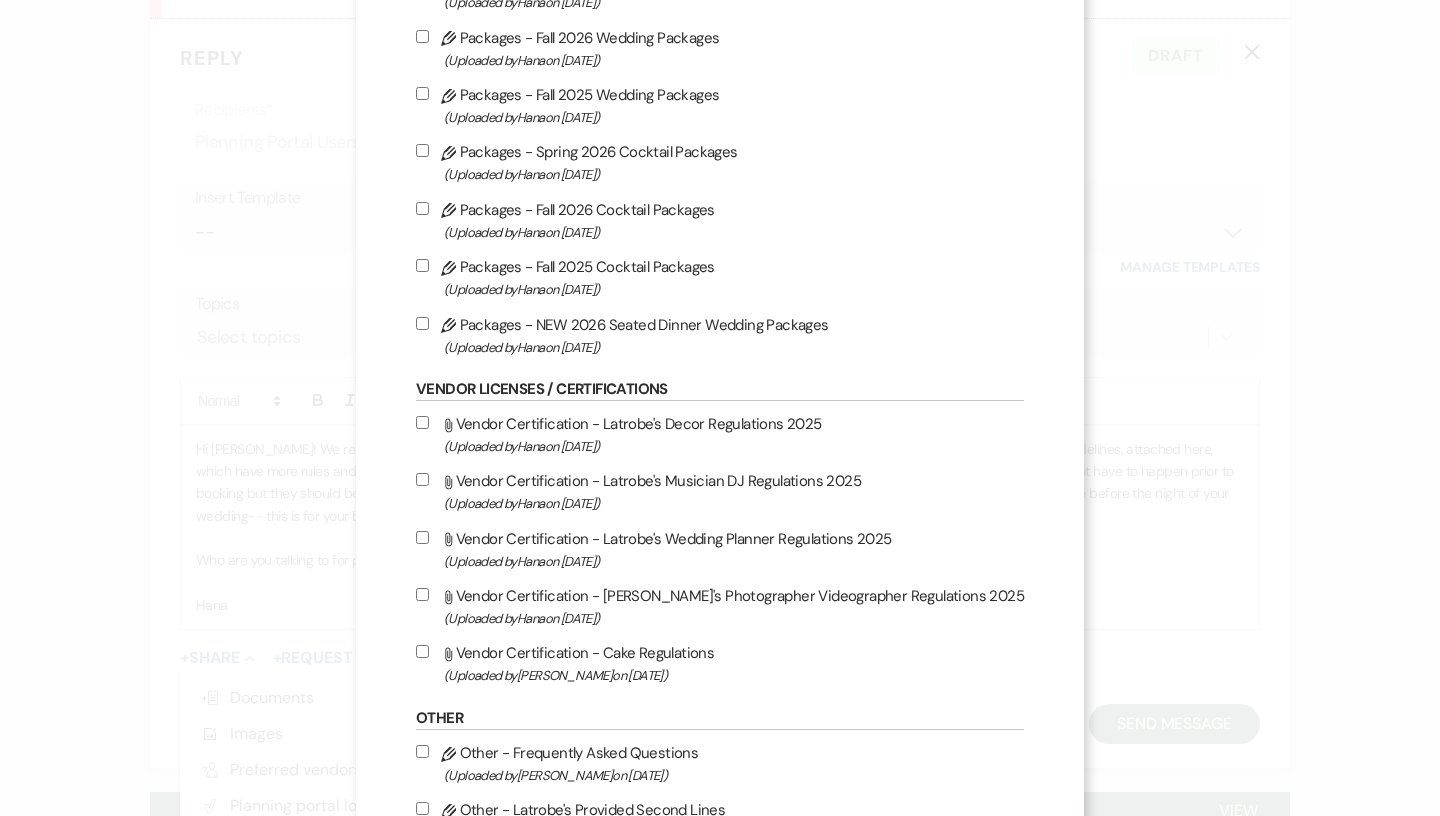 click on "Attach File Vendor Certification - Latrobe's Photographer Videographer Regulations 2025 (Uploaded by  Hana  on   Jan 14th, 2025 )" at bounding box center (422, 594) 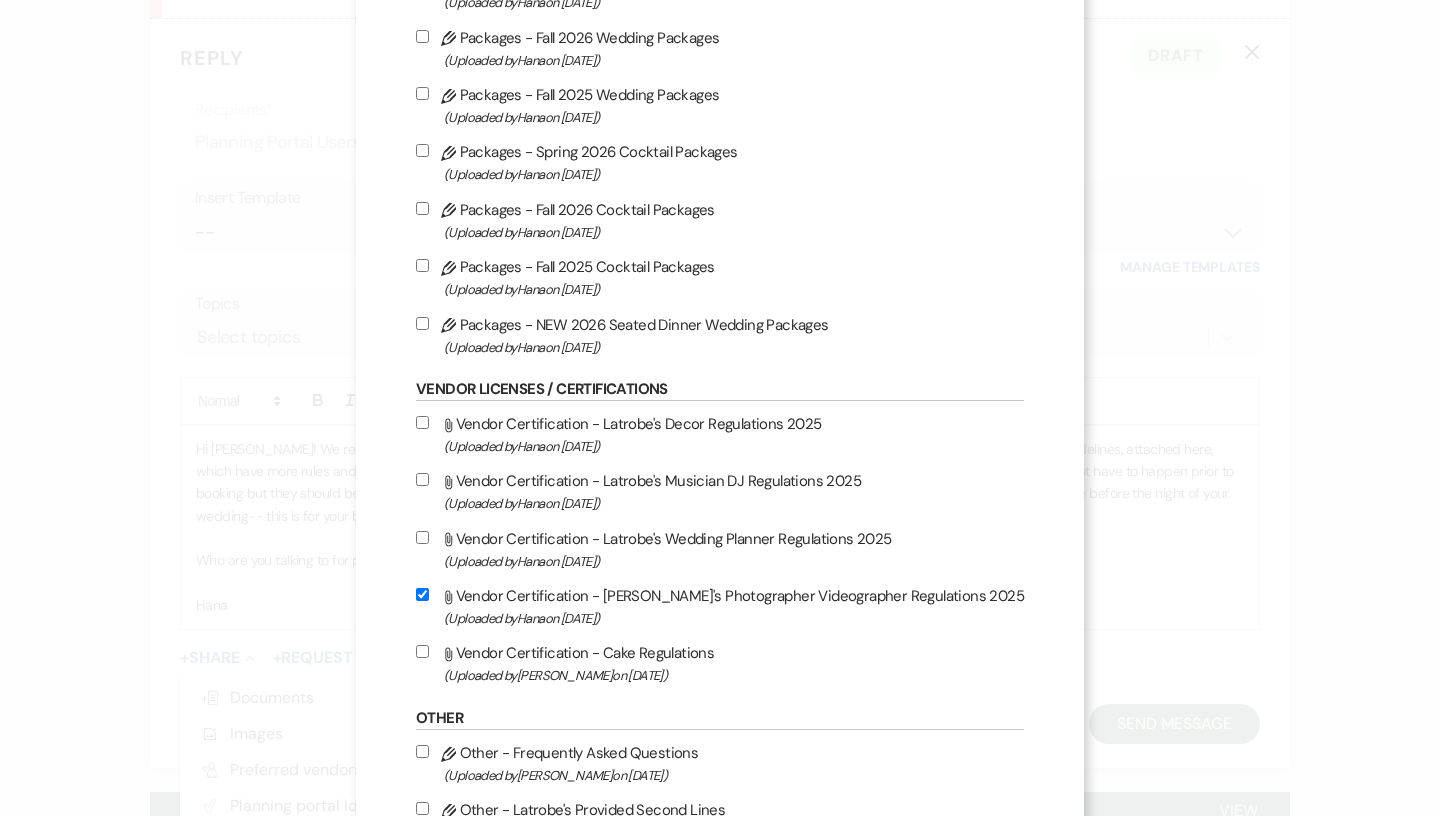 checkbox on "true" 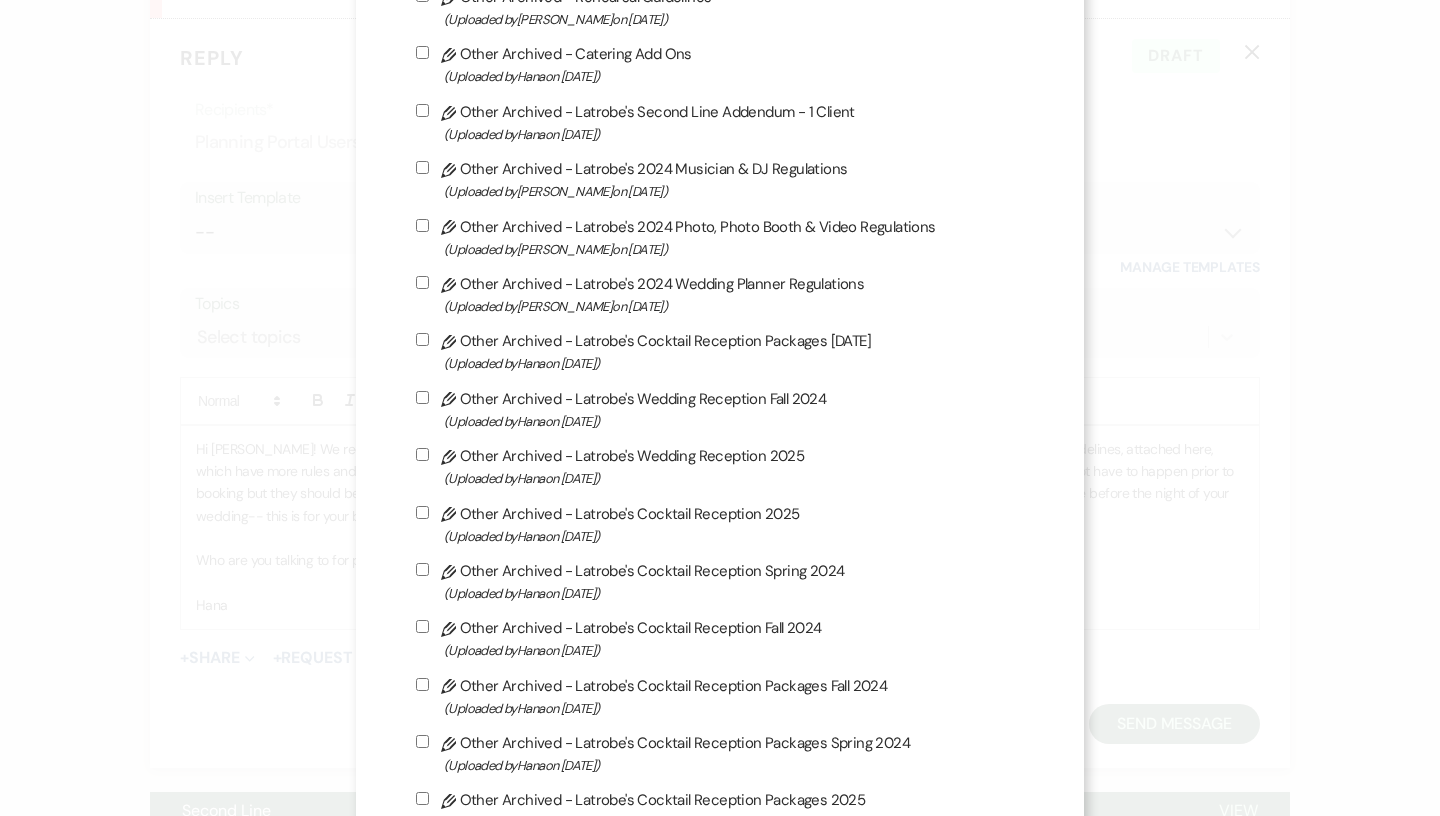 scroll, scrollTop: 6690, scrollLeft: 0, axis: vertical 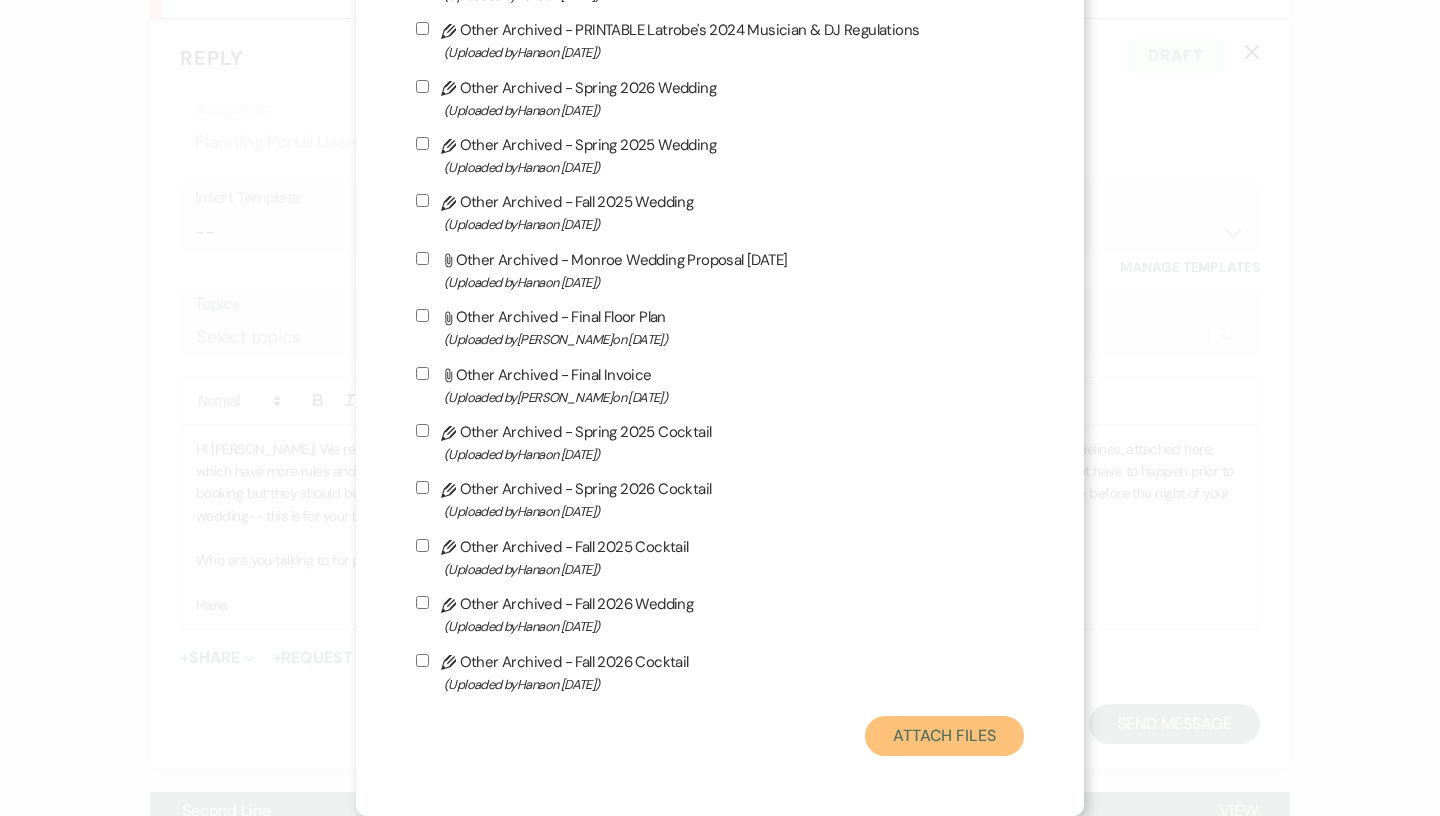 click on "Attach Files" at bounding box center (944, 736) 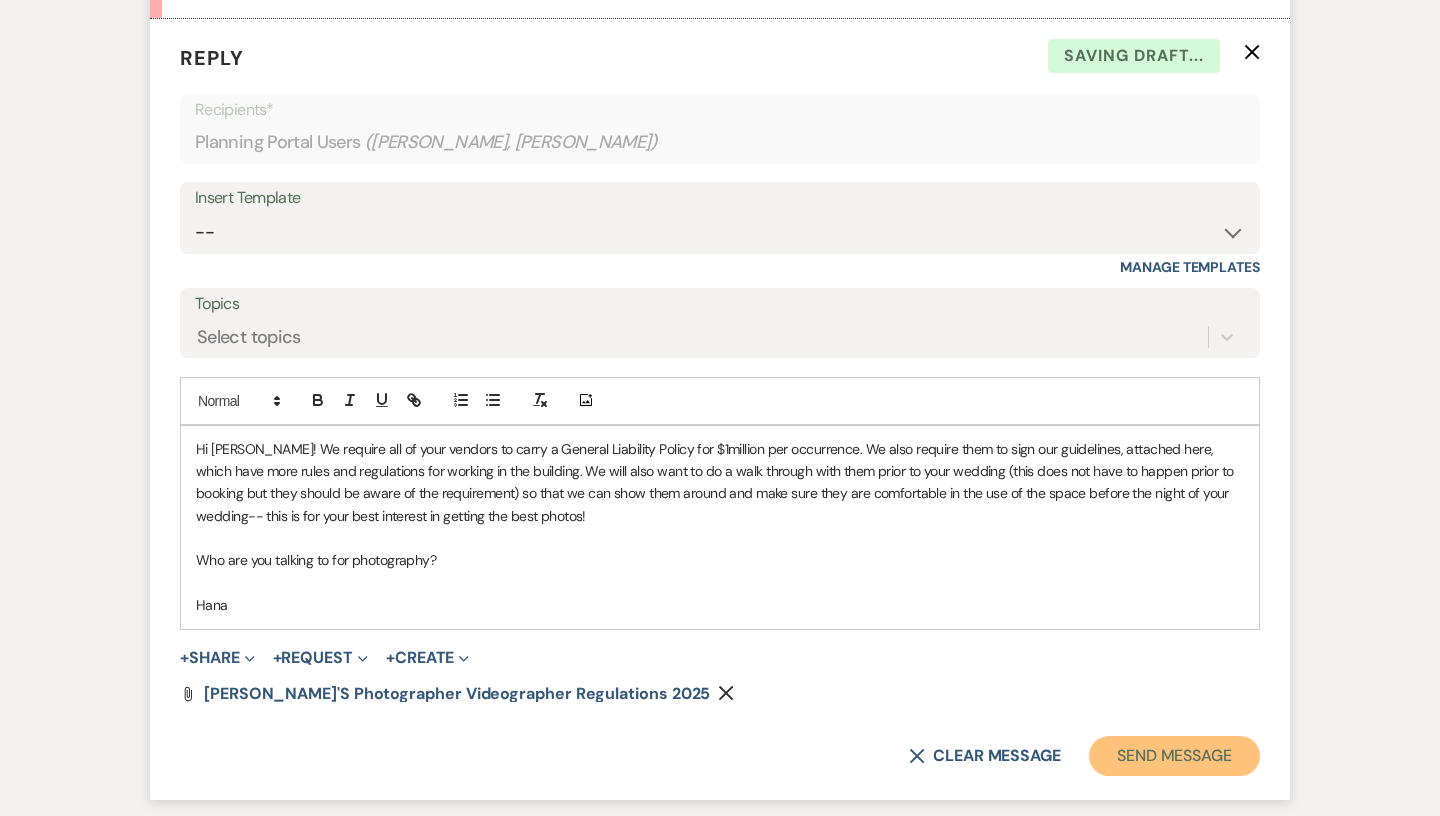 click on "Send Message" at bounding box center [1174, 756] 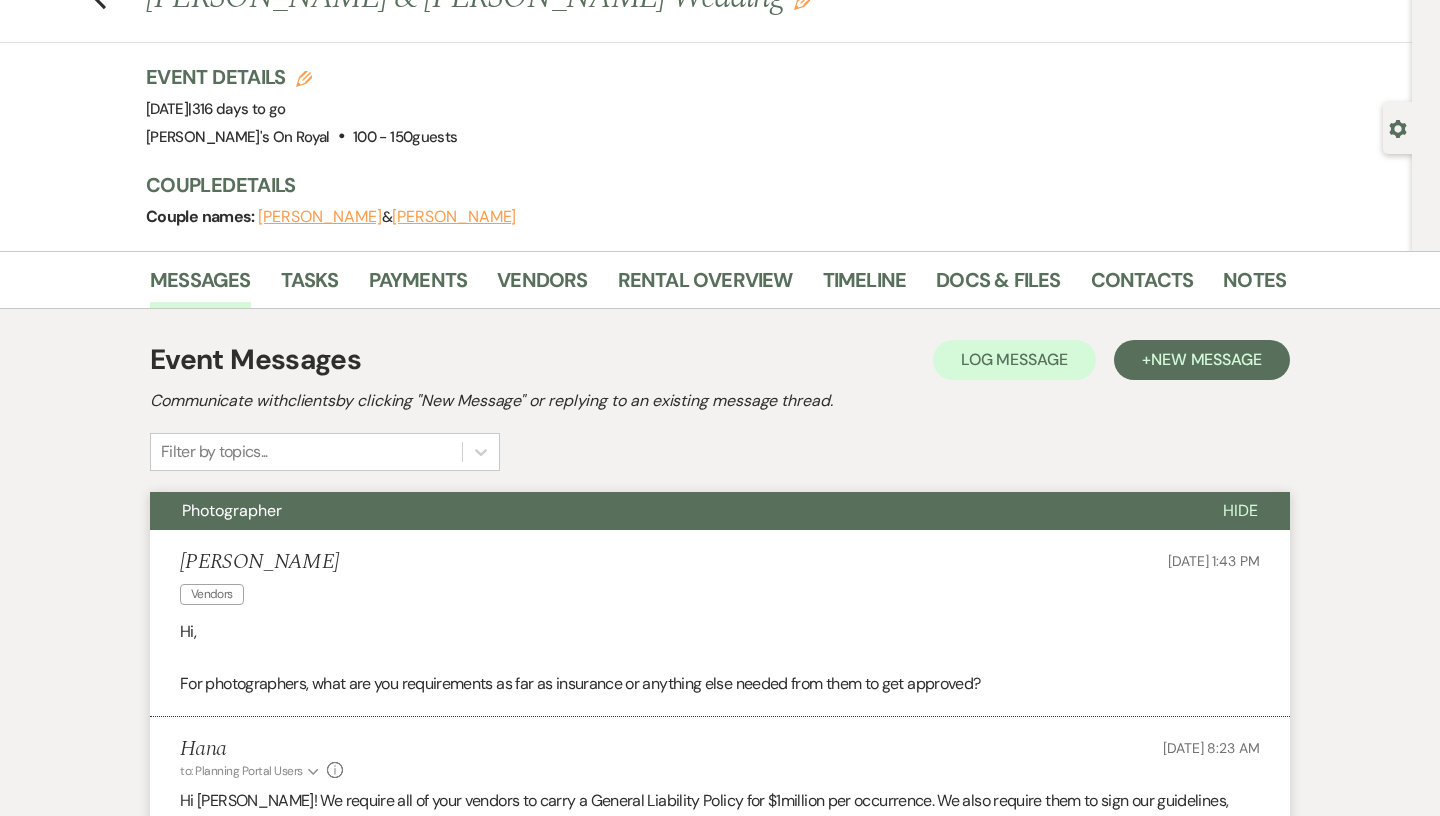 scroll, scrollTop: 0, scrollLeft: 0, axis: both 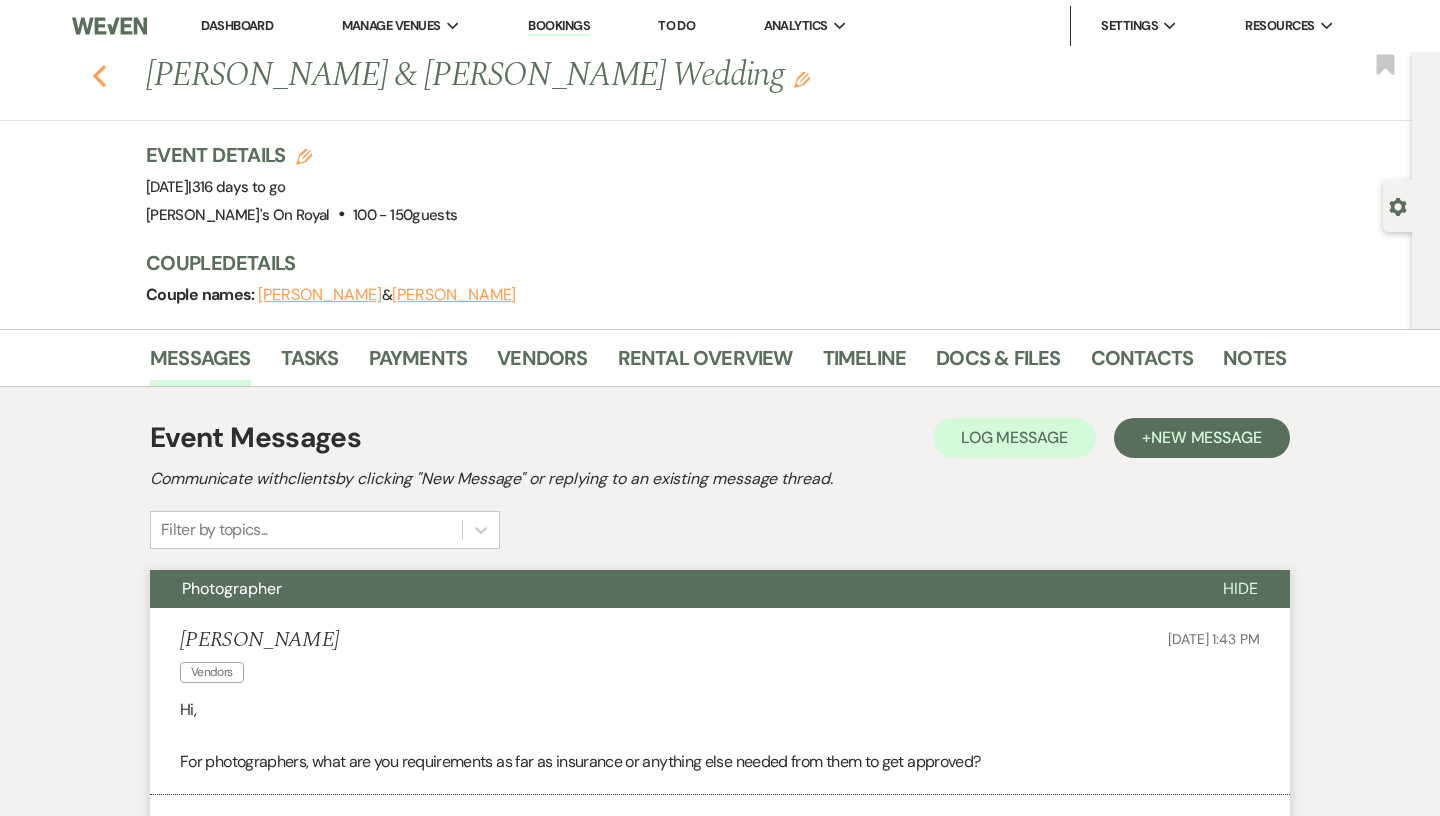 click 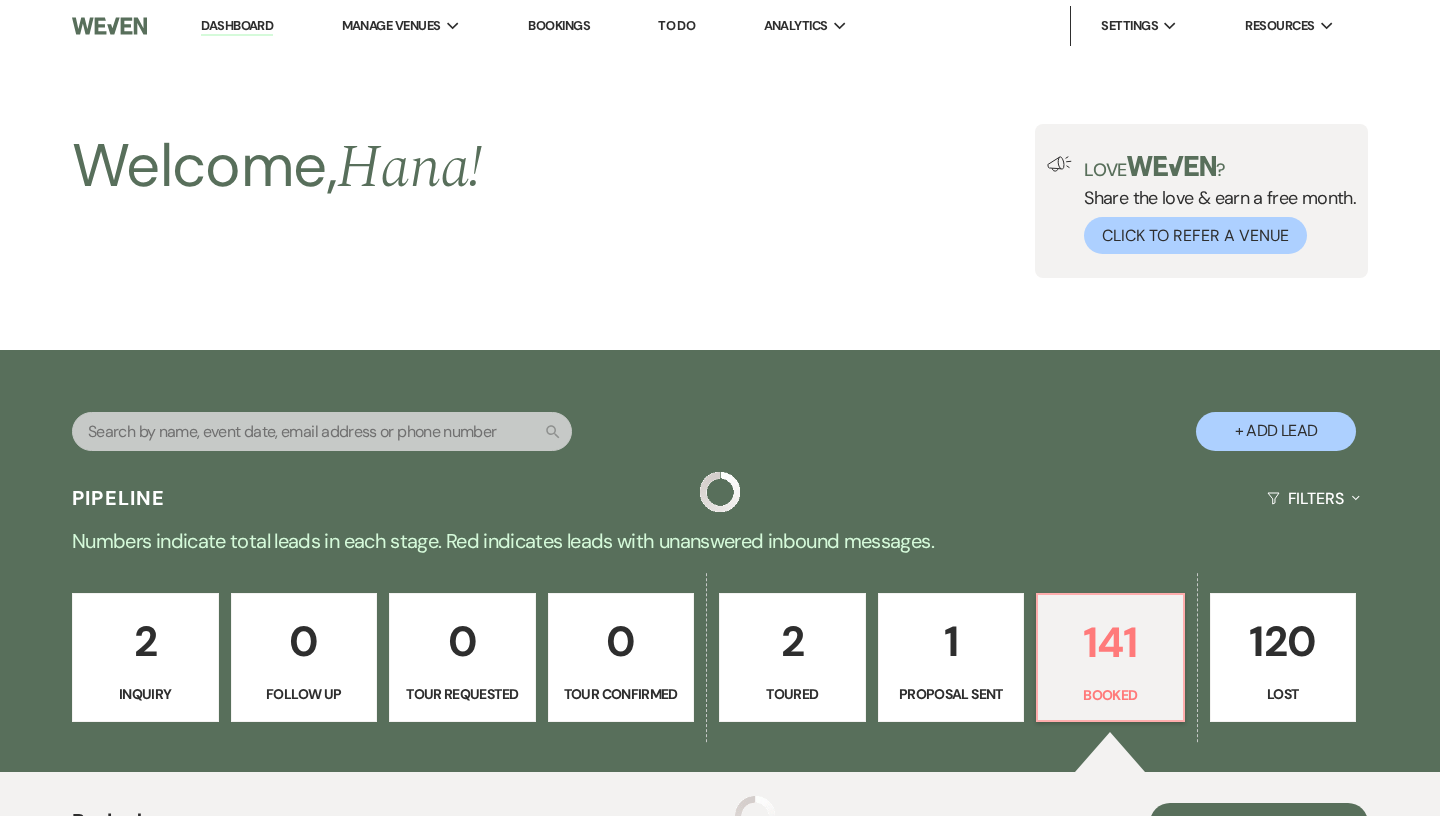 scroll, scrollTop: 556, scrollLeft: 0, axis: vertical 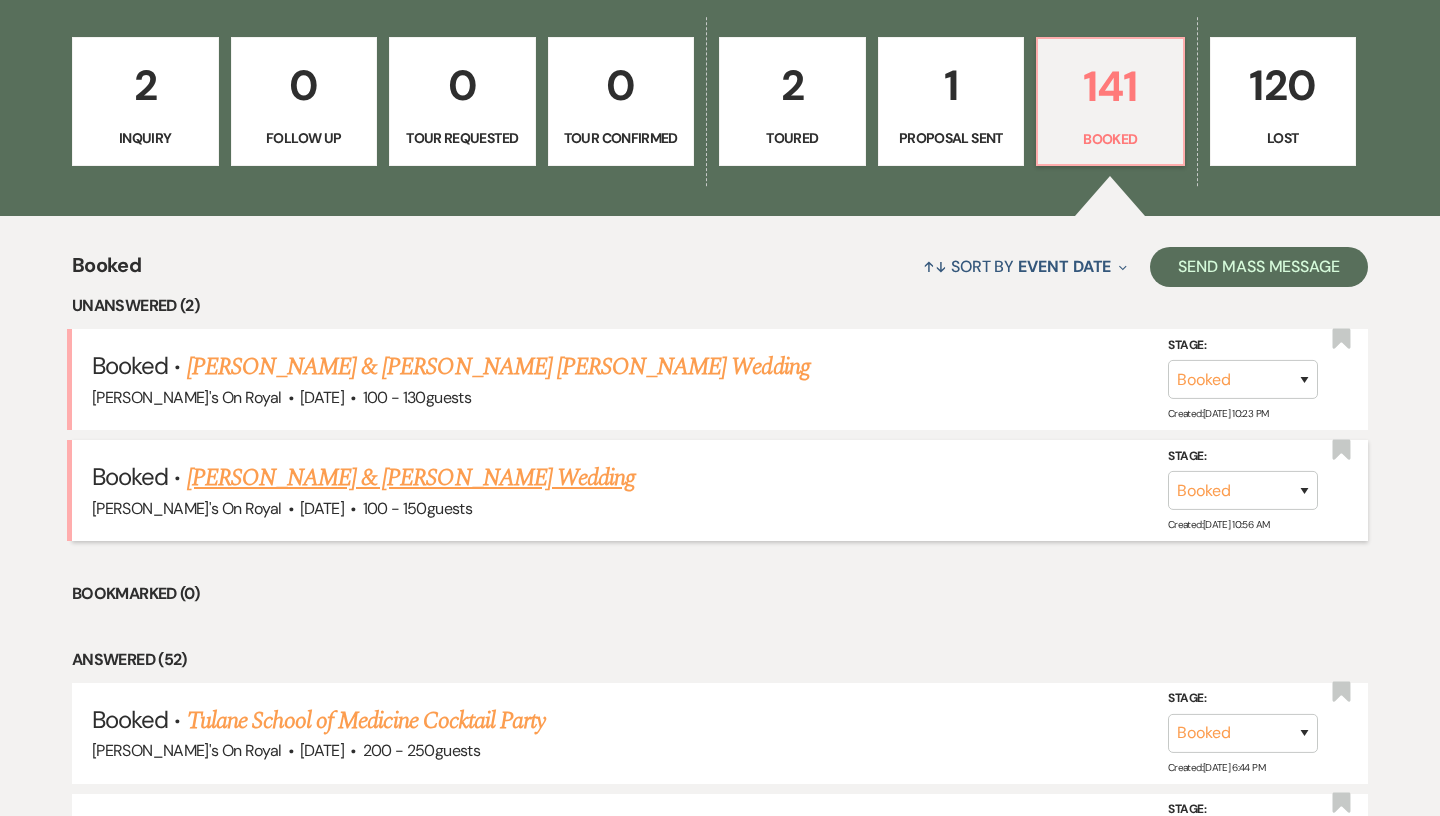 click on "[PERSON_NAME] & [PERSON_NAME] Wedding" at bounding box center [411, 478] 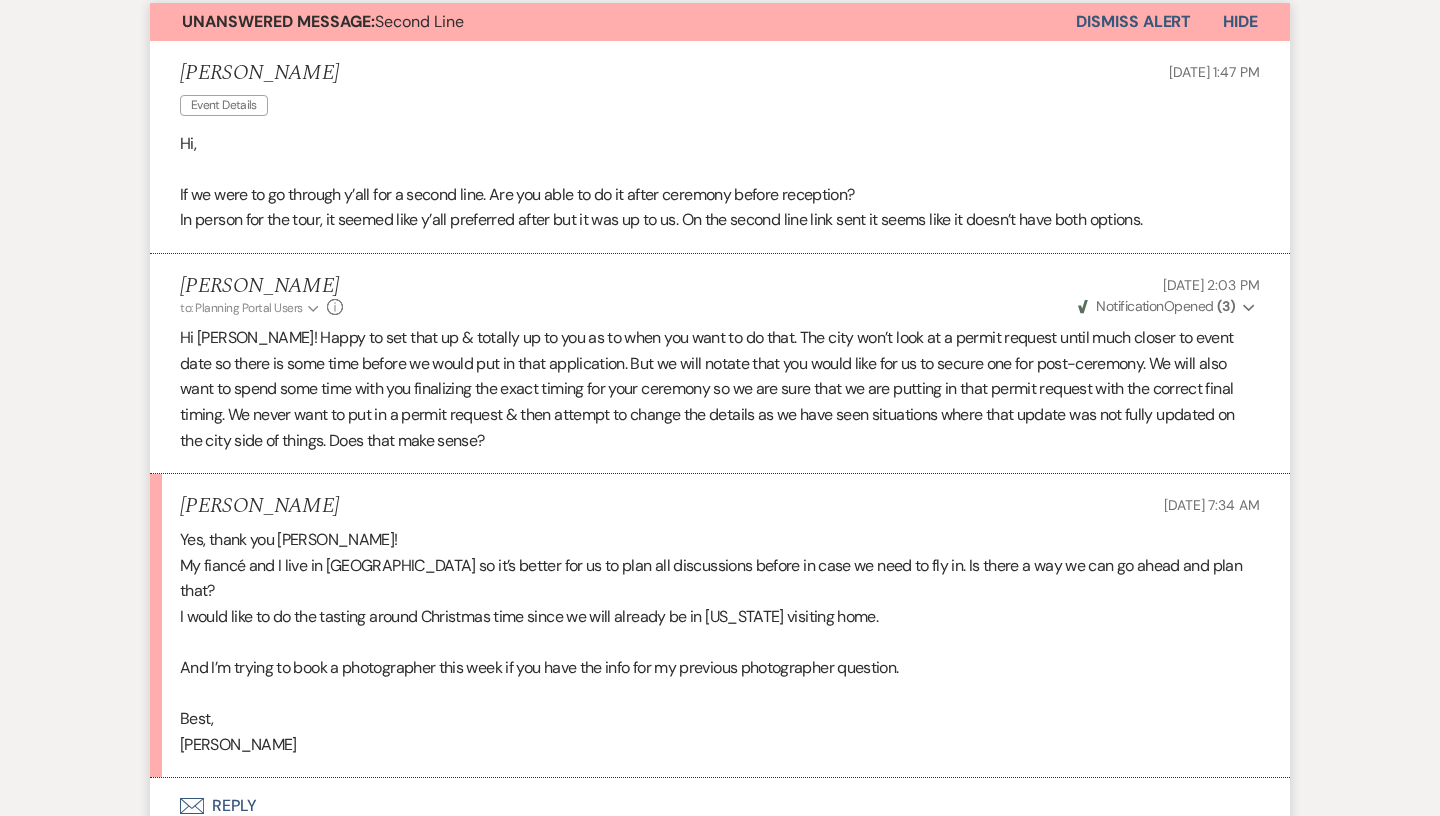 scroll, scrollTop: 646, scrollLeft: 0, axis: vertical 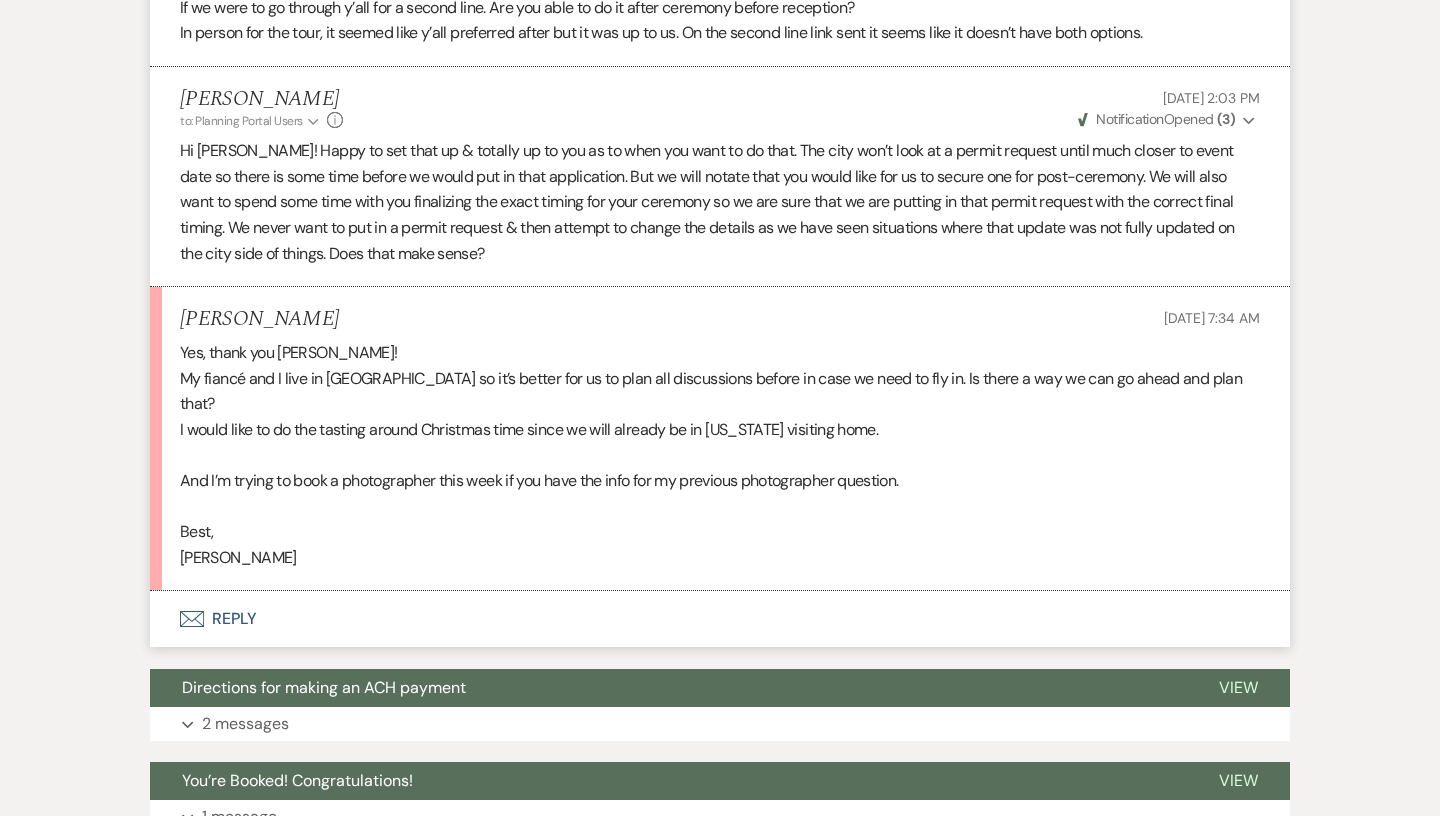 click on "Bailey Boudreaux Jul 17, 2025, 7:34 AM Yes, thank you Millie! My fiancé and I live in Denver so it’s better for us to plan all discussions before in case we need to fly in. Is there a way we can go ahead and plan that? I would like to do the tasting around Christmas time since we will already be in Louisiana visiting home.  And I’m trying to book a photographer this week if you have the info for my previous photographer question.  Best, Bailey" at bounding box center (720, 439) 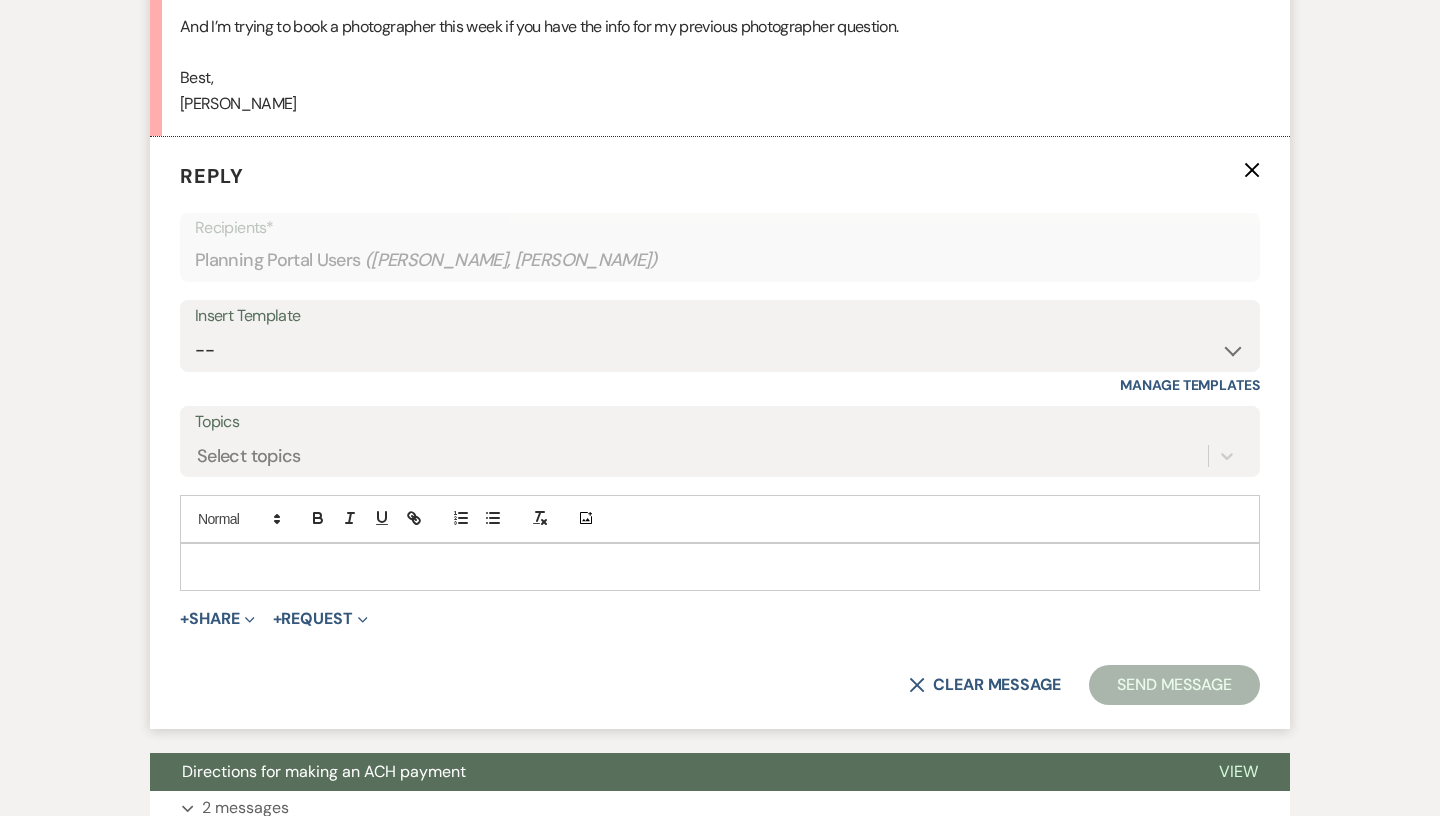 scroll, scrollTop: 1301, scrollLeft: 0, axis: vertical 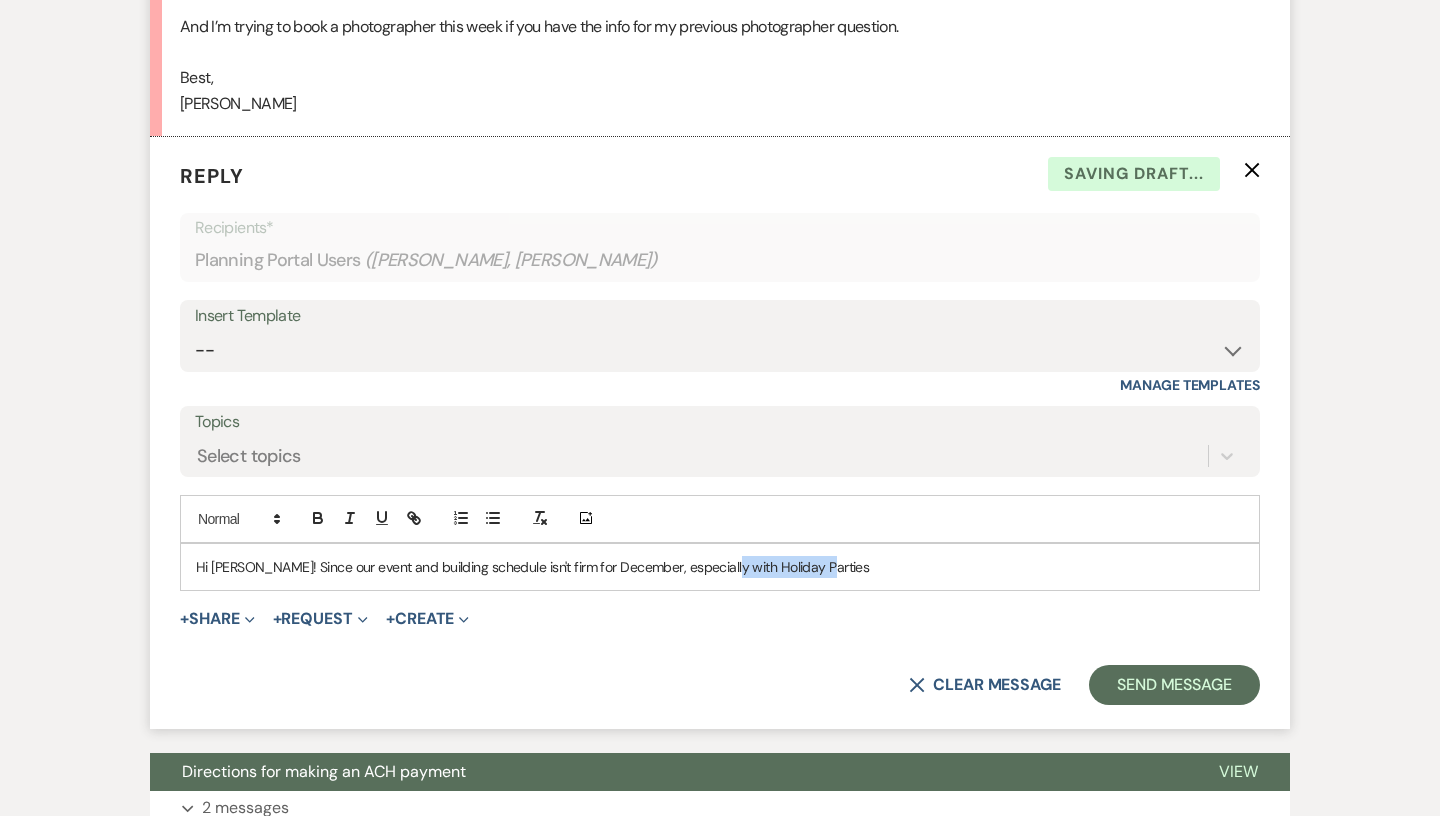drag, startPoint x: 809, startPoint y: 550, endPoint x: 710, endPoint y: 542, distance: 99.32271 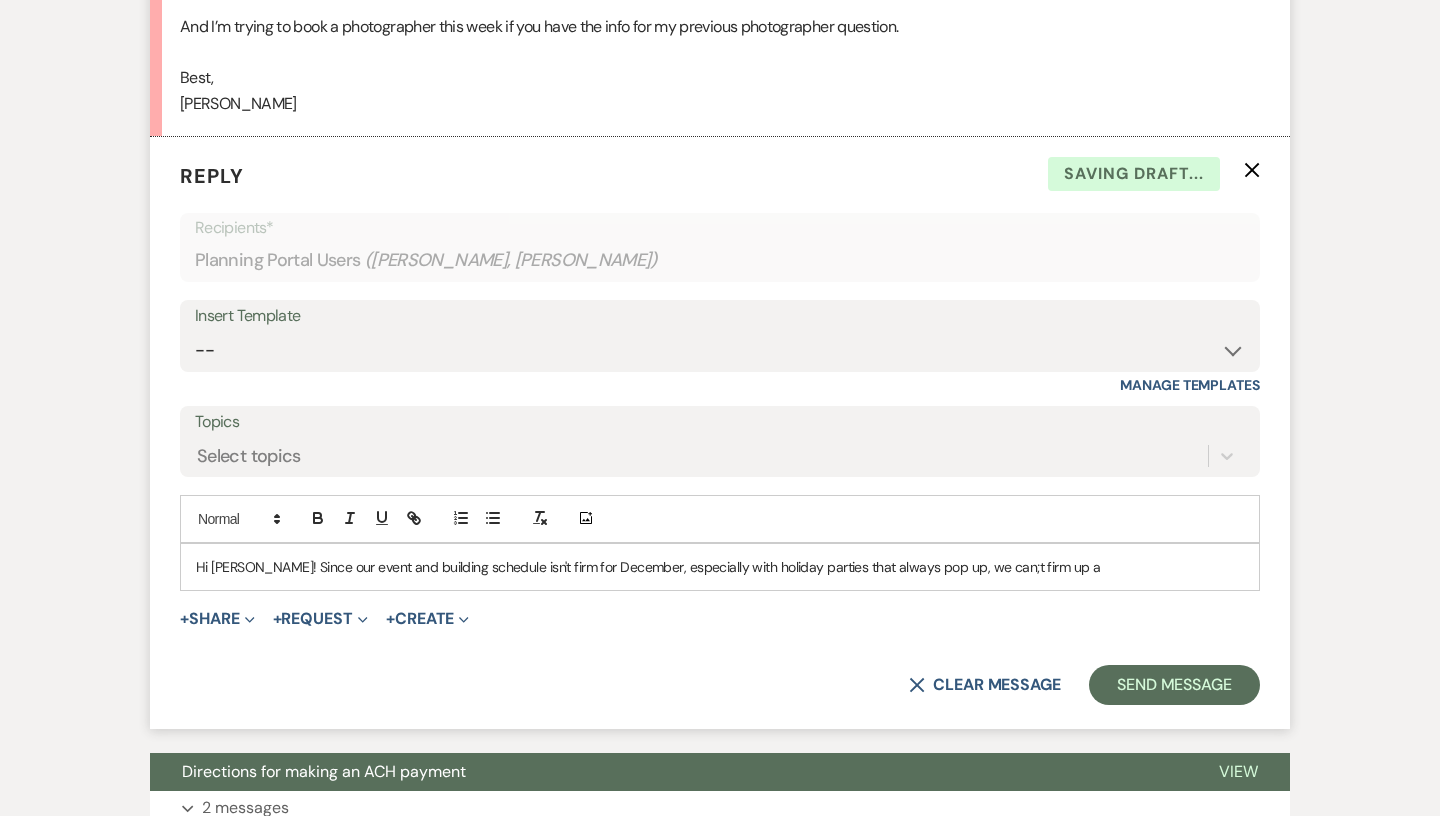 click on "Hi Bailey! Since our event and building schedule isn't firm for December, especially with holiday parties that always pop up, we can;t firm up a" at bounding box center (720, 567) 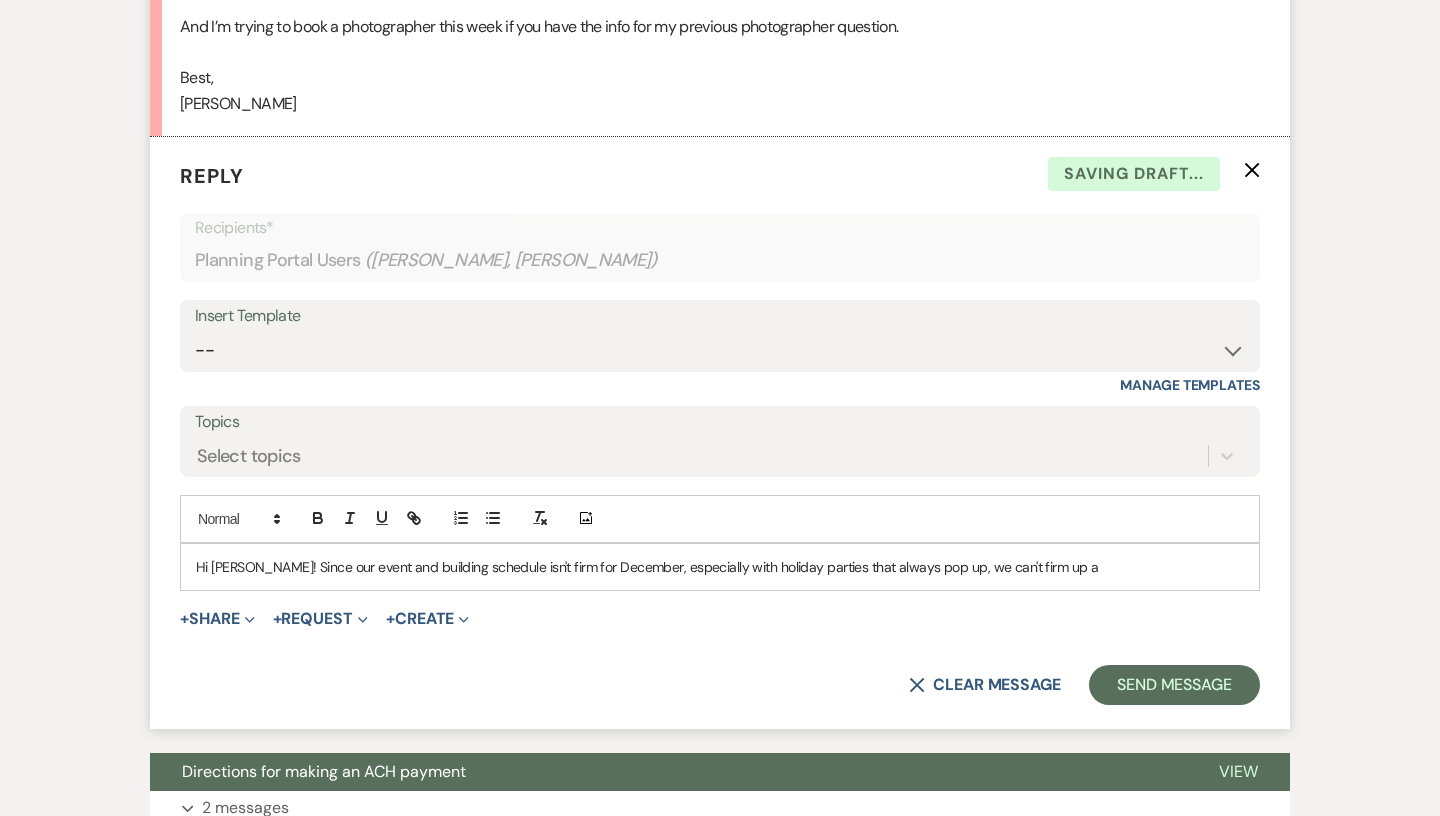click on "Hi Bailey! Since our event and building schedule isn't firm for December, especially with holiday parties that always pop up, we can't firm up a" at bounding box center [720, 567] 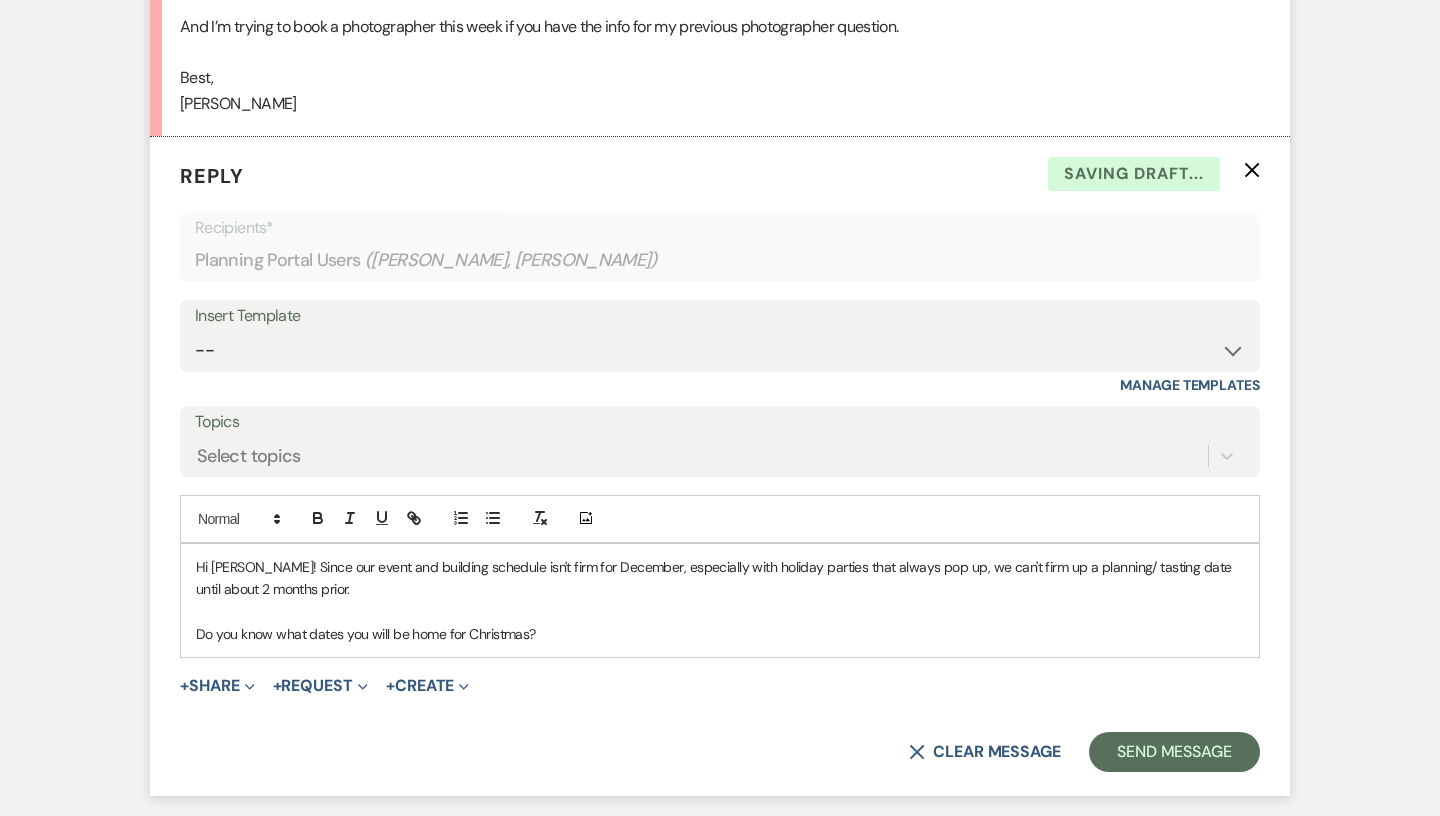 click on "Hi Bailey! Since our event and building schedule isn't firm for December, especially with holiday parties that always pop up, we can't firm up a planning/ tasting date until about 2 months prior." at bounding box center (720, 578) 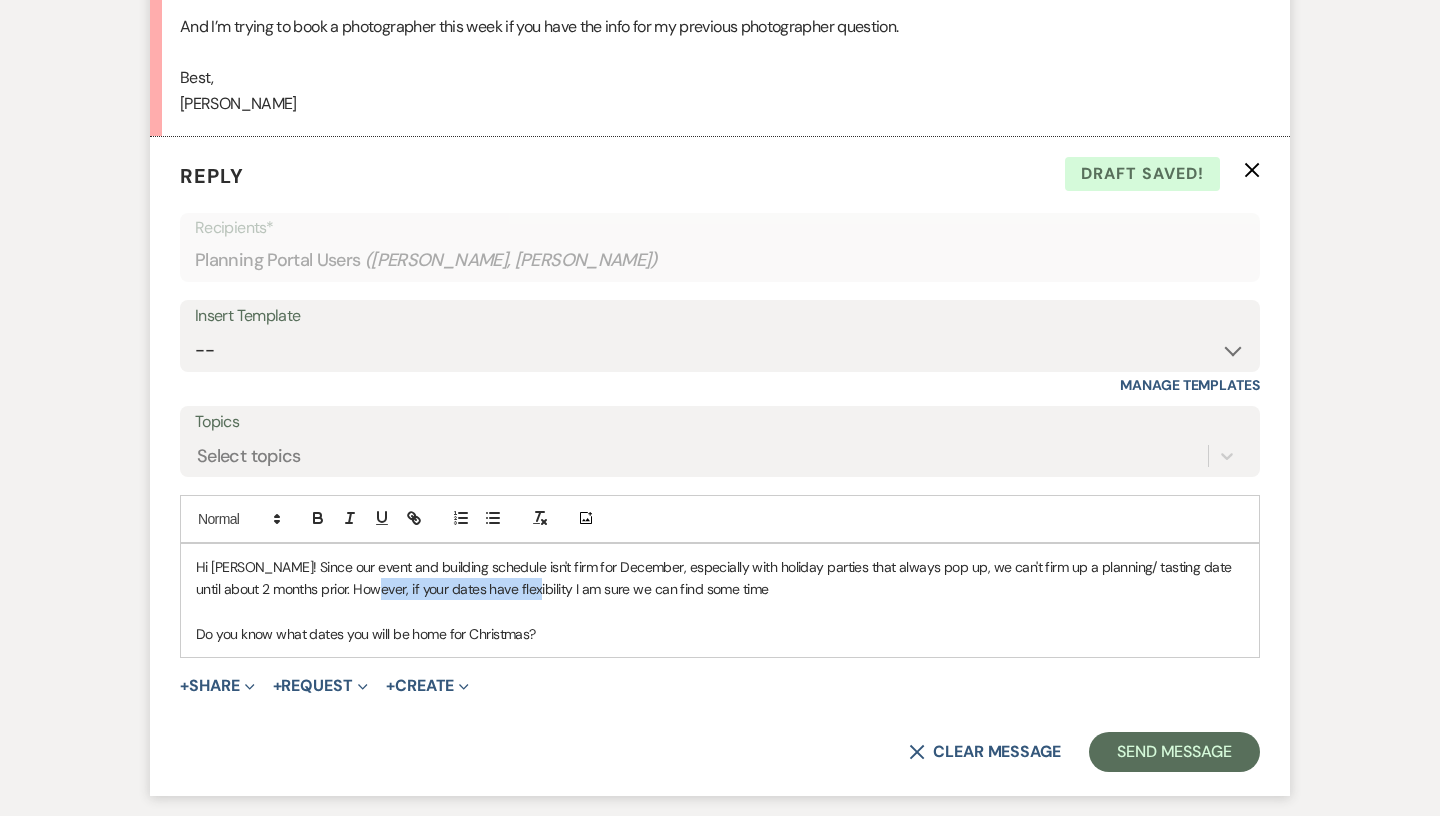 drag, startPoint x: 496, startPoint y: 558, endPoint x: 337, endPoint y: 556, distance: 159.01257 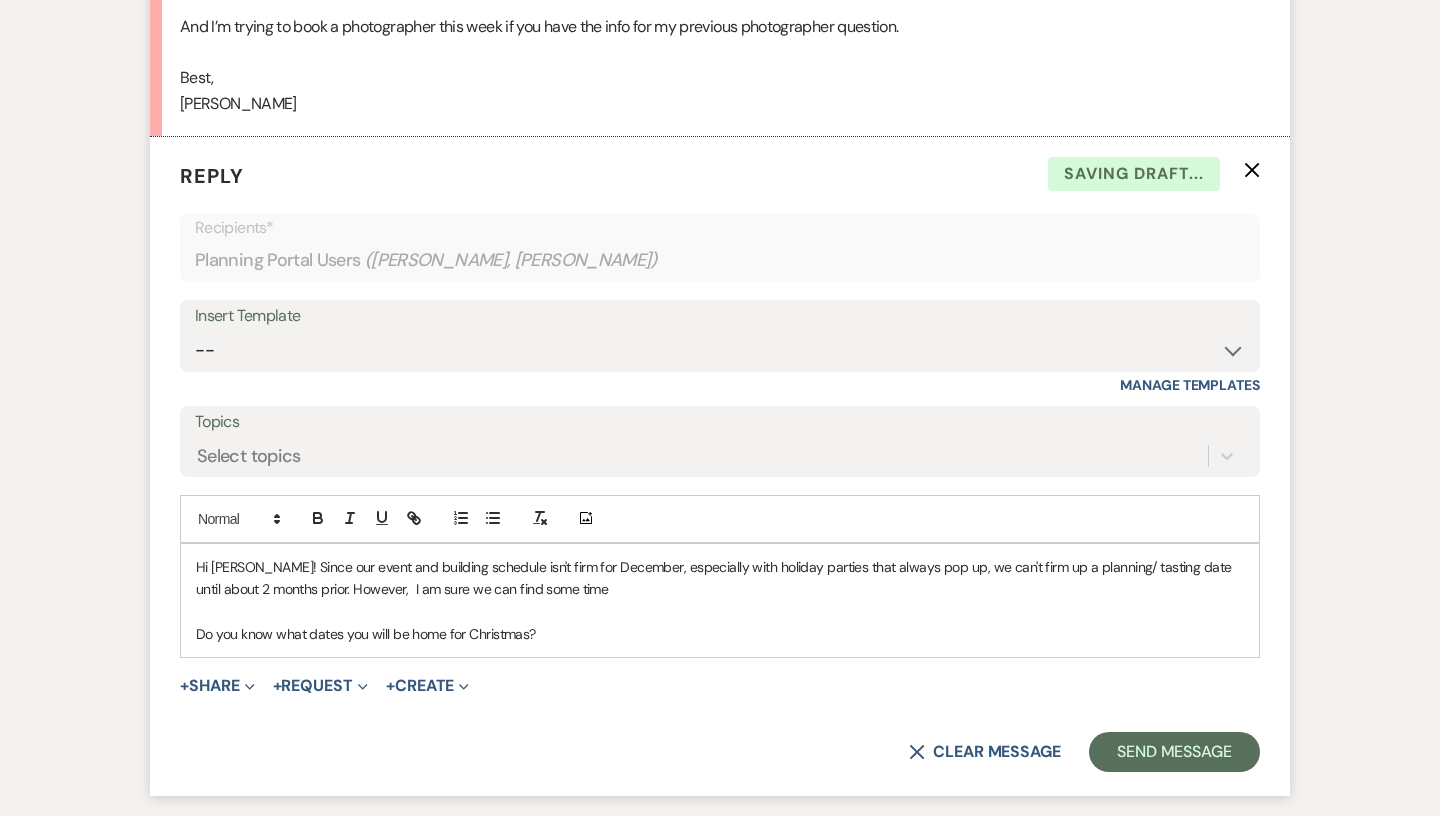 click on "Hi Bailey! Since our event and building schedule isn't firm for December, especially with holiday parties that always pop up, we can't firm up a planning/ tasting date until about 2 months prior. However,  I am sure we can find some time" at bounding box center (720, 578) 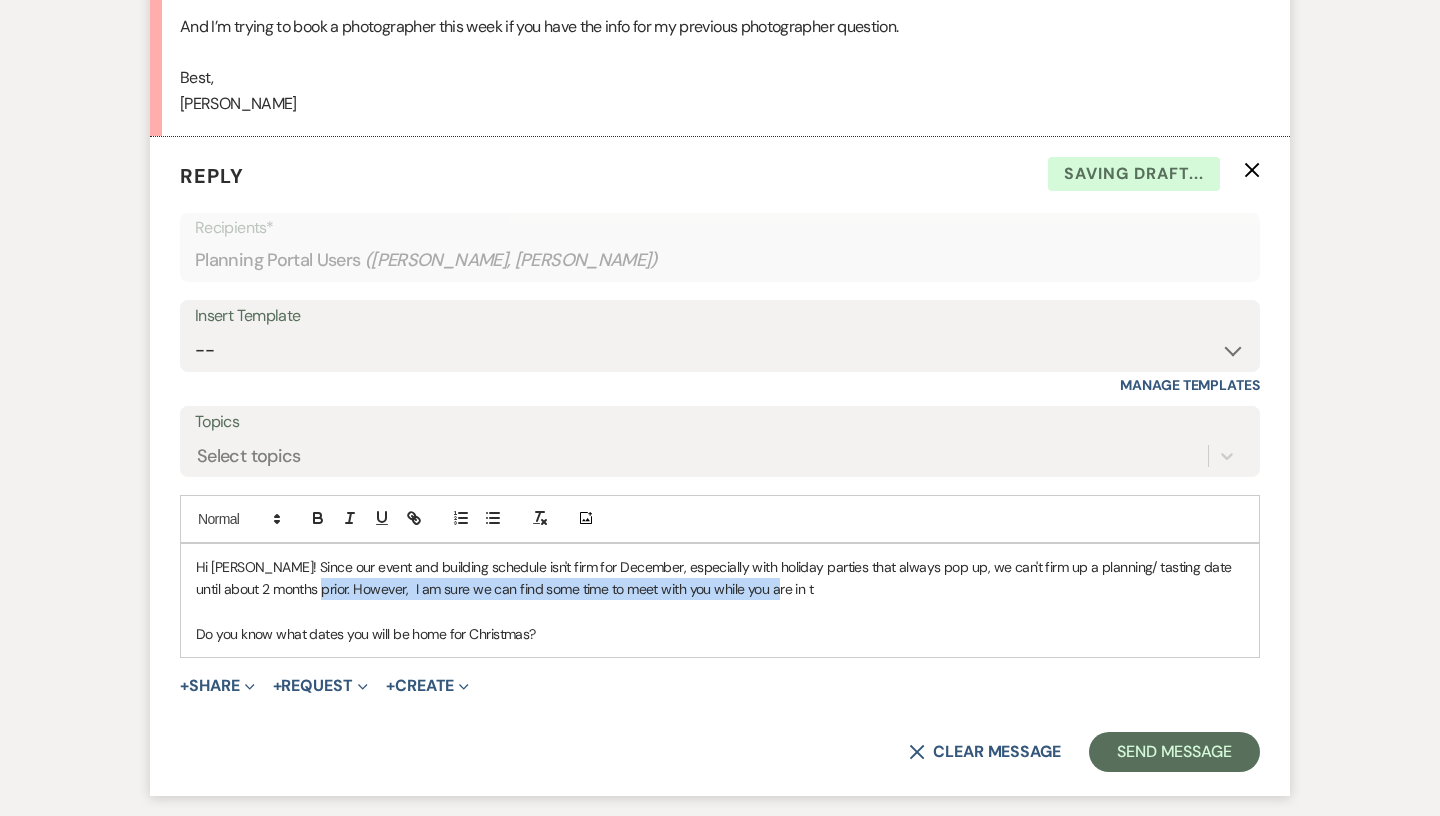 drag, startPoint x: 750, startPoint y: 558, endPoint x: 280, endPoint y: 555, distance: 470.00958 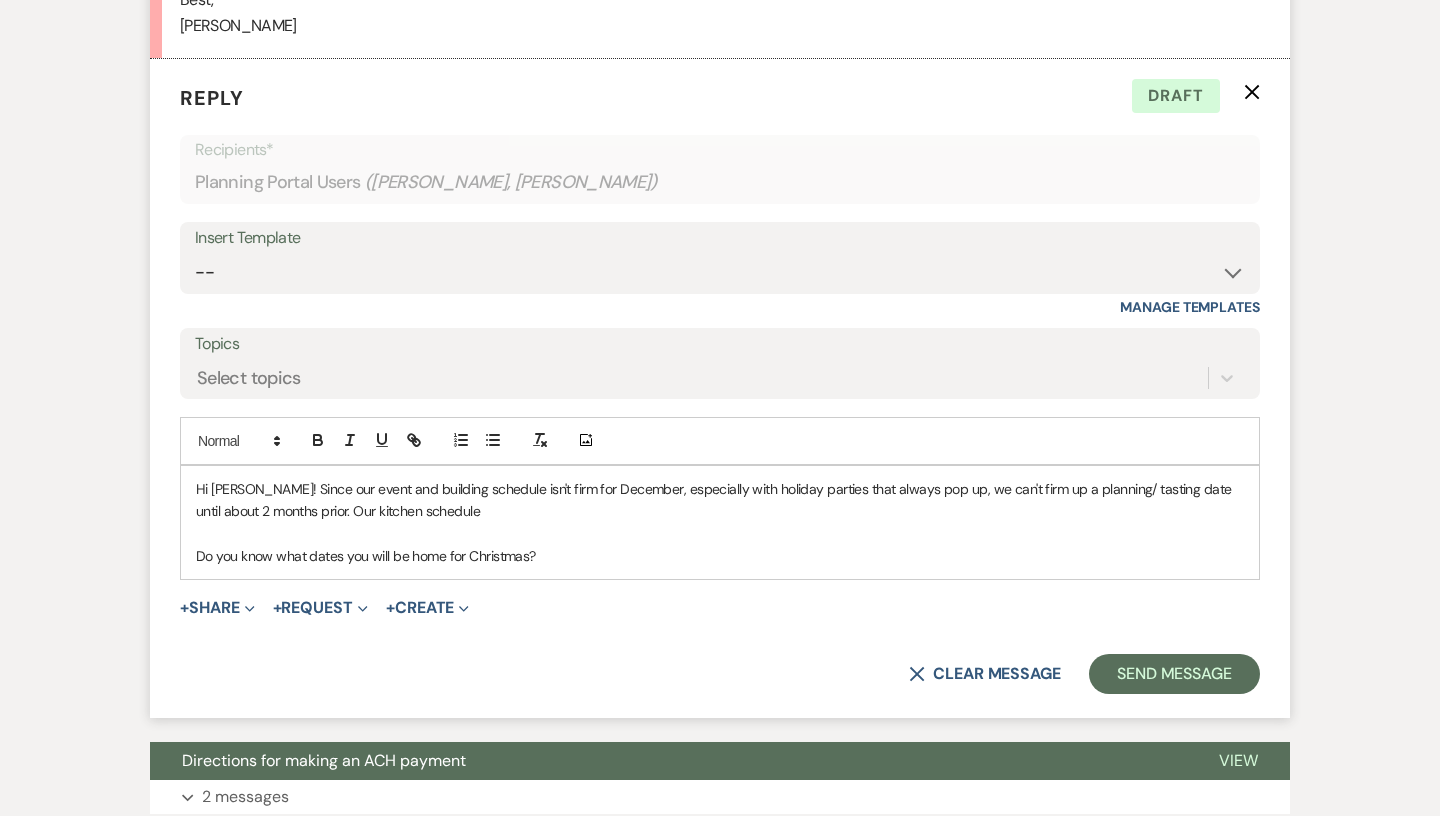 scroll, scrollTop: 1487, scrollLeft: 0, axis: vertical 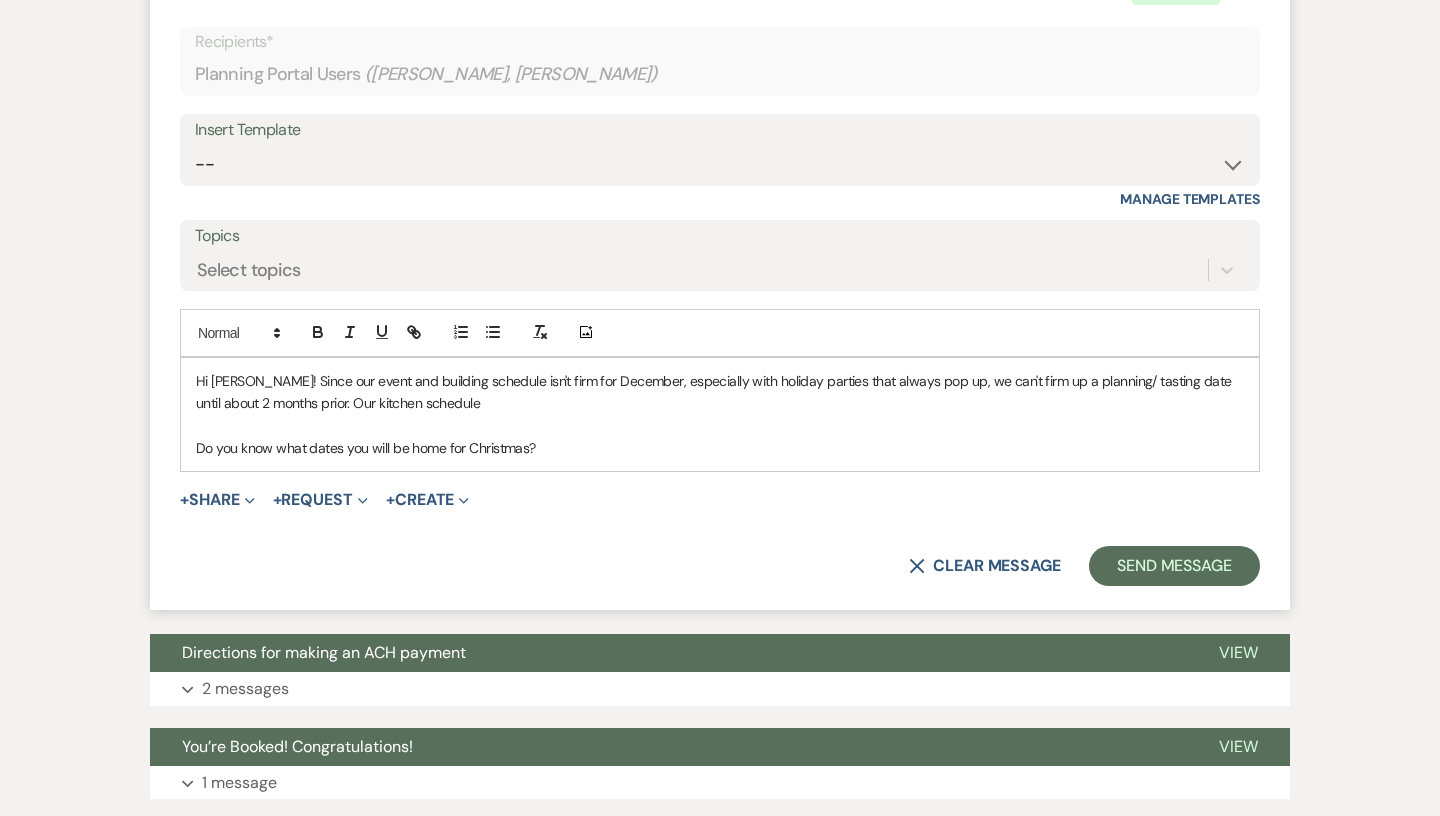 click on "Hi Bailey! Since our event and building schedule isn't firm for December, especially with holiday parties that always pop up, we can't firm up a planning/ tasting date until about 2 months prior. Our kitchen schedule" at bounding box center (720, 392) 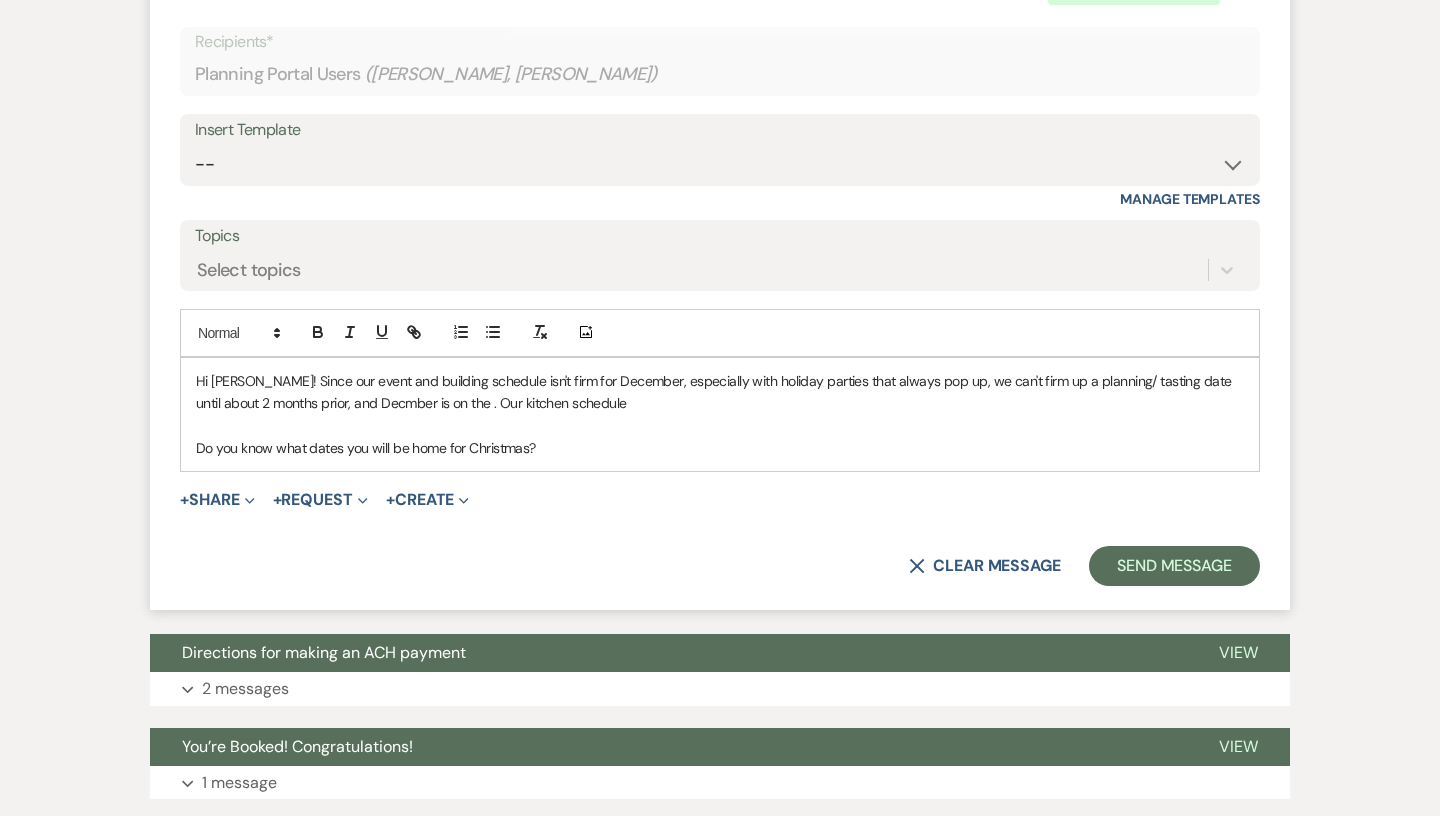 click on "Hi Bailey! Since our event and building schedule isn't firm for December, especially with holiday parties that always pop up, we can't firm up a planning/ tasting date until about 2 months prior, and Decmber is on the . Our kitchen schedule" at bounding box center [720, 392] 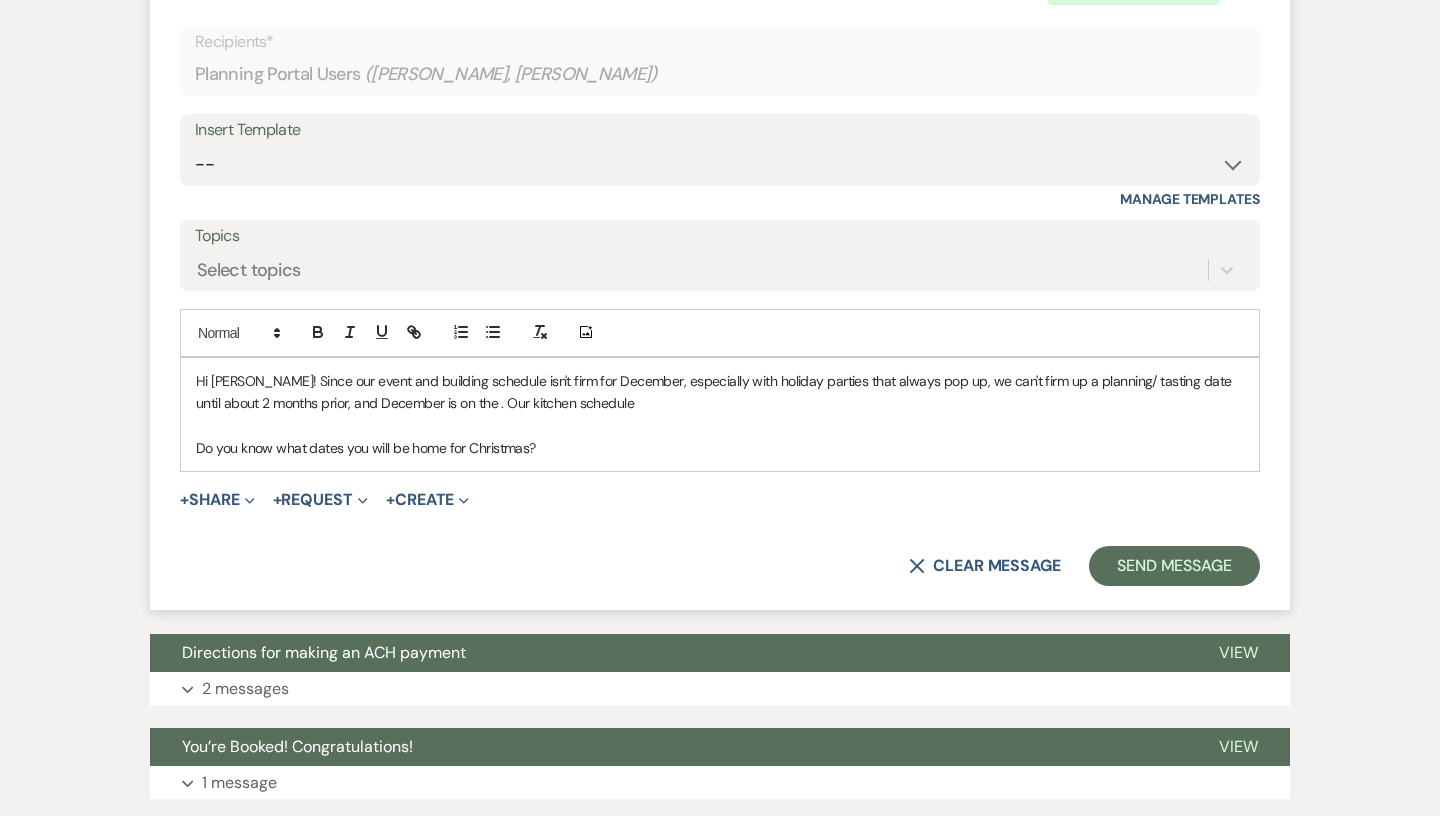 click on "Hi Bailey! Since our event and building schedule isn't firm for December, especially with holiday parties that always pop up, we can't firm up a planning/ tasting date until about 2 months prior, and December is on the . Our kitchen schedule" at bounding box center [720, 392] 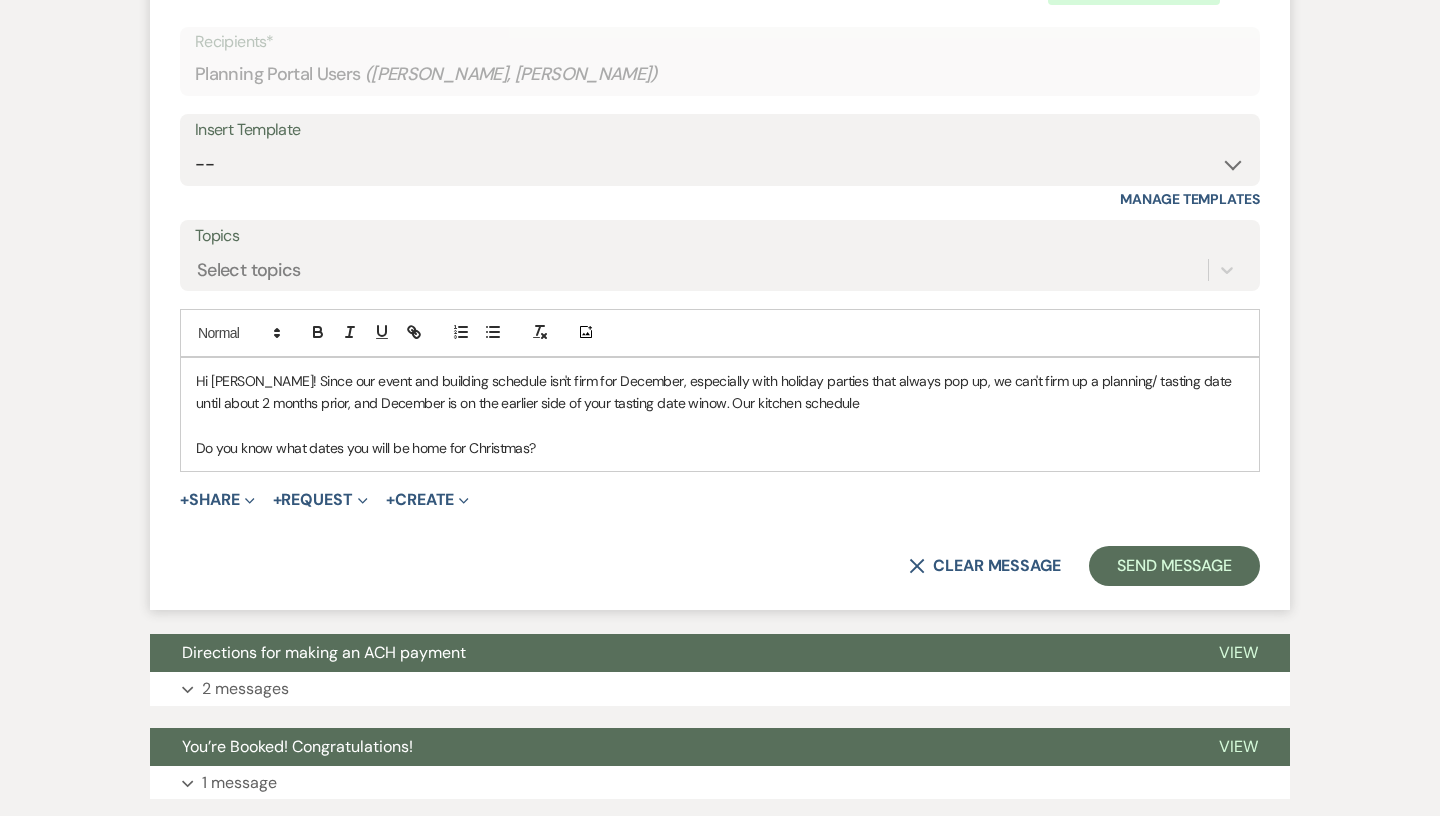 click on "Hi Bailey! Since our event and building schedule isn't firm for December, especially with holiday parties that always pop up, we can't firm up a planning/ tasting date until about 2 months prior, and December is on the earlier side of your tasting date winow. Our kitchen schedule" at bounding box center (720, 392) 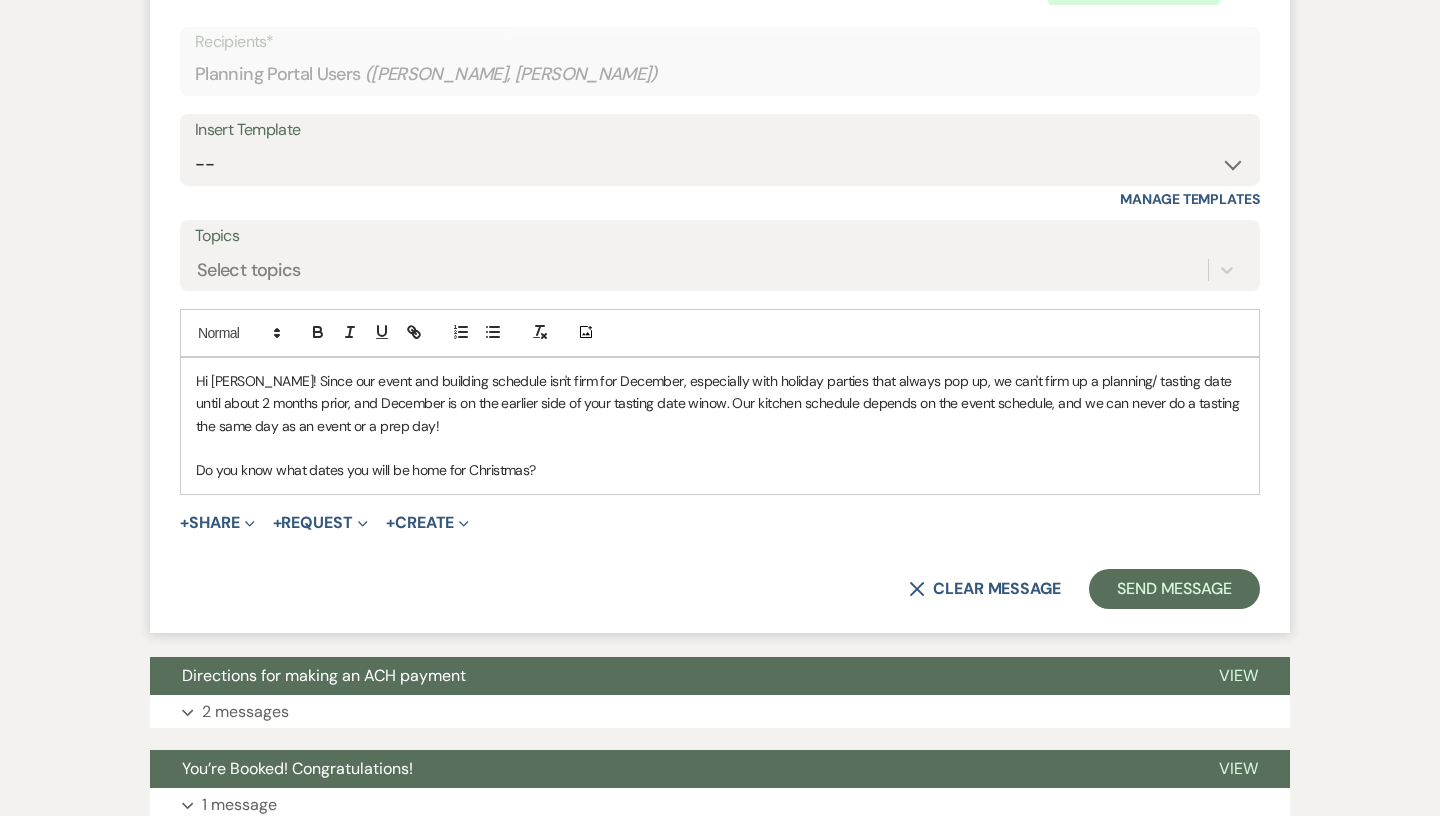 click on "Hi Bailey! Since our event and building schedule isn't firm for December, especially with holiday parties that always pop up, we can't firm up a planning/ tasting date until about 2 months prior, and December is on the earlier side of your tasting date winow. Our kitchen schedule depends on the event schedule, and we can never do a tasting the same day as an event or a prep day!" at bounding box center [720, 403] 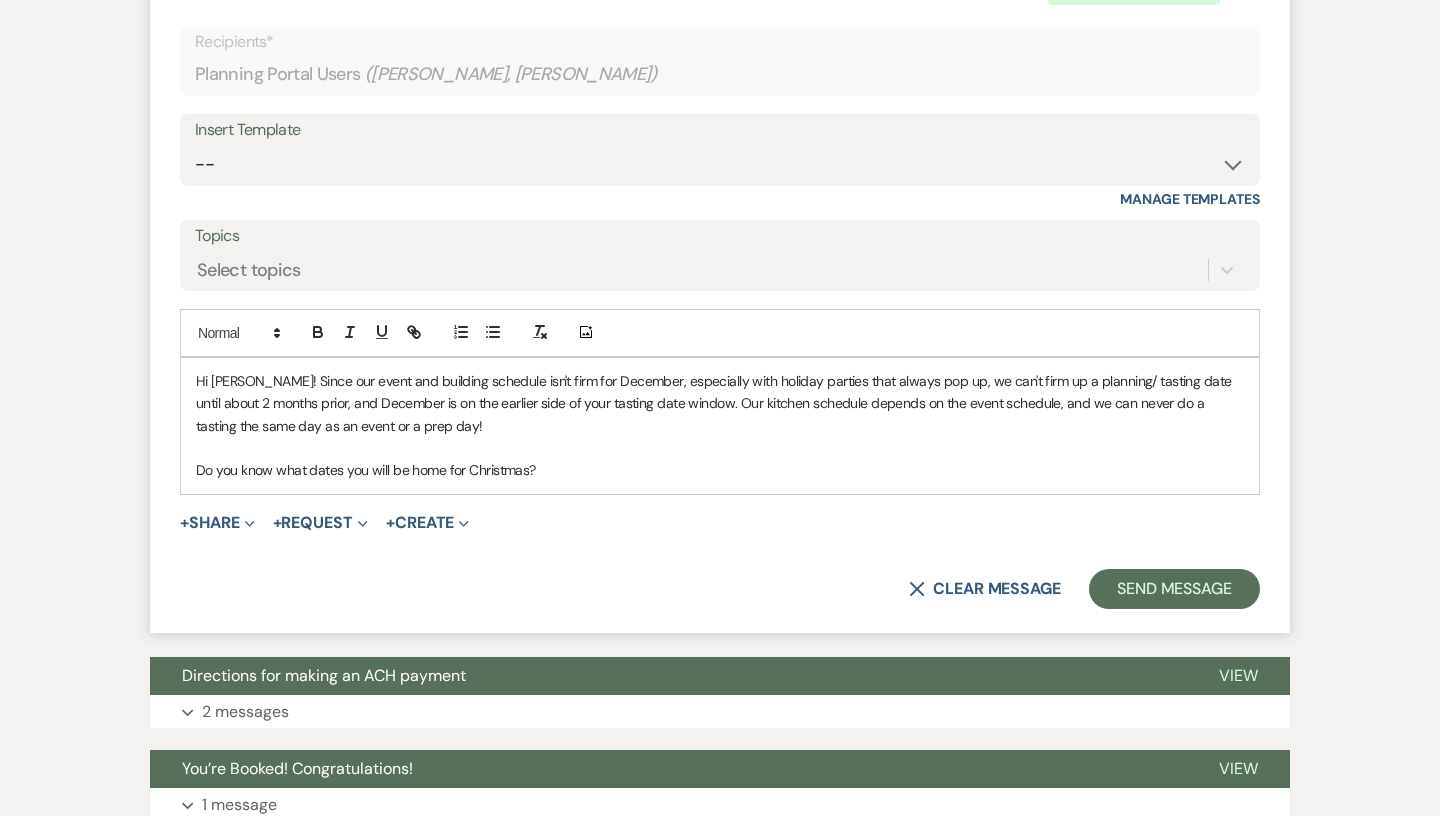 click on "Hi Bailey! Since our event and building schedule isn't firm for December, especially with holiday parties that always pop up, we can't firm up a planning/ tasting date until about 2 months prior, and December is on the earlier side of your tasting date window. Our kitchen schedule depends on the event schedule, and we can never do a tasting the same day as an event or a prep day!" at bounding box center (720, 403) 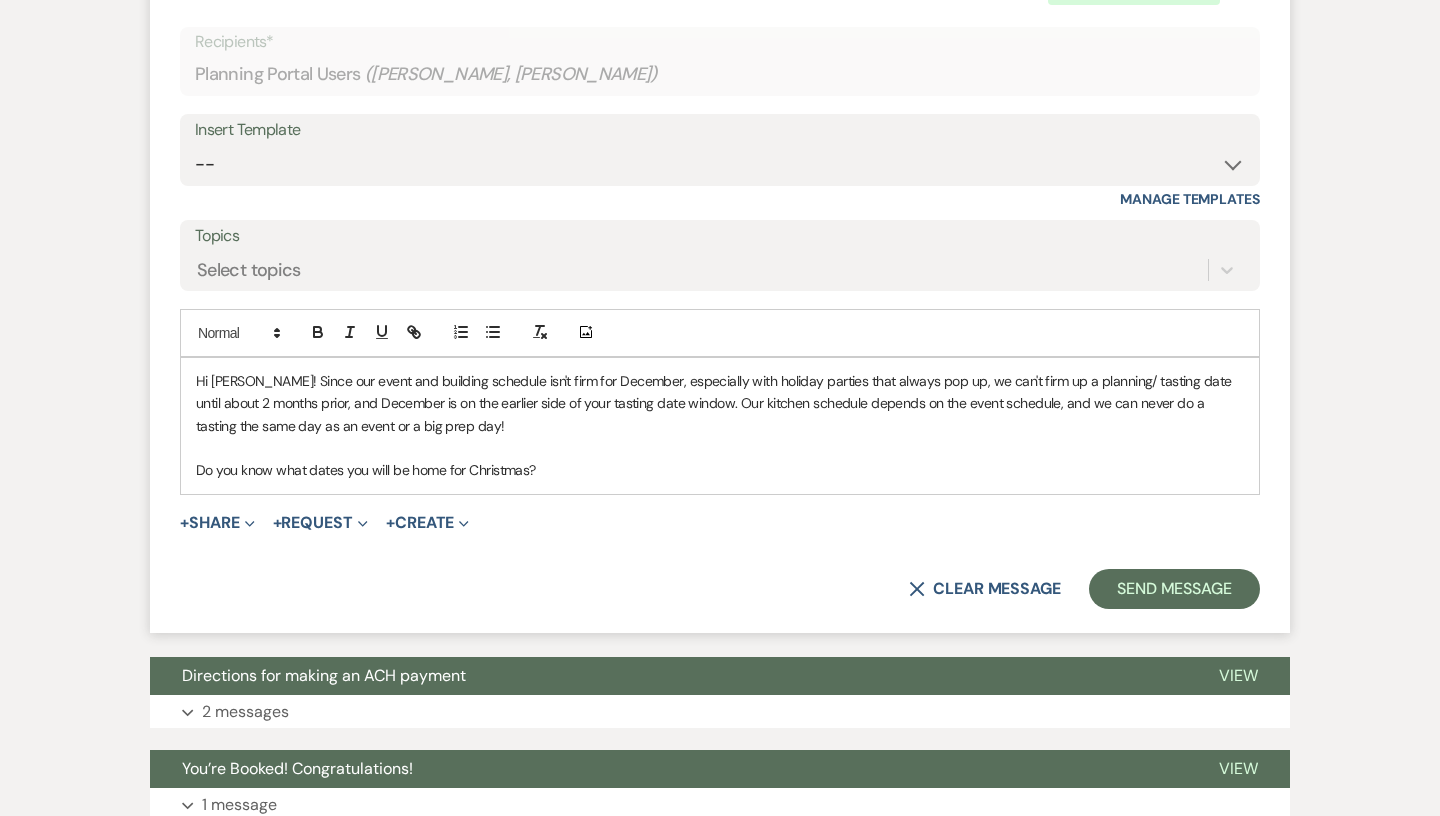 click on "Do you know what dates you will be home for Christmas?" at bounding box center [720, 470] 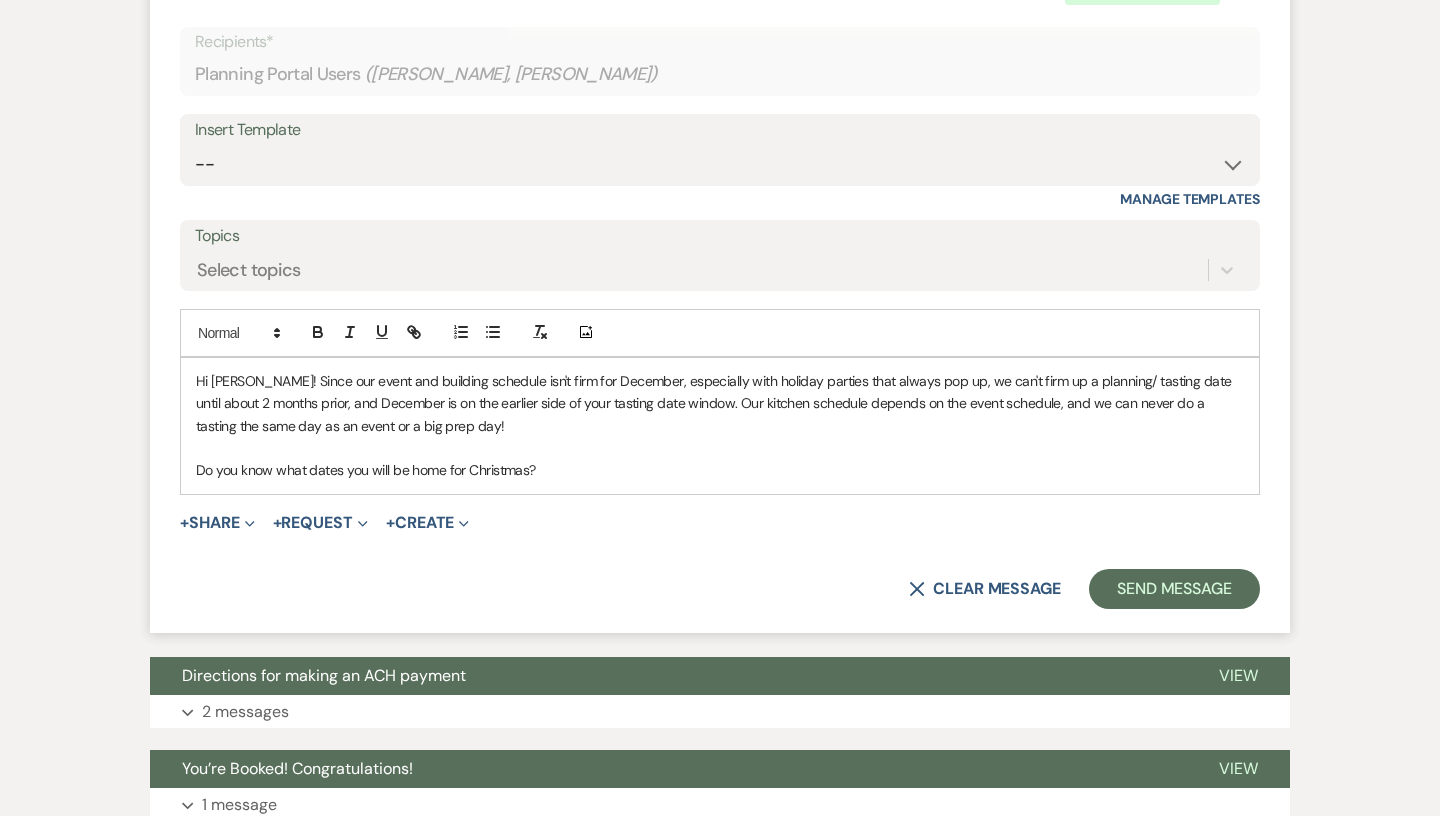 click on "Hi Bailey! Since our event and building schedule isn't firm for December, especially with holiday parties that always pop up, we can't firm up a planning/ tasting date until about 2 months prior, and December is on the earlier side of your tasting date window. Our kitchen schedule depends on the event schedule, and we can never do a tasting the same day as an event or a big prep day!" at bounding box center [720, 403] 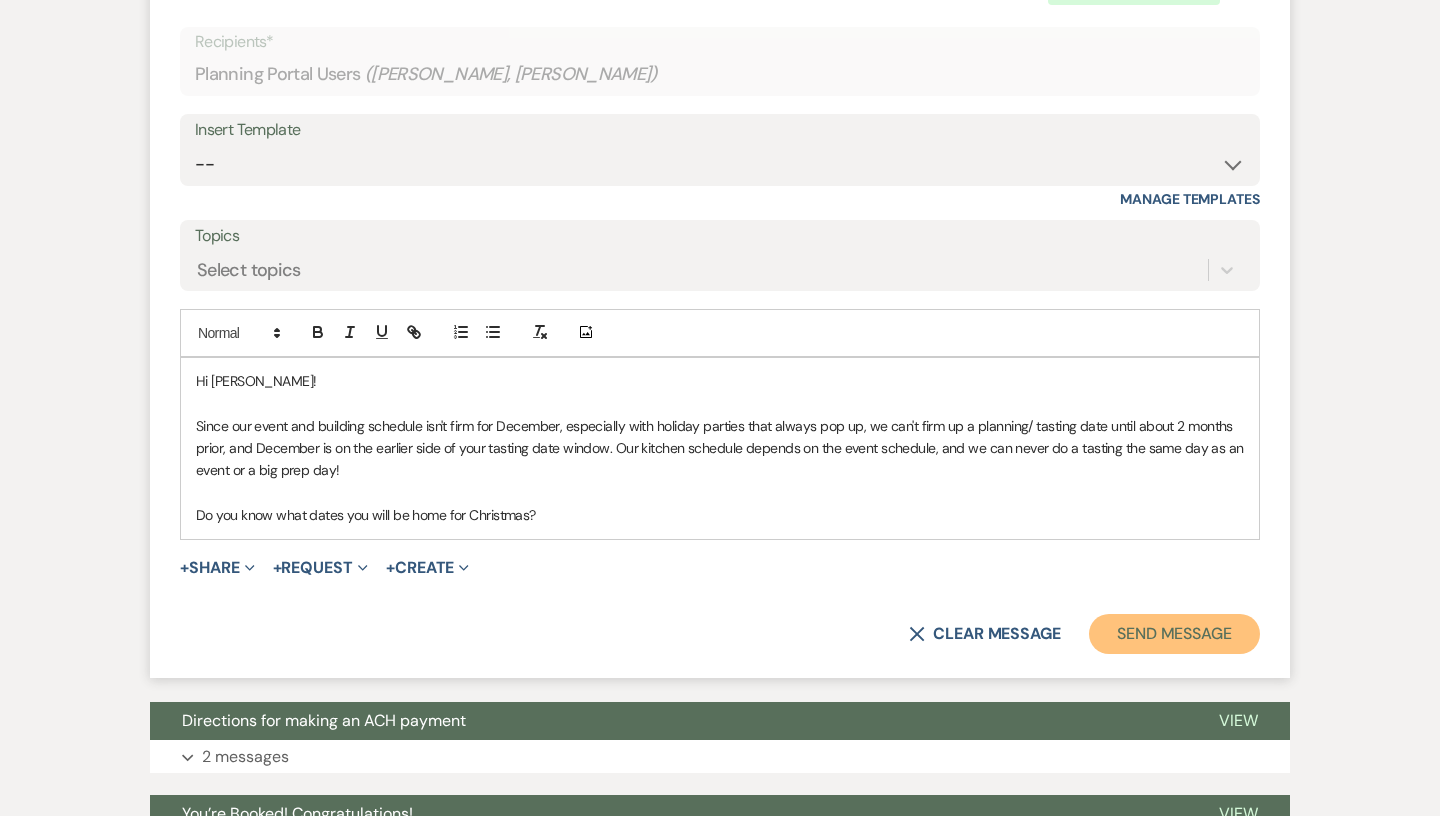 click on "Send Message" at bounding box center (1174, 634) 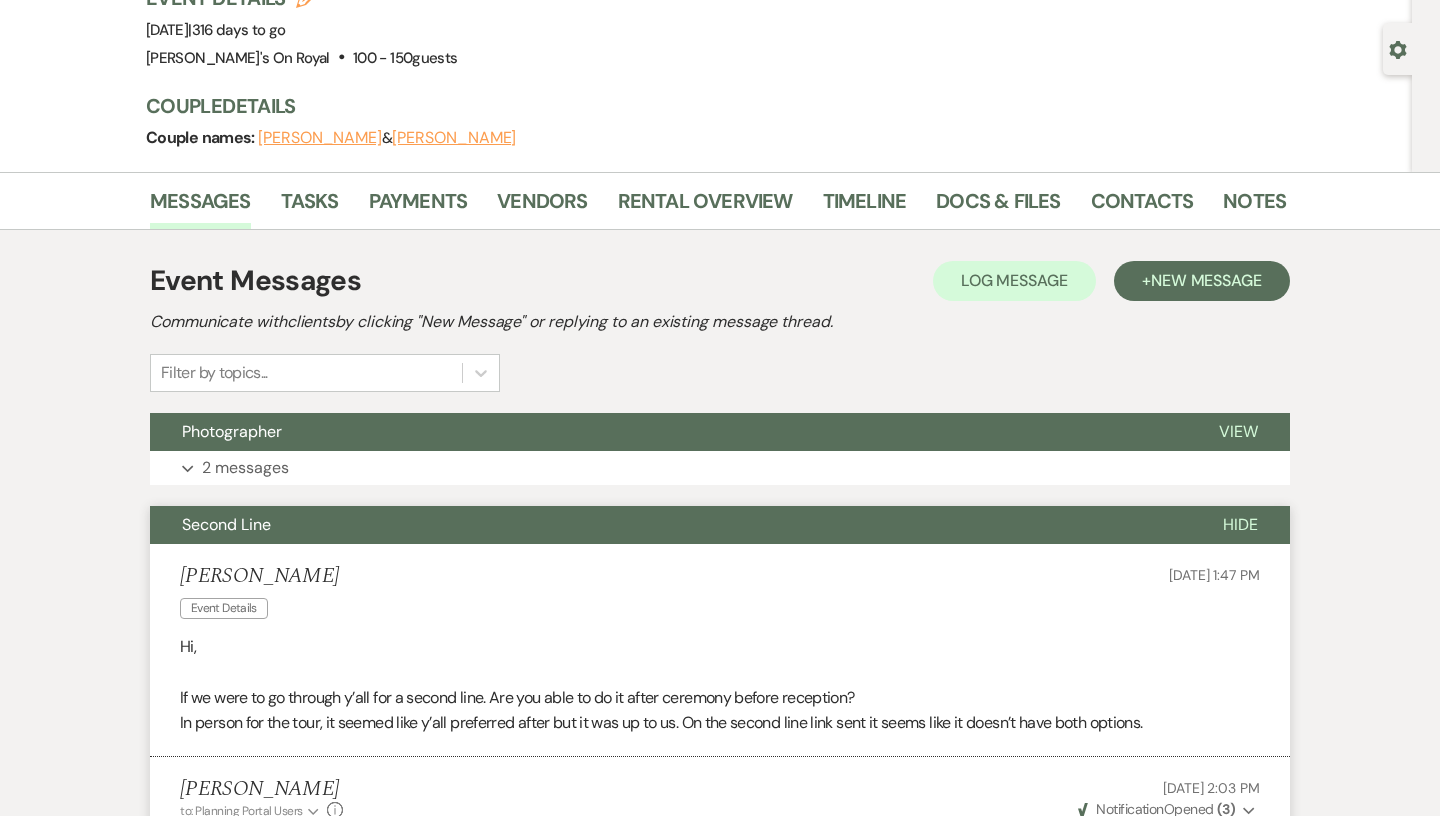 scroll, scrollTop: 0, scrollLeft: 0, axis: both 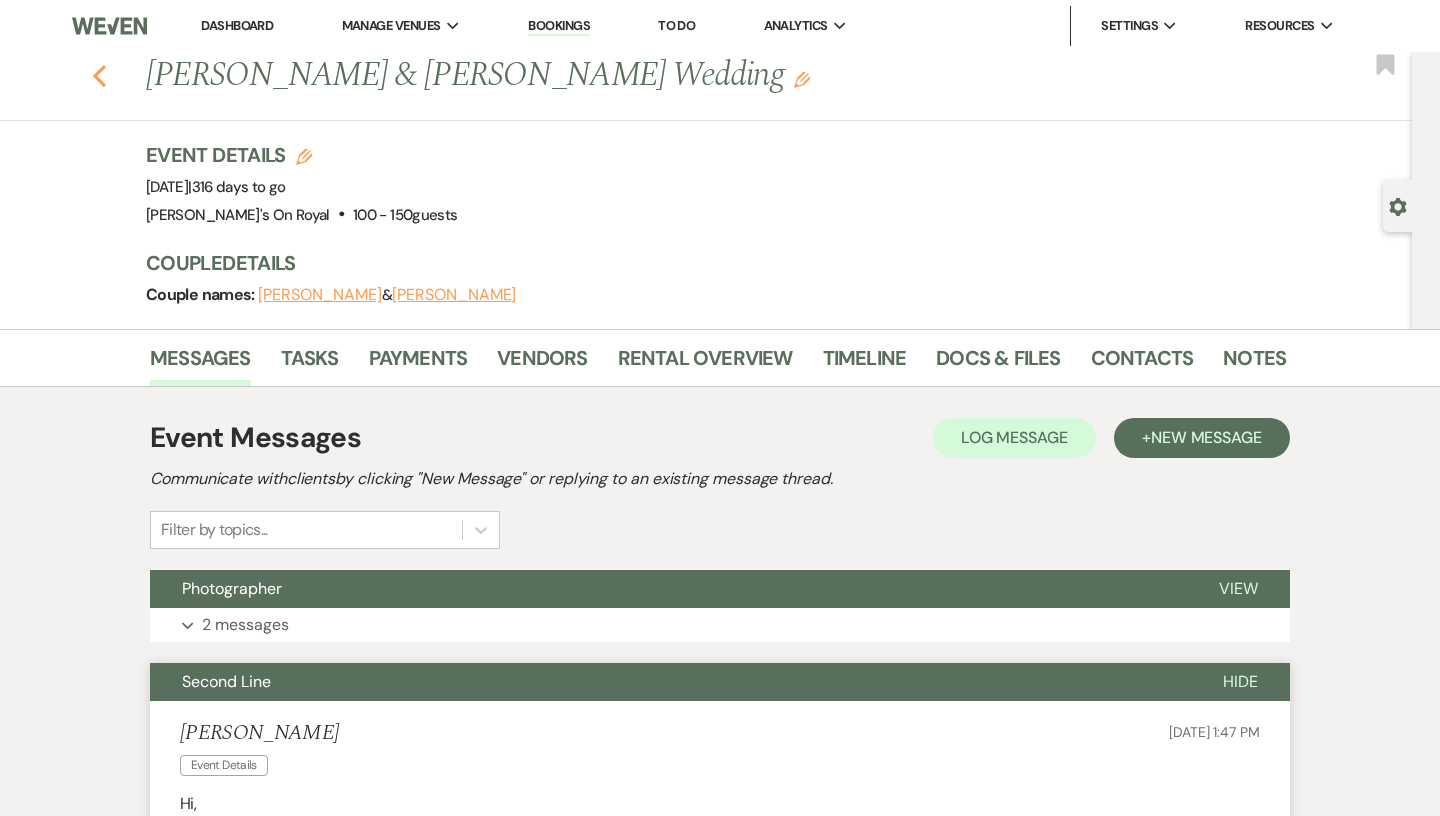 click 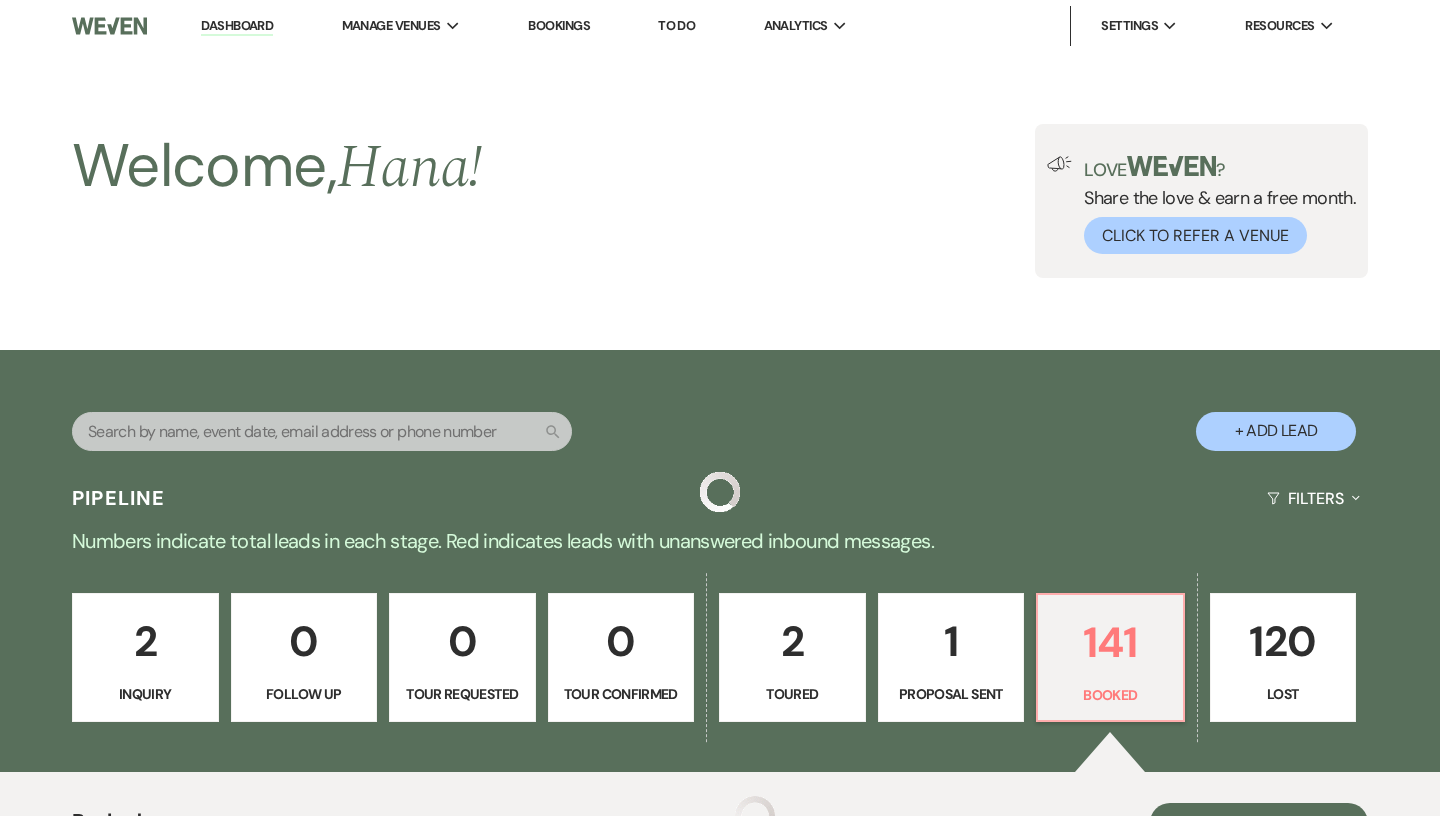 scroll, scrollTop: 556, scrollLeft: 0, axis: vertical 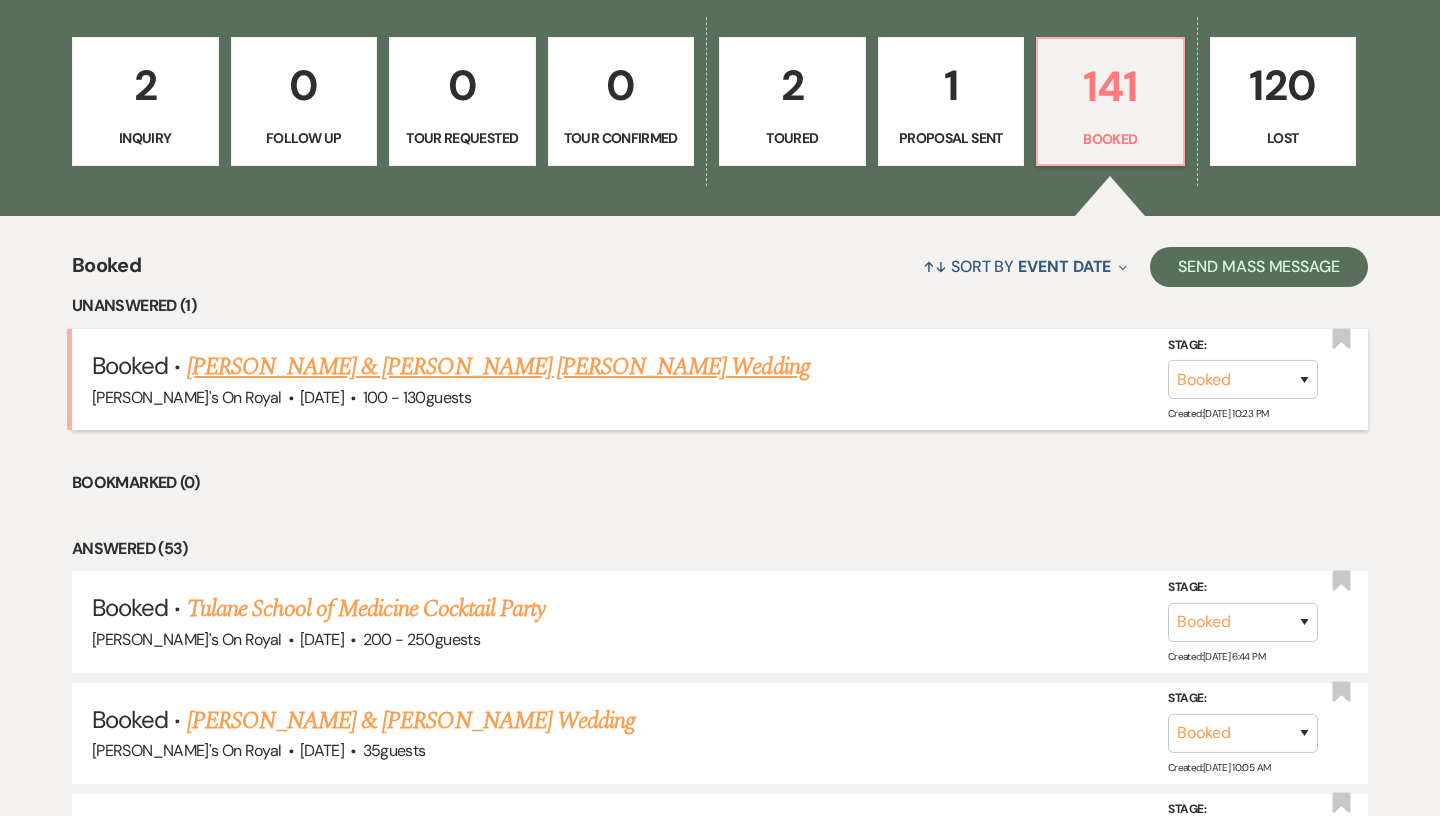 click on "[PERSON_NAME] & [PERSON_NAME] [PERSON_NAME] Wedding" at bounding box center (498, 367) 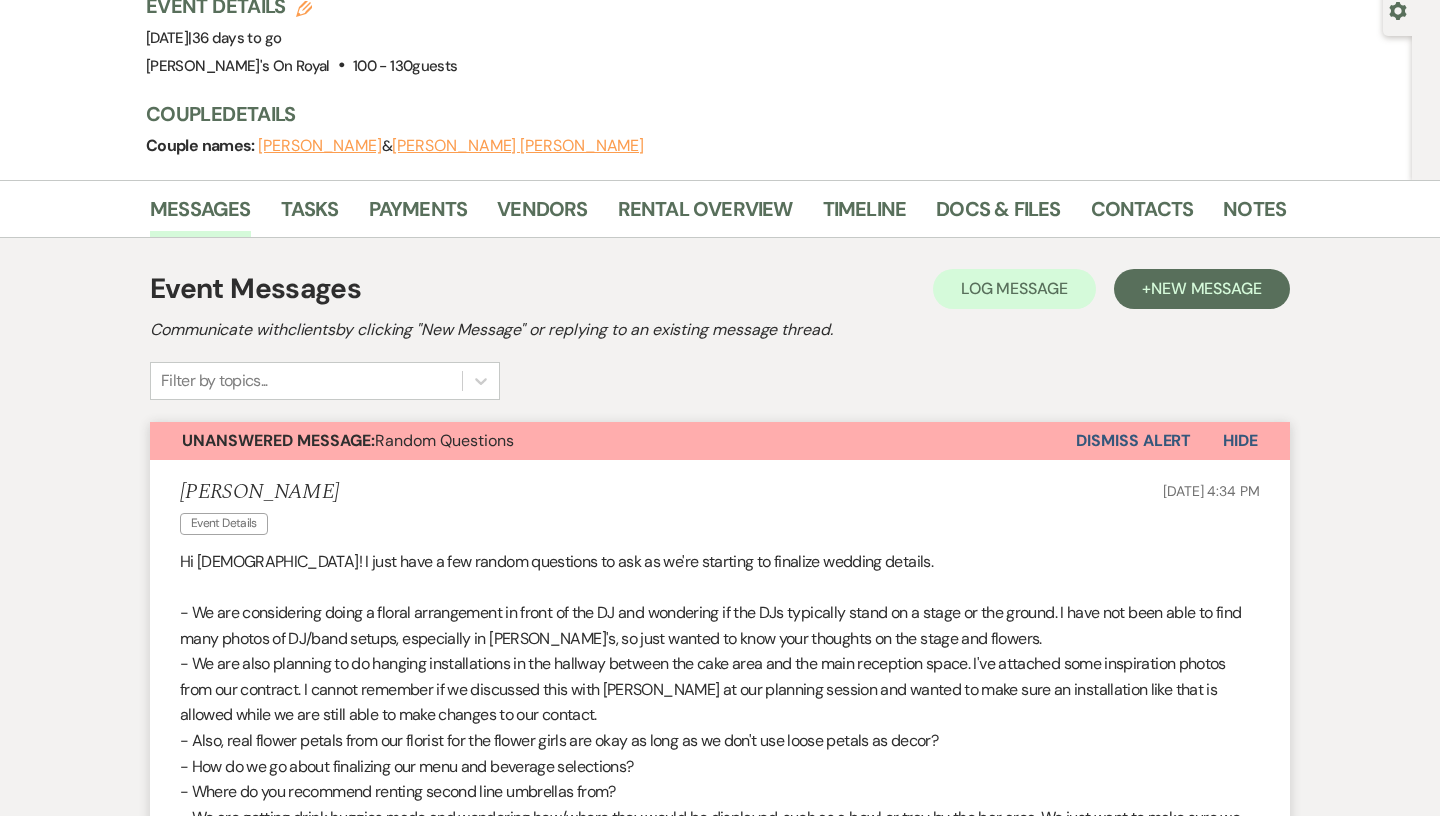 scroll, scrollTop: 198, scrollLeft: 0, axis: vertical 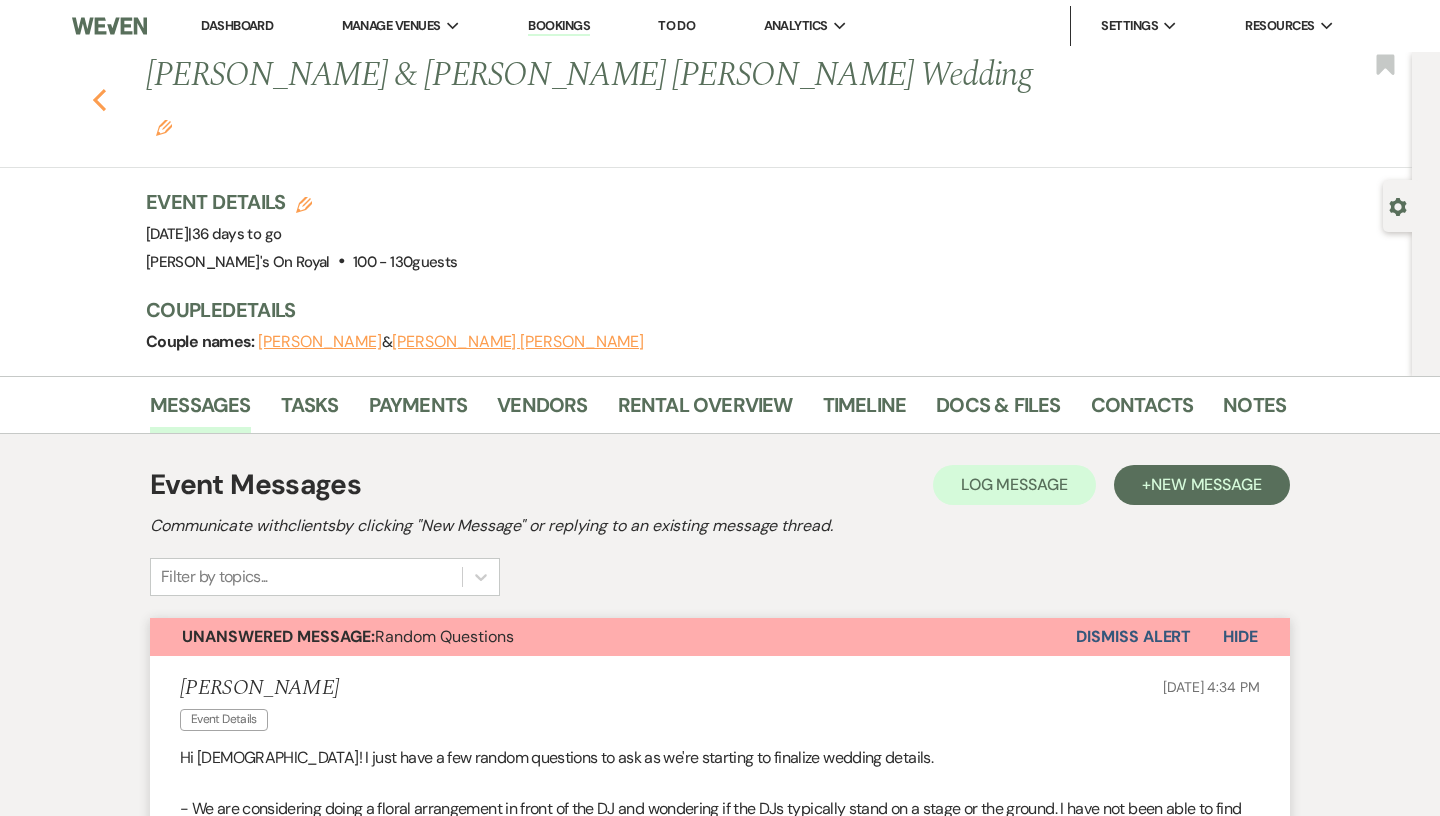 click 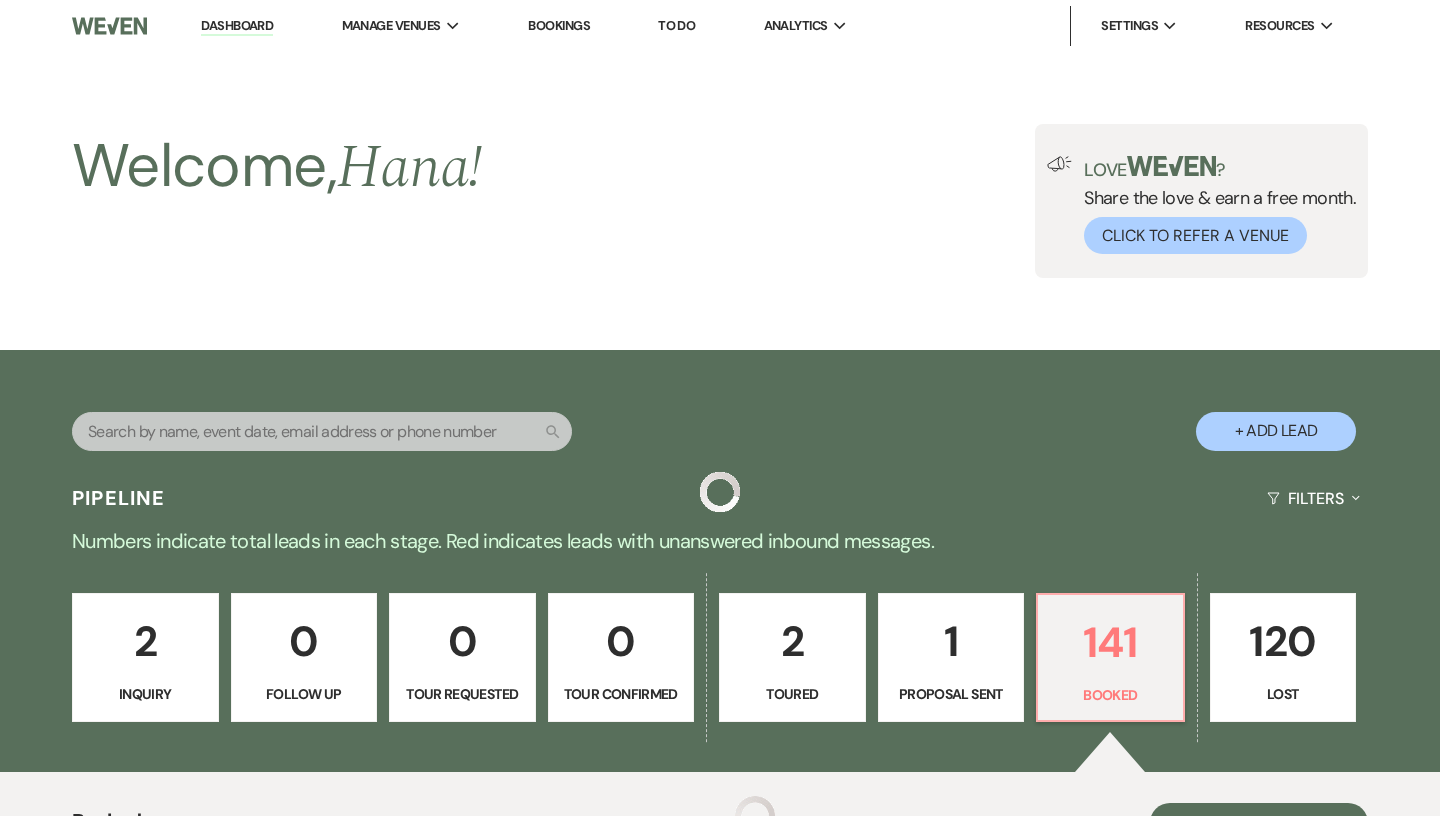 scroll, scrollTop: 556, scrollLeft: 0, axis: vertical 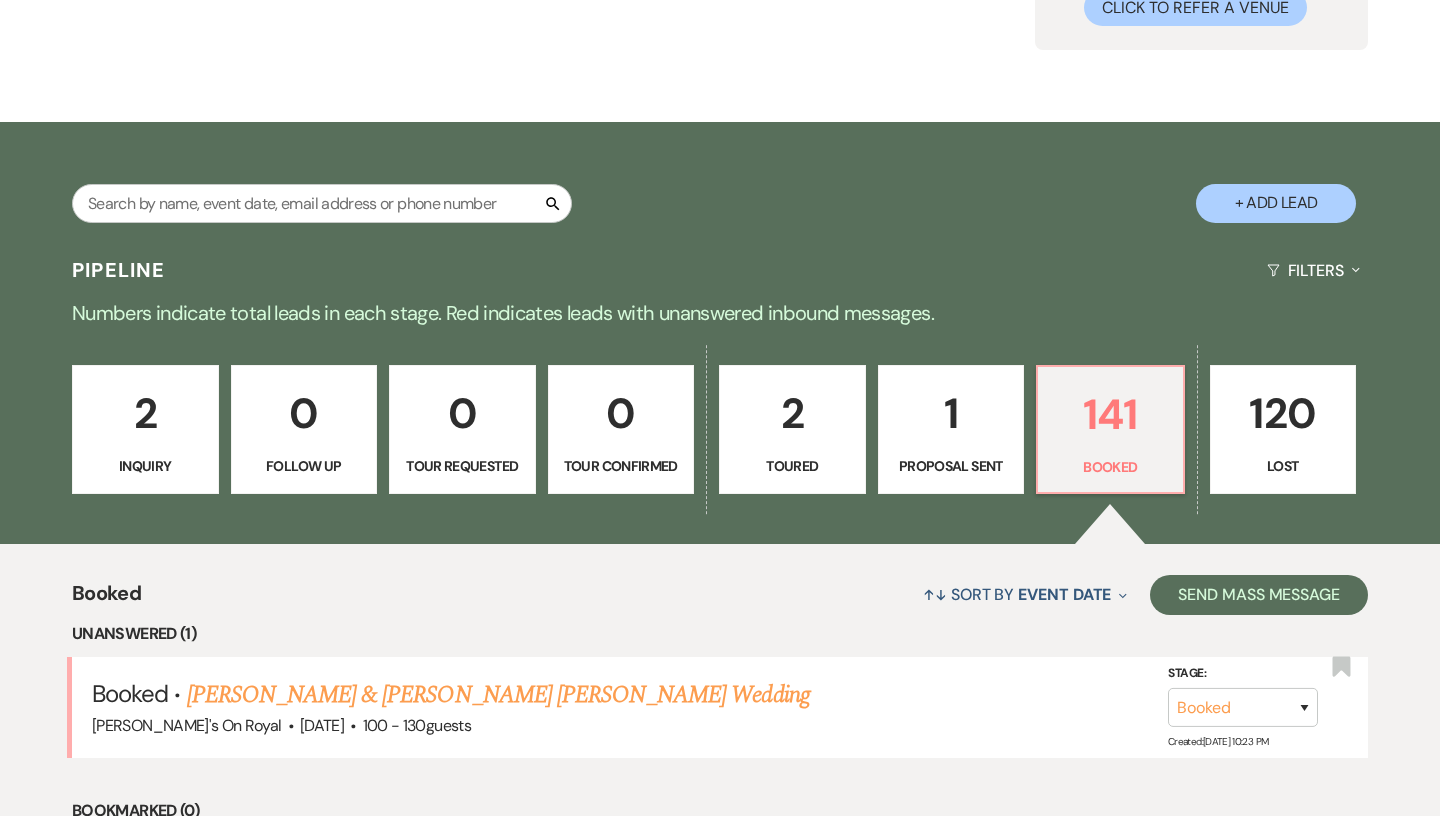click on "Search + Add Lead" at bounding box center [720, 185] 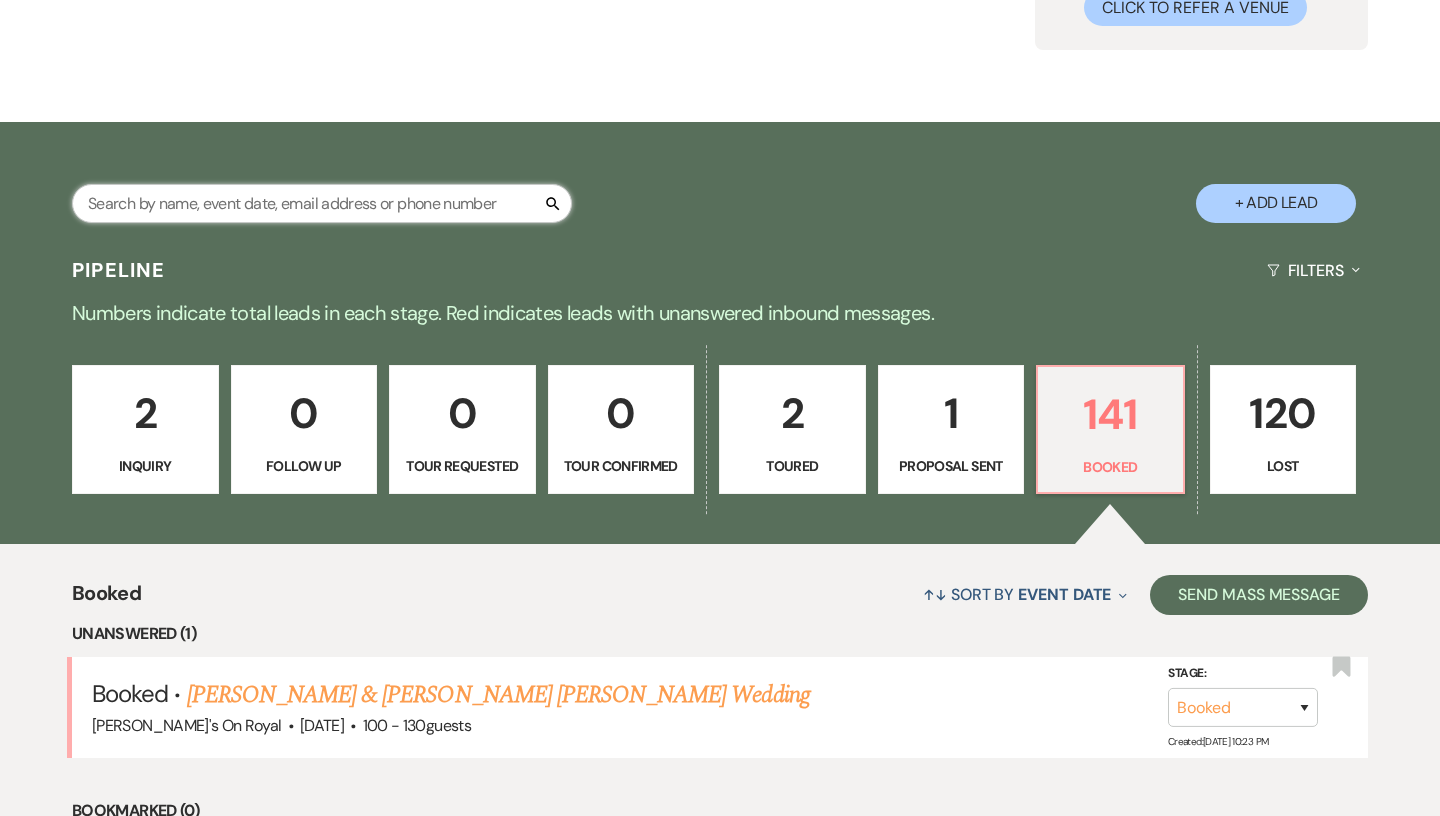 click at bounding box center (322, 203) 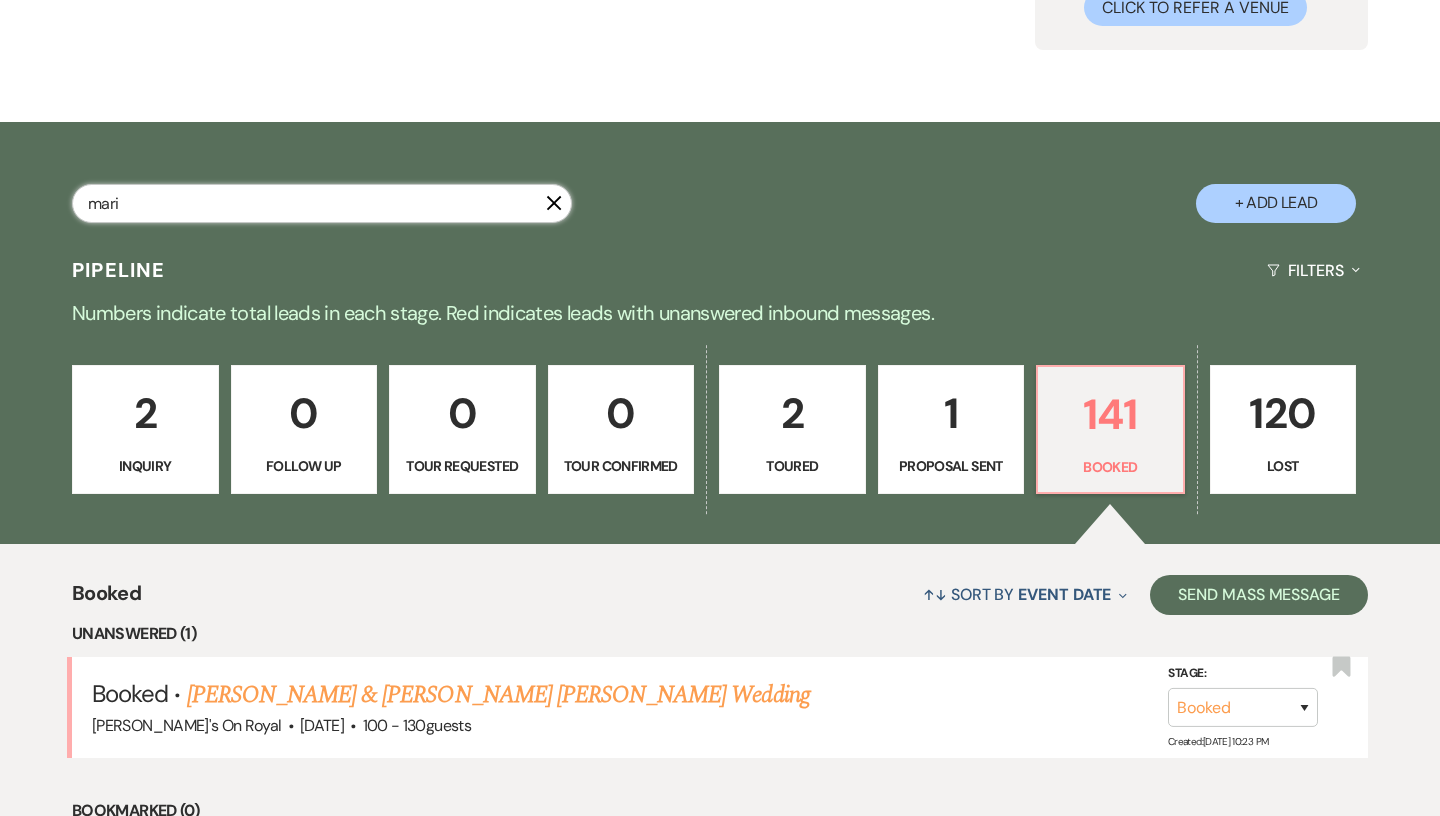 type on "maria" 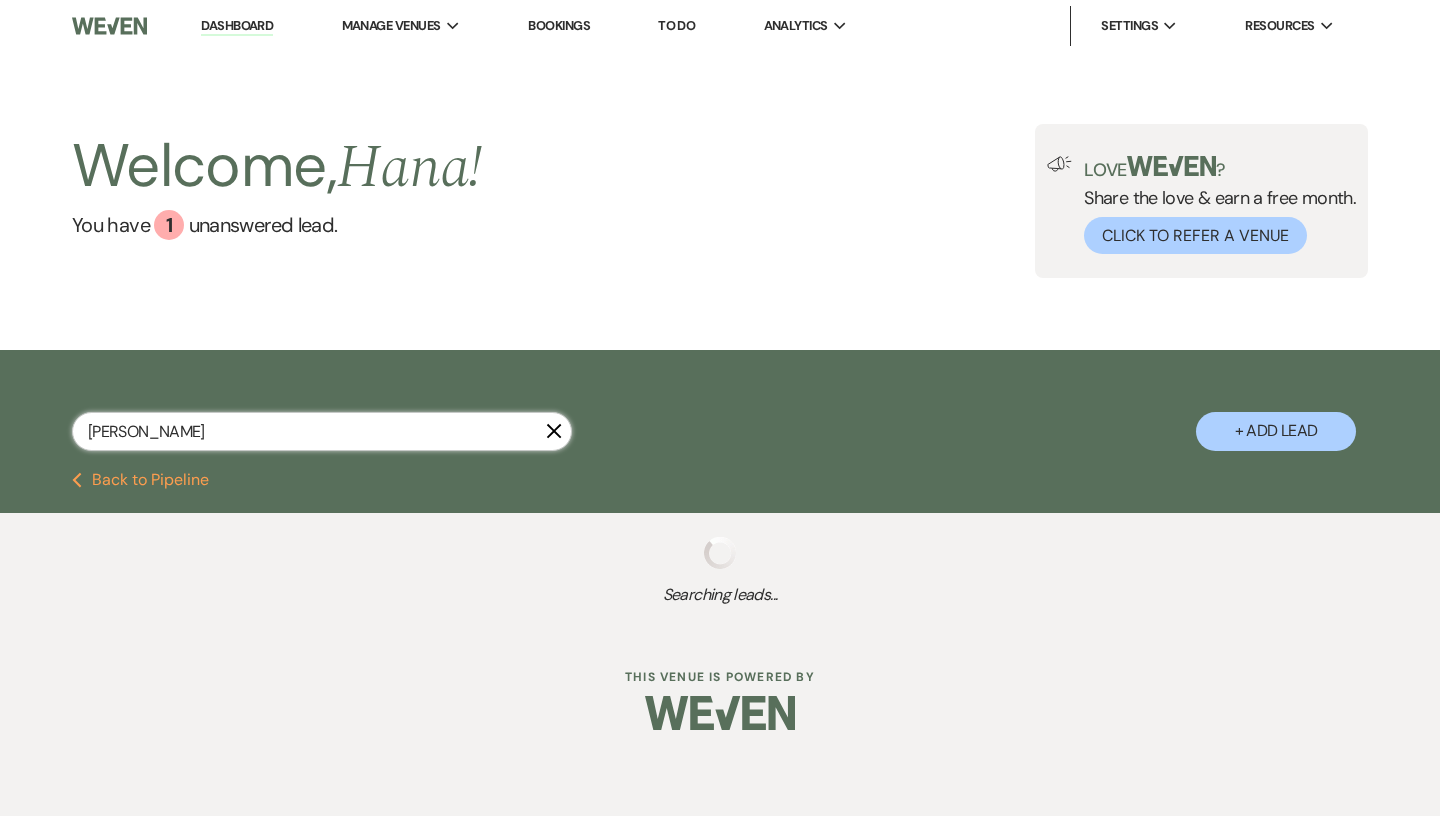 scroll, scrollTop: 0, scrollLeft: 0, axis: both 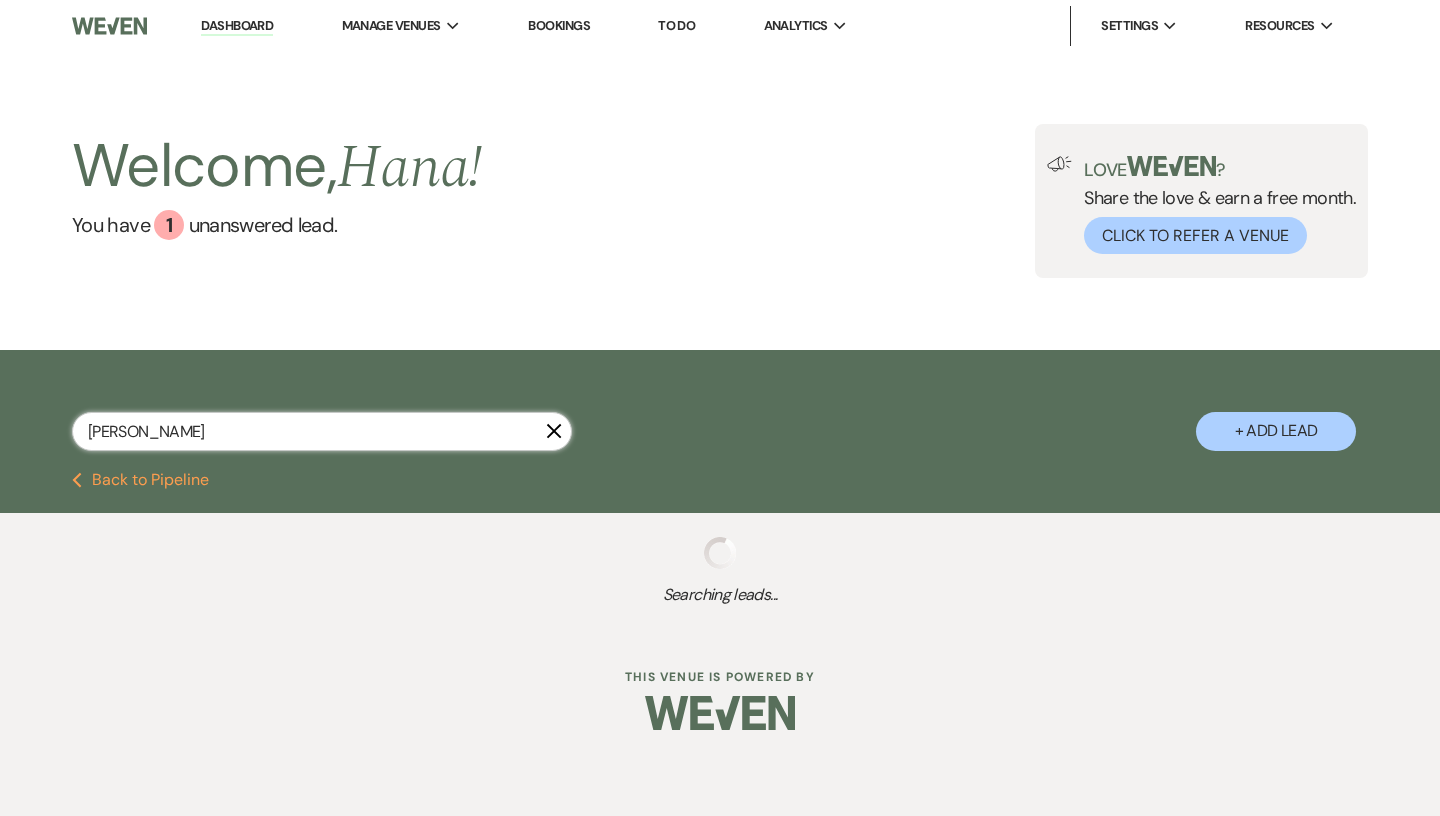select on "8" 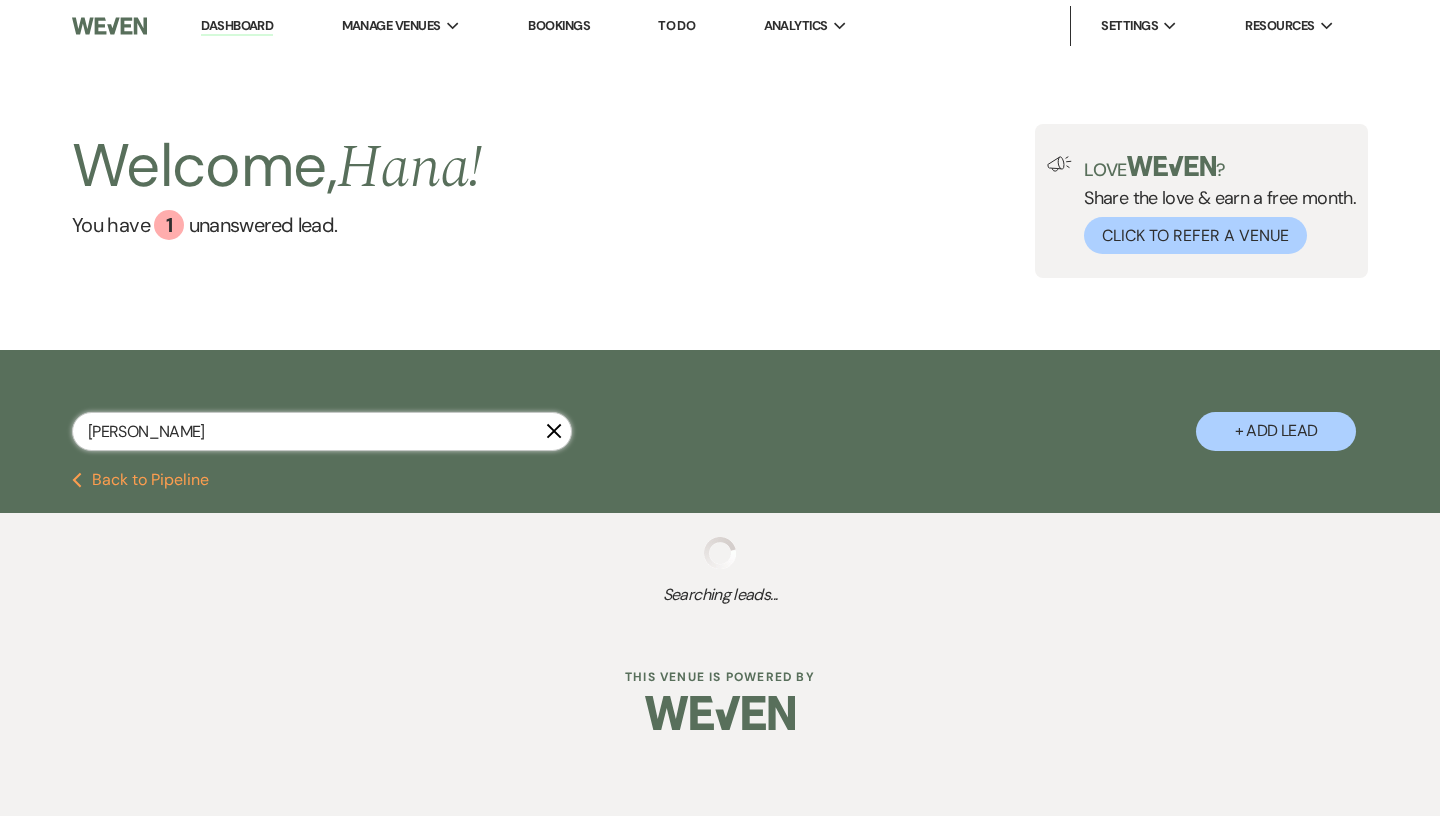 select on "5" 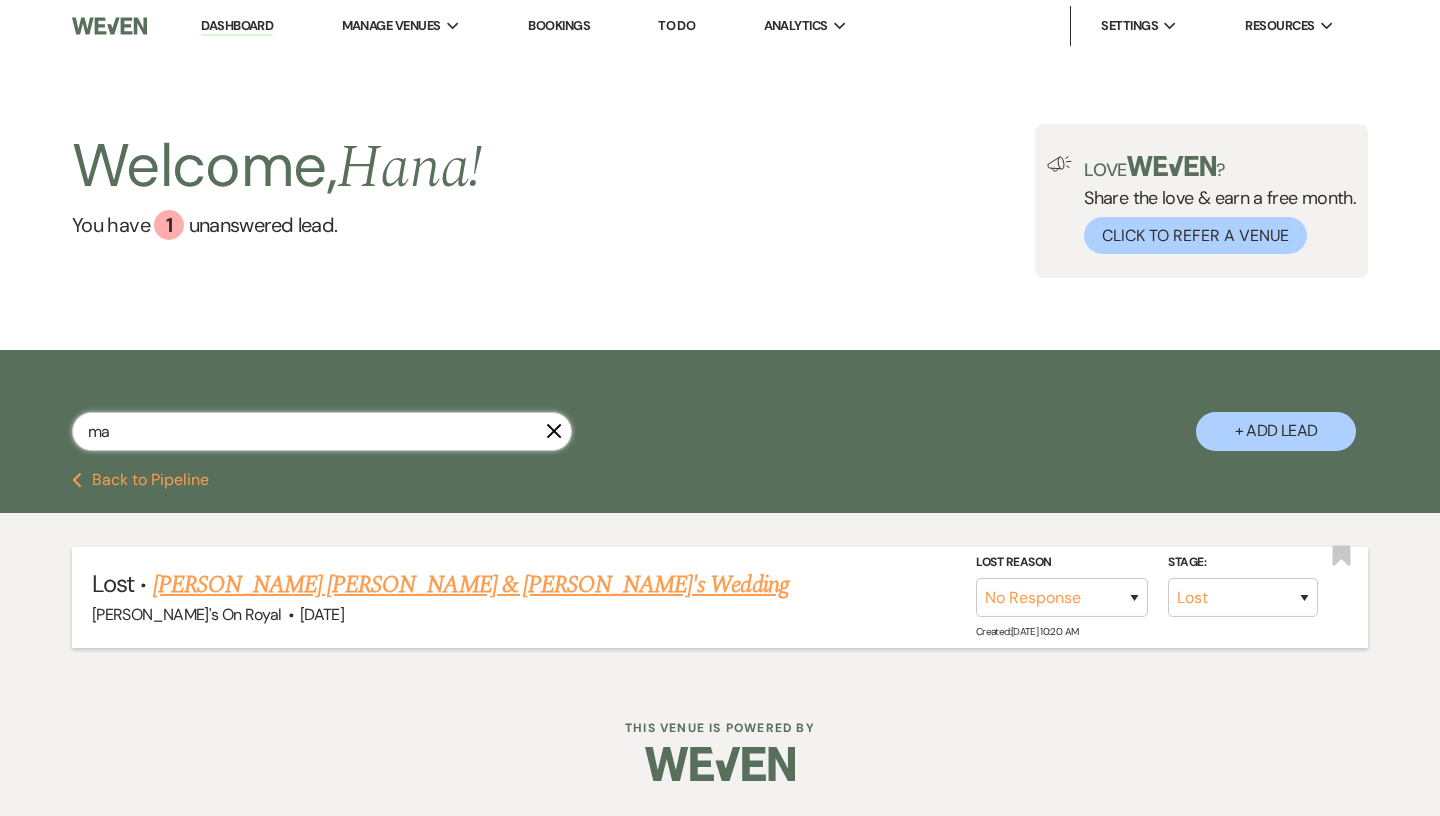 type on "m" 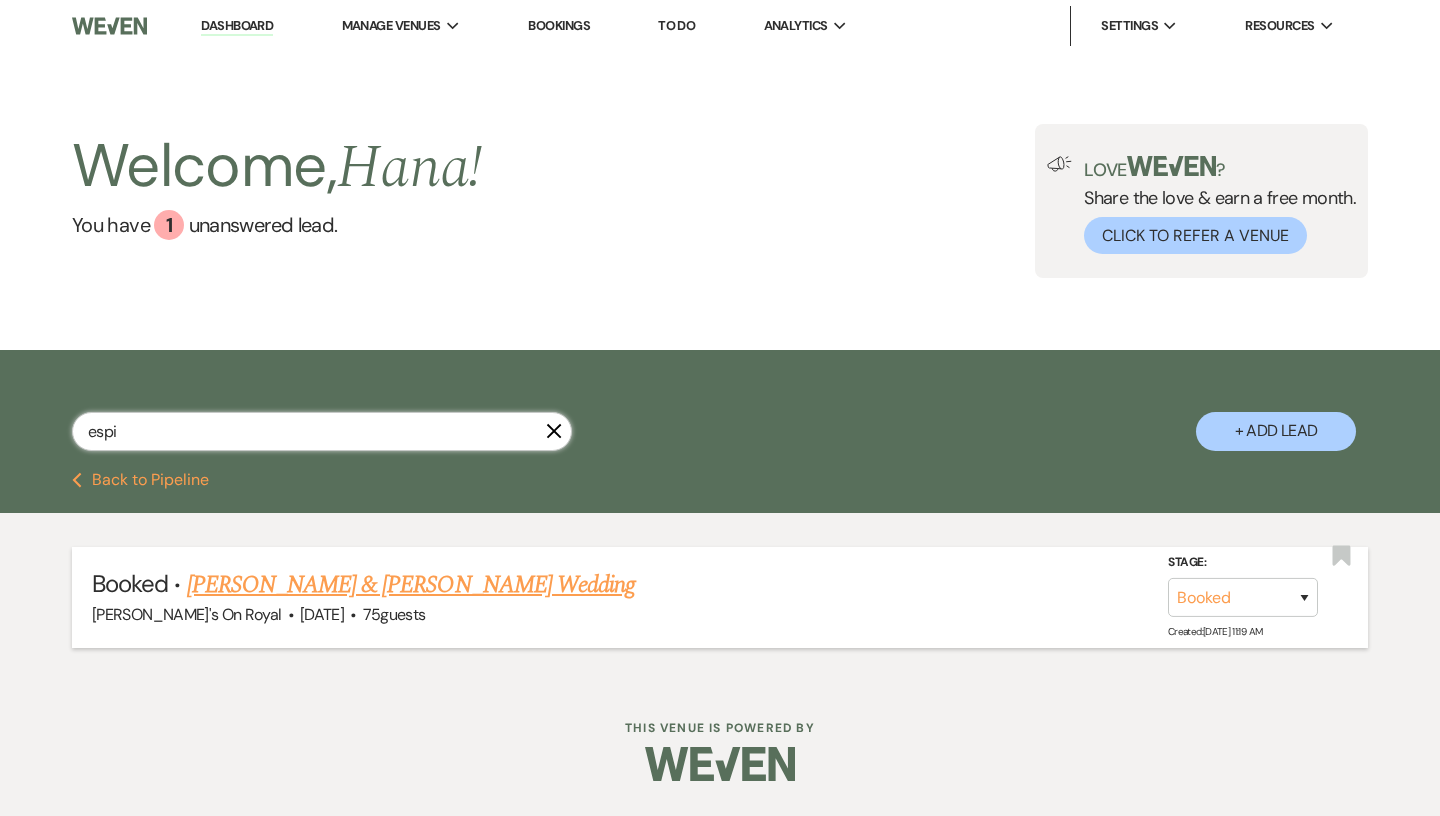 type on "espi" 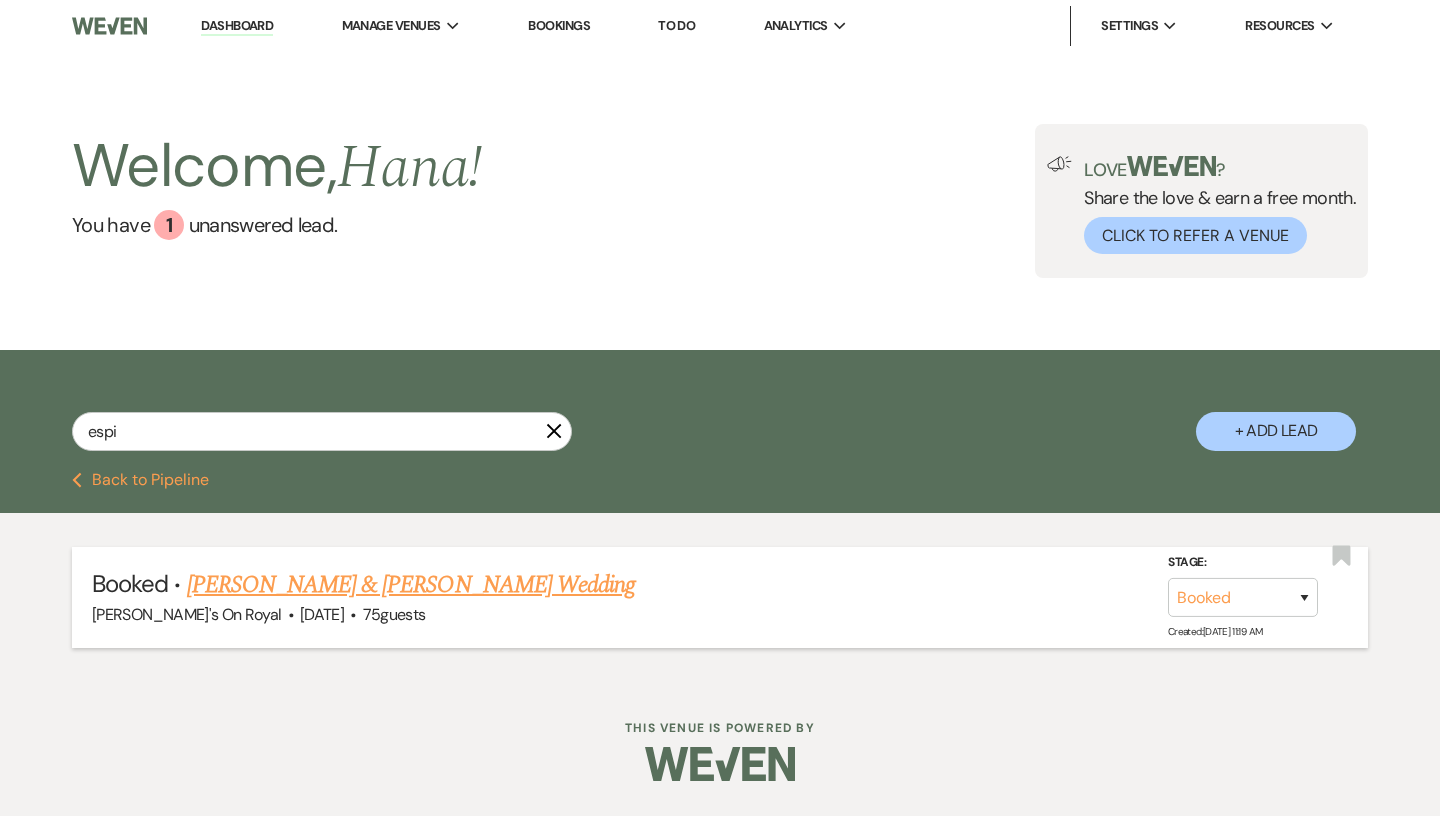 click on "[PERSON_NAME] & [PERSON_NAME] Wedding" at bounding box center (411, 585) 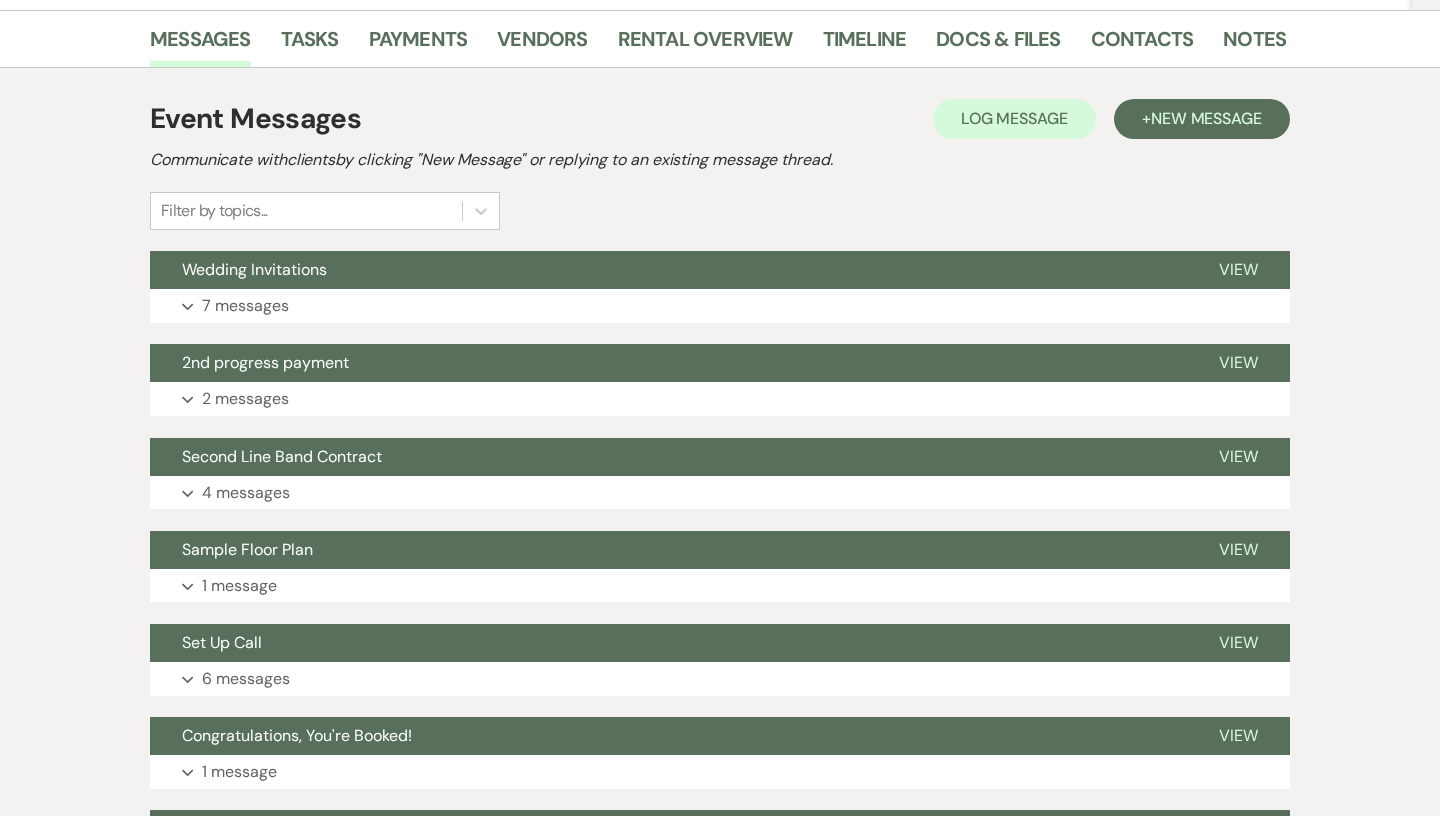 scroll, scrollTop: 326, scrollLeft: 0, axis: vertical 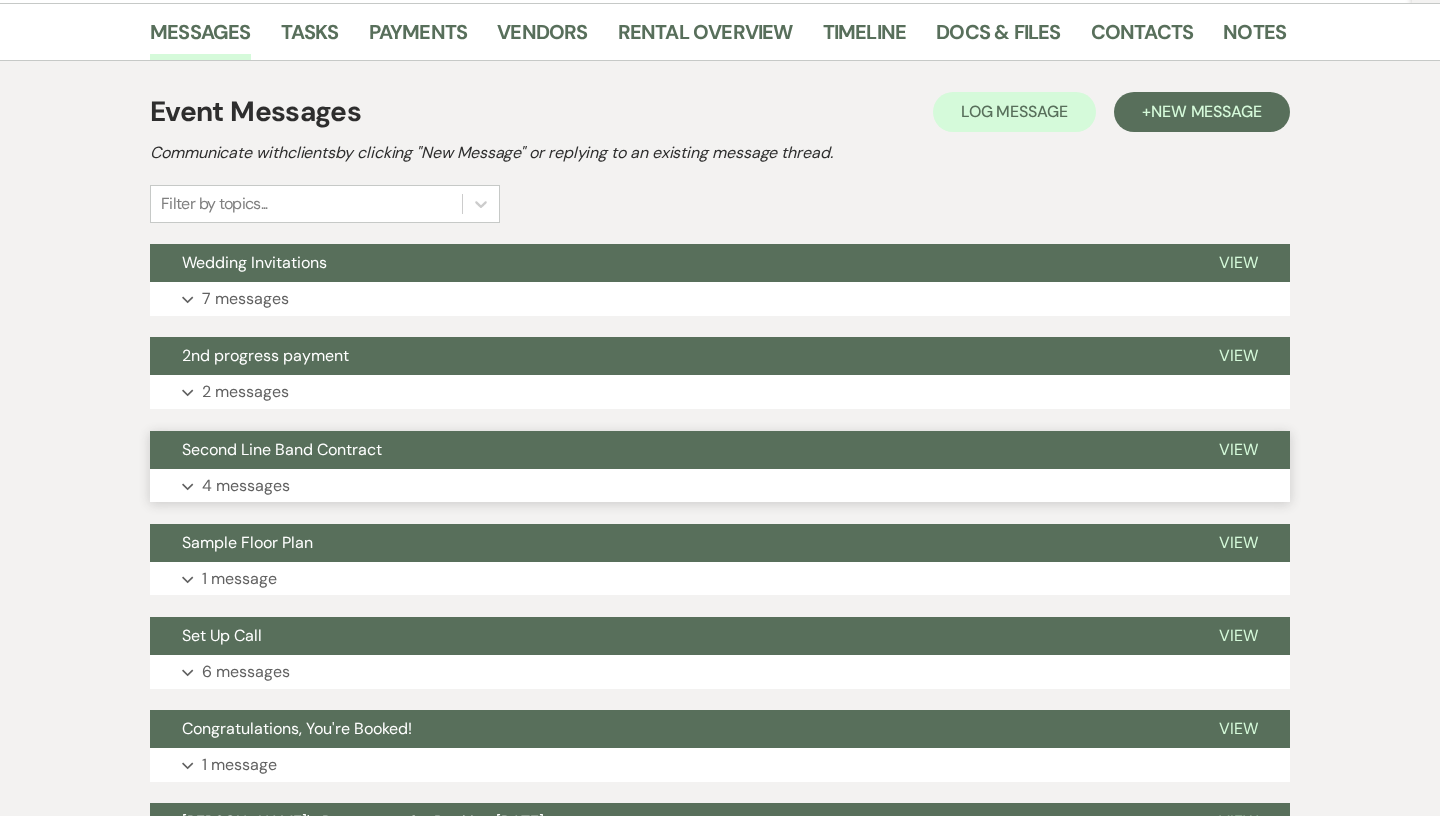 click on "Expand 4 messages" at bounding box center [720, 486] 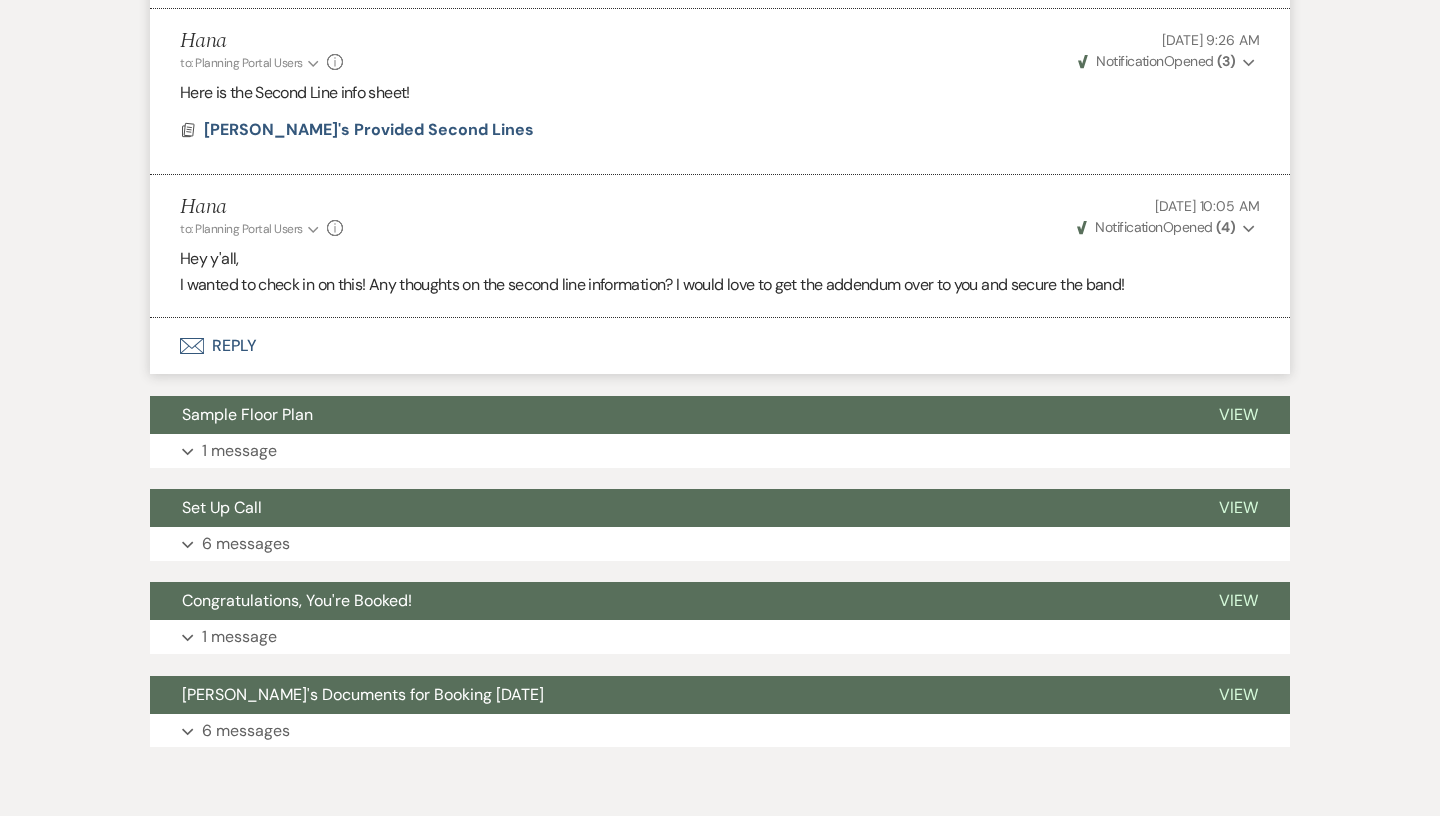 scroll, scrollTop: 1135, scrollLeft: 0, axis: vertical 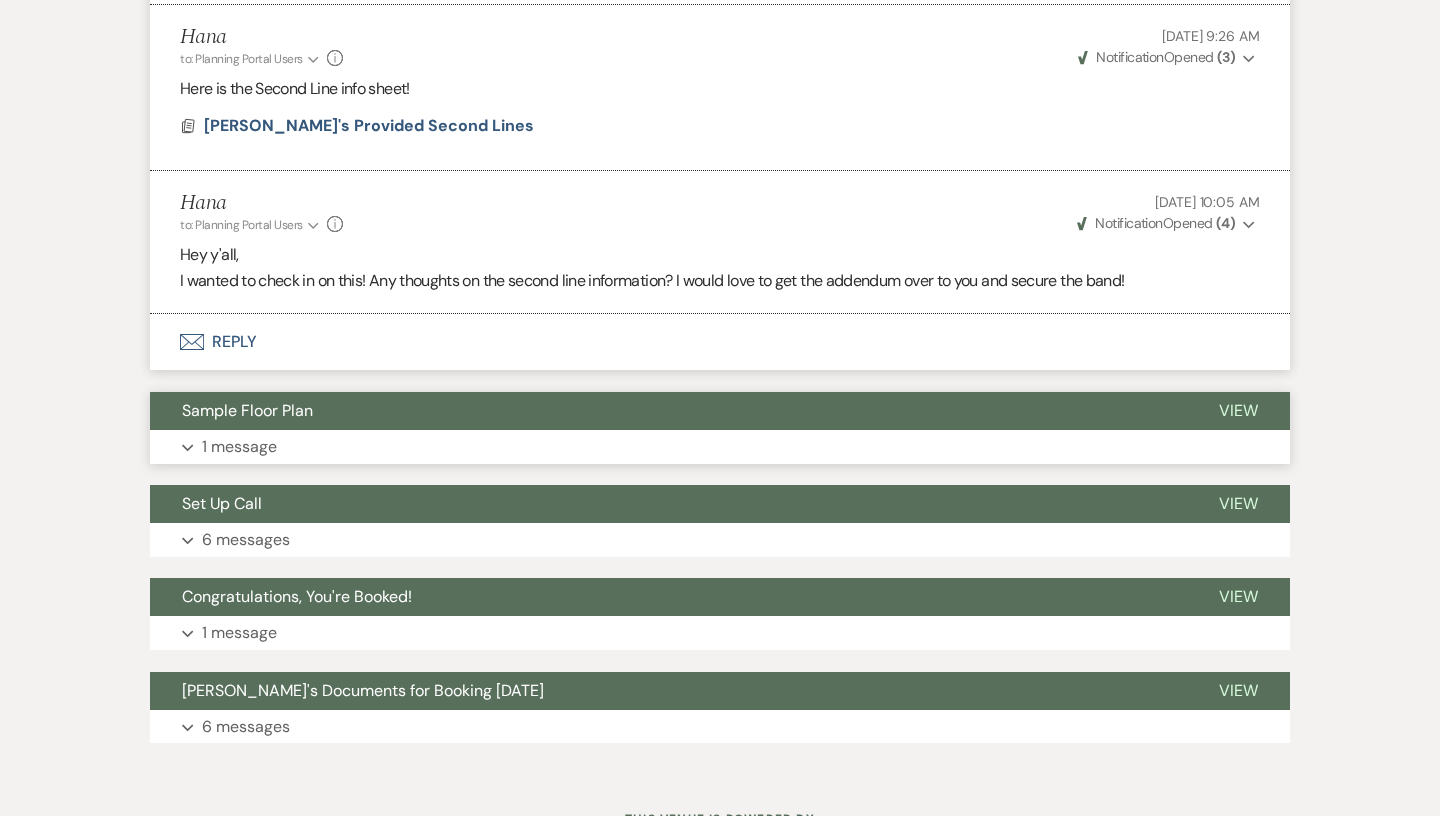 click on "Expand 1 message" at bounding box center (720, 447) 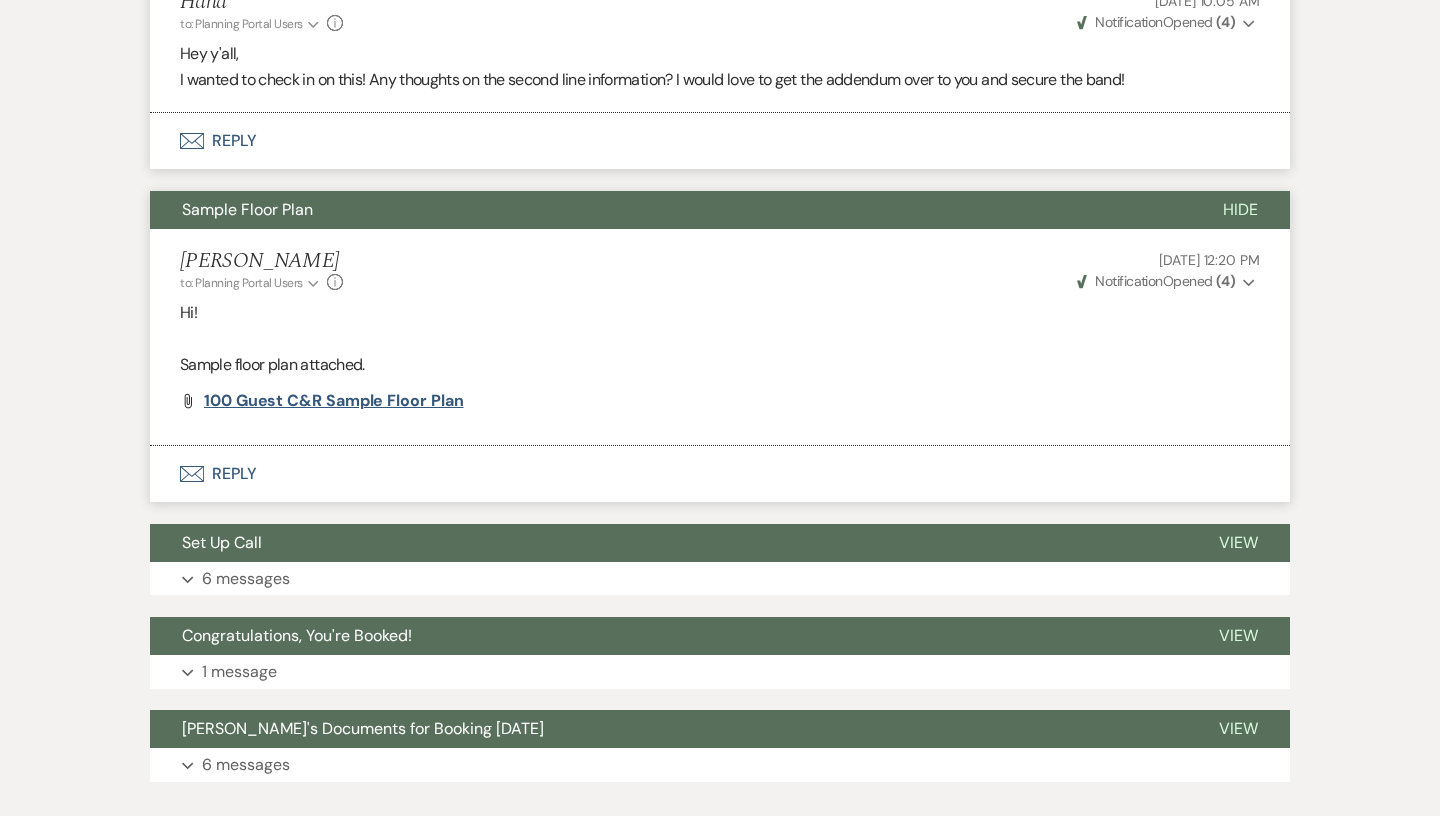 scroll, scrollTop: 1345, scrollLeft: 0, axis: vertical 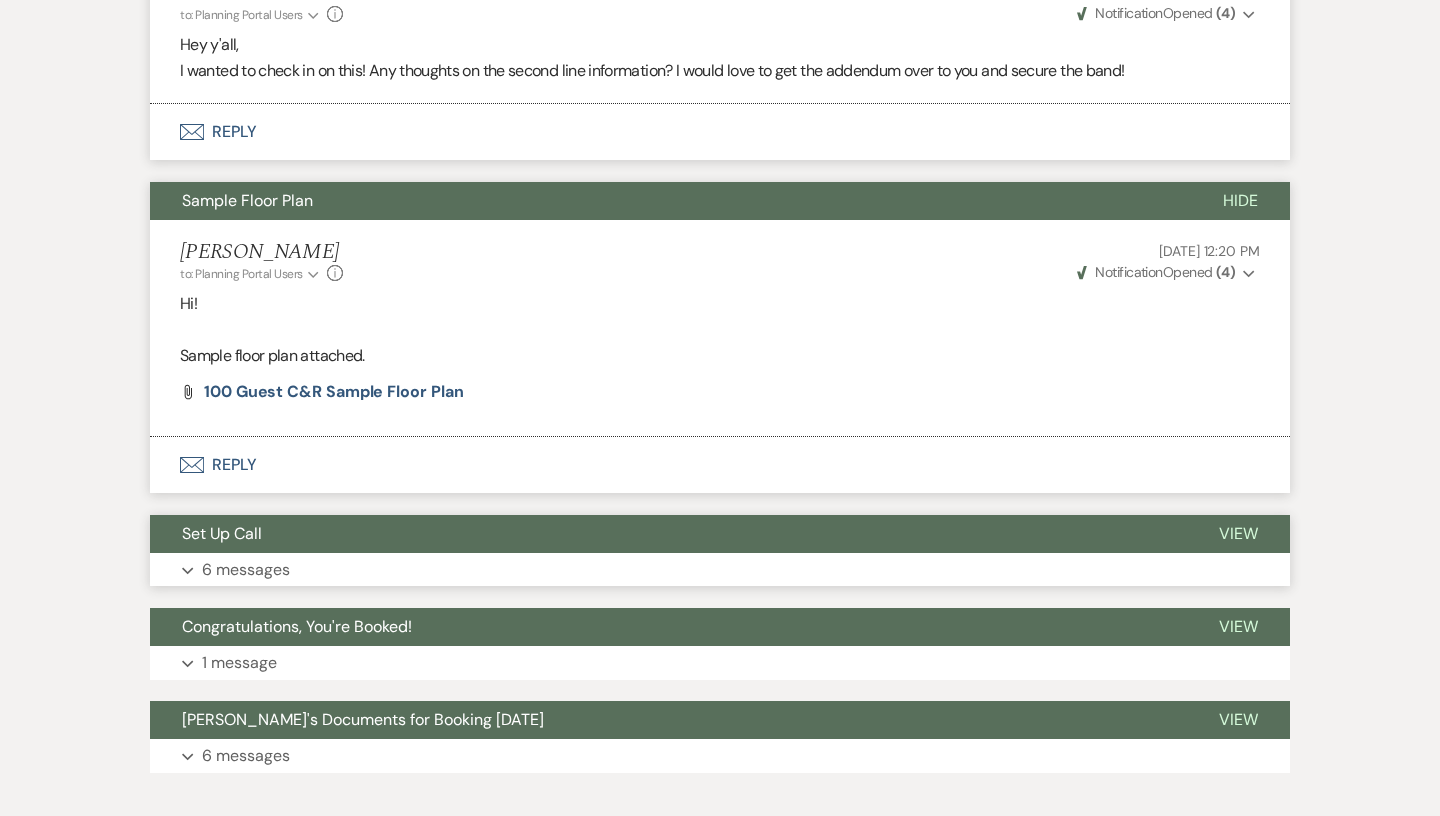 click on "Set Up Call" at bounding box center (668, 534) 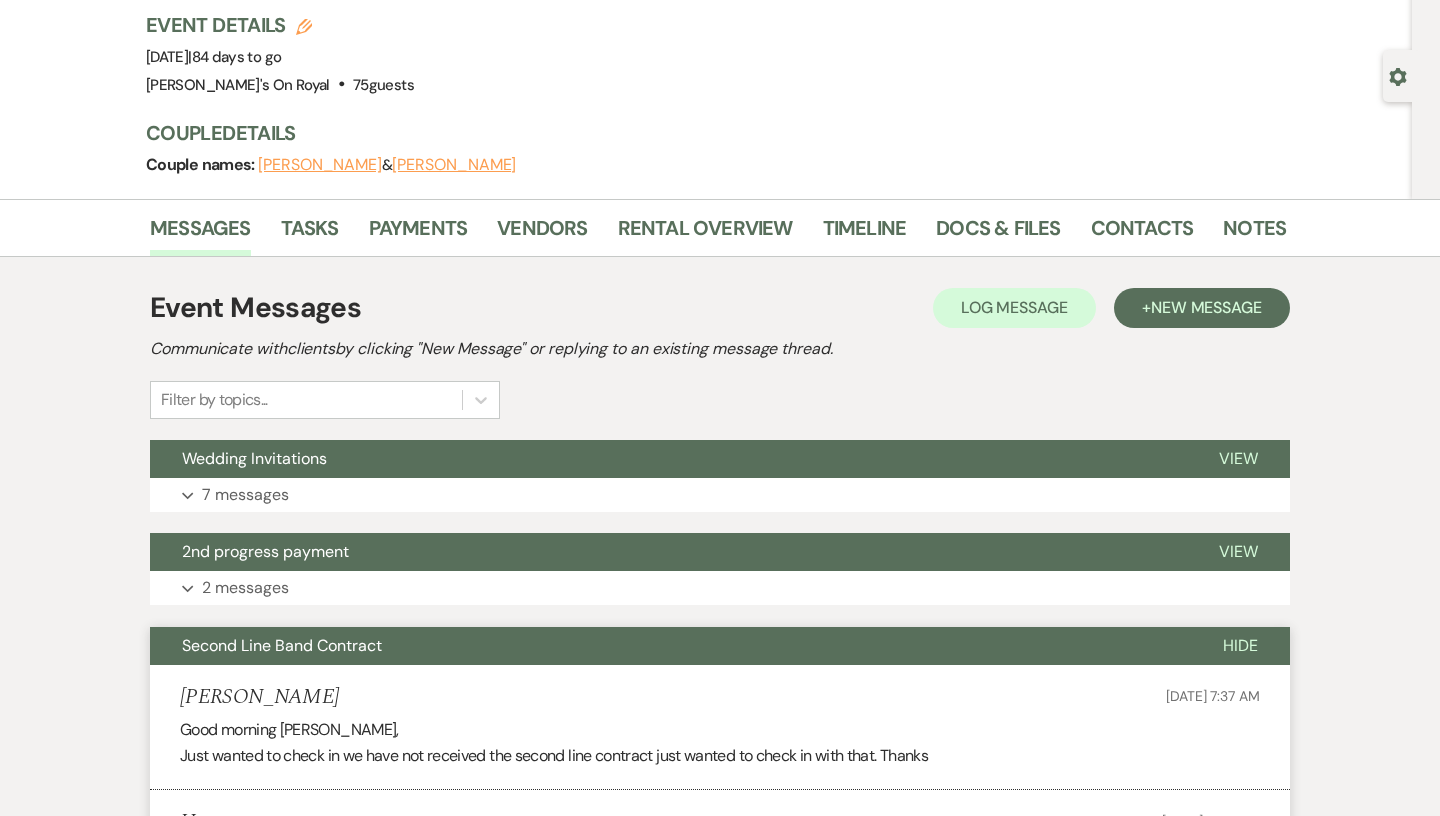 scroll, scrollTop: 164, scrollLeft: 0, axis: vertical 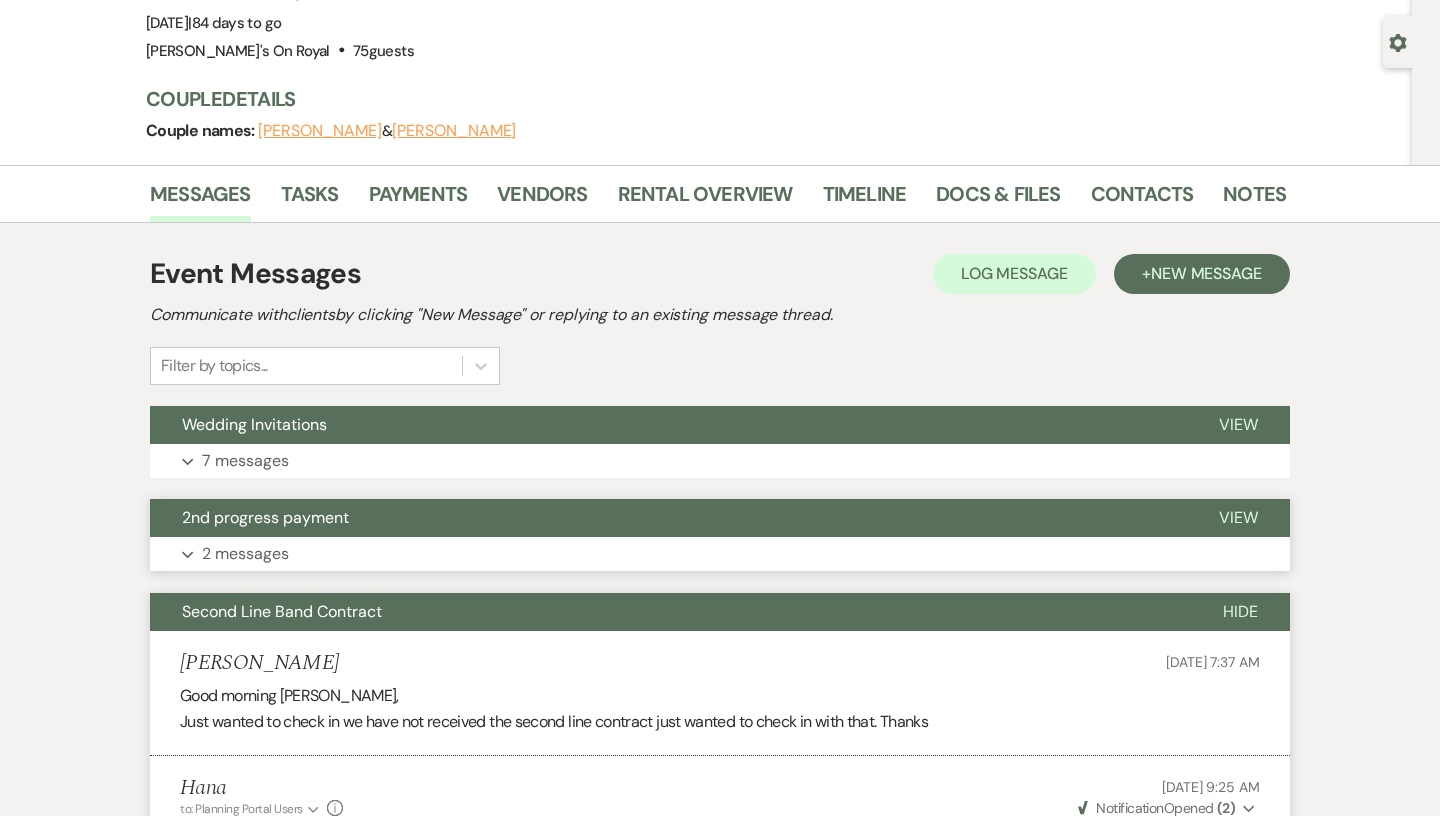 click on "2nd progress payment" at bounding box center (668, 518) 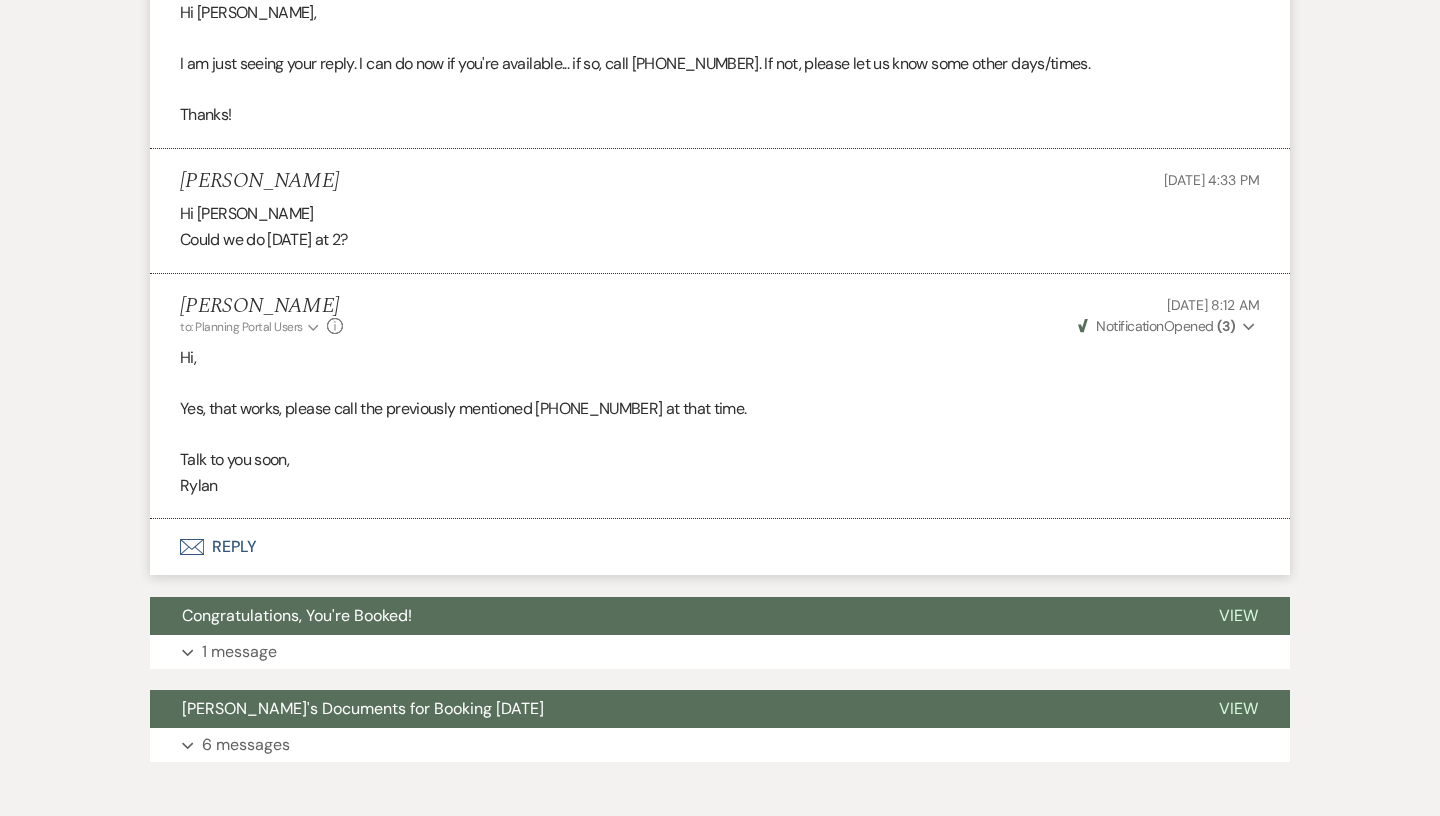 scroll, scrollTop: 3366, scrollLeft: 0, axis: vertical 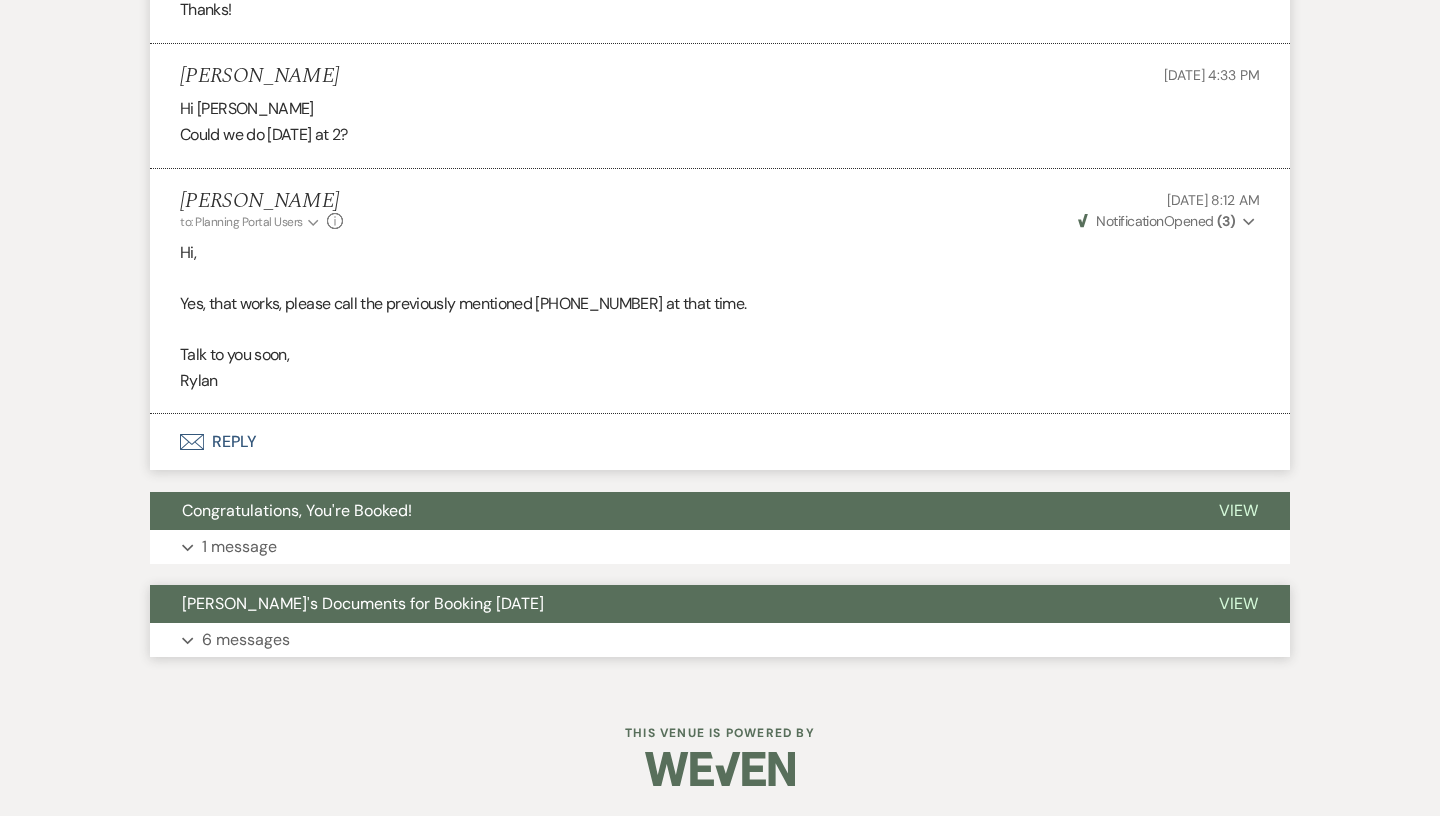click on "Latrobe's Documents for Booking 10.10.25" at bounding box center (363, 603) 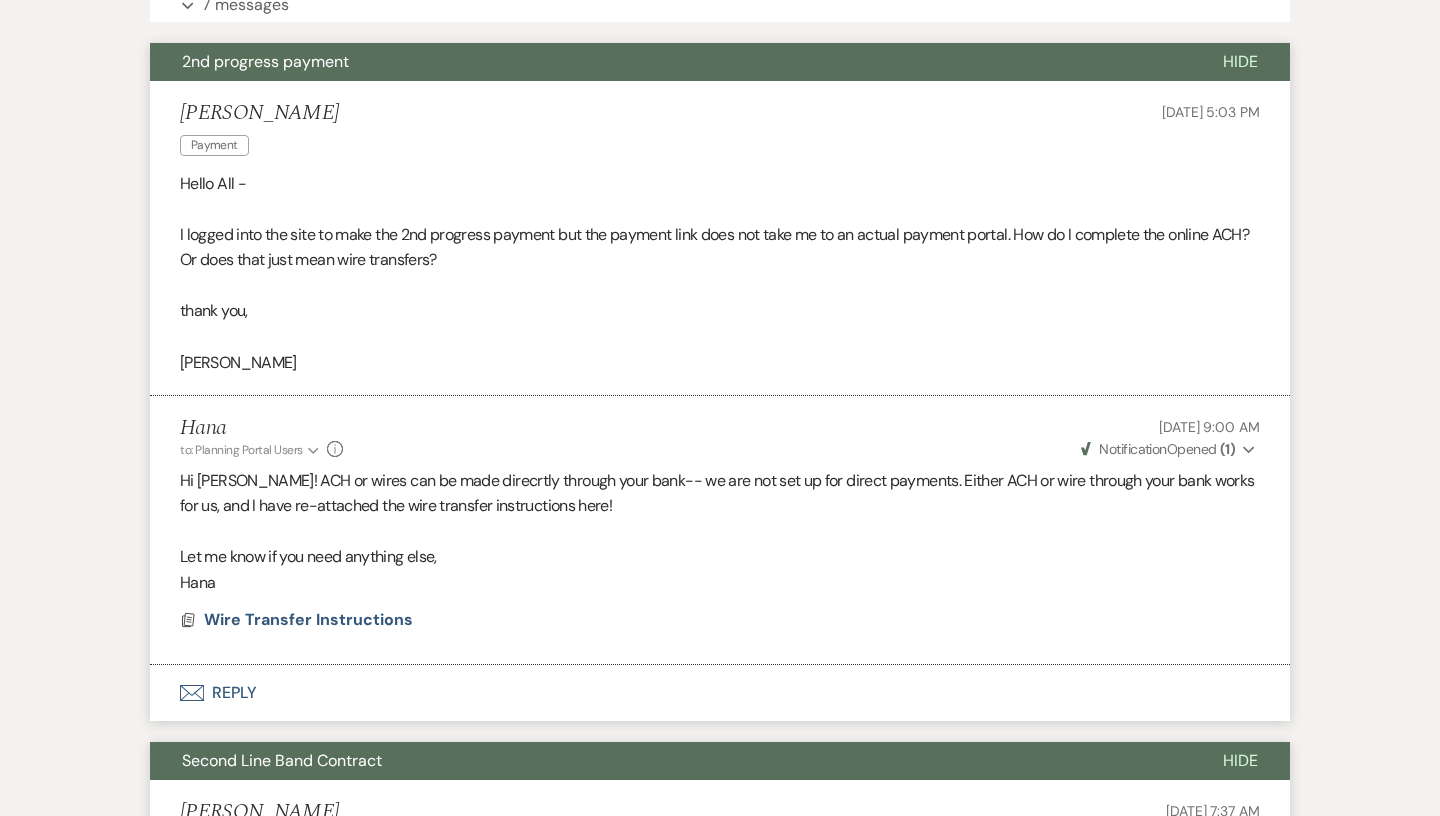 scroll, scrollTop: 0, scrollLeft: 0, axis: both 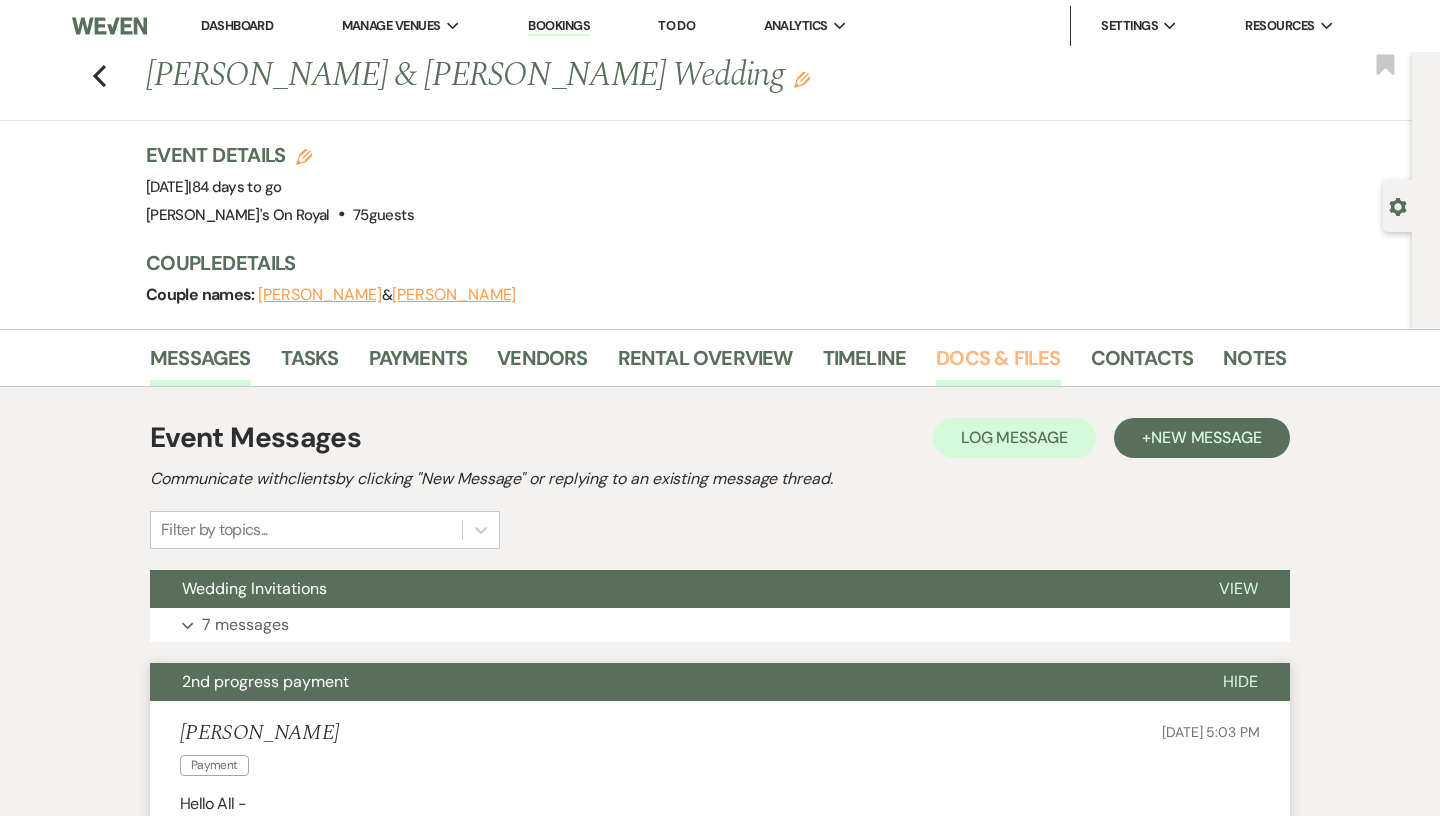 click on "Docs & Files" at bounding box center (998, 364) 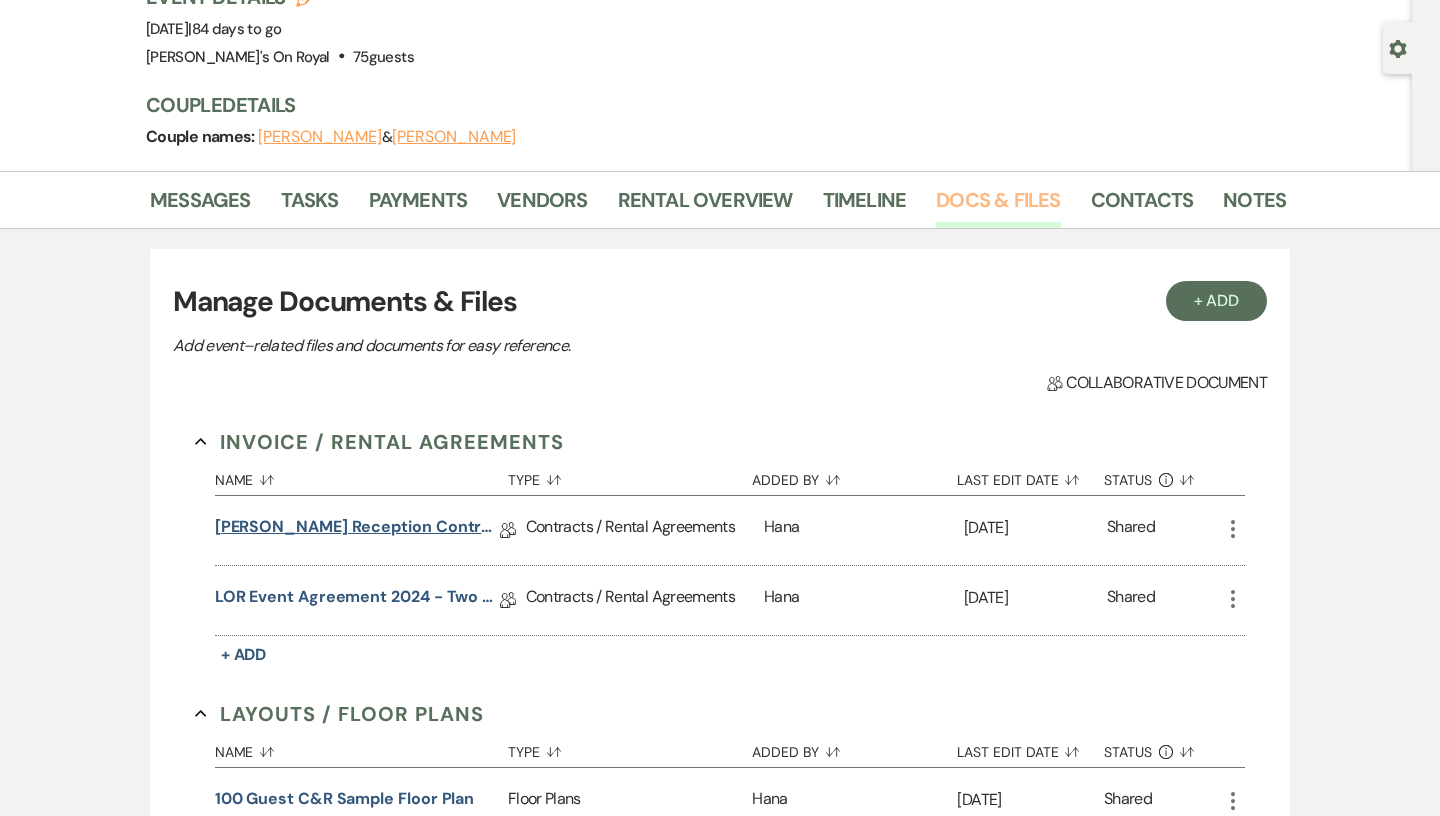 scroll, scrollTop: 157, scrollLeft: 0, axis: vertical 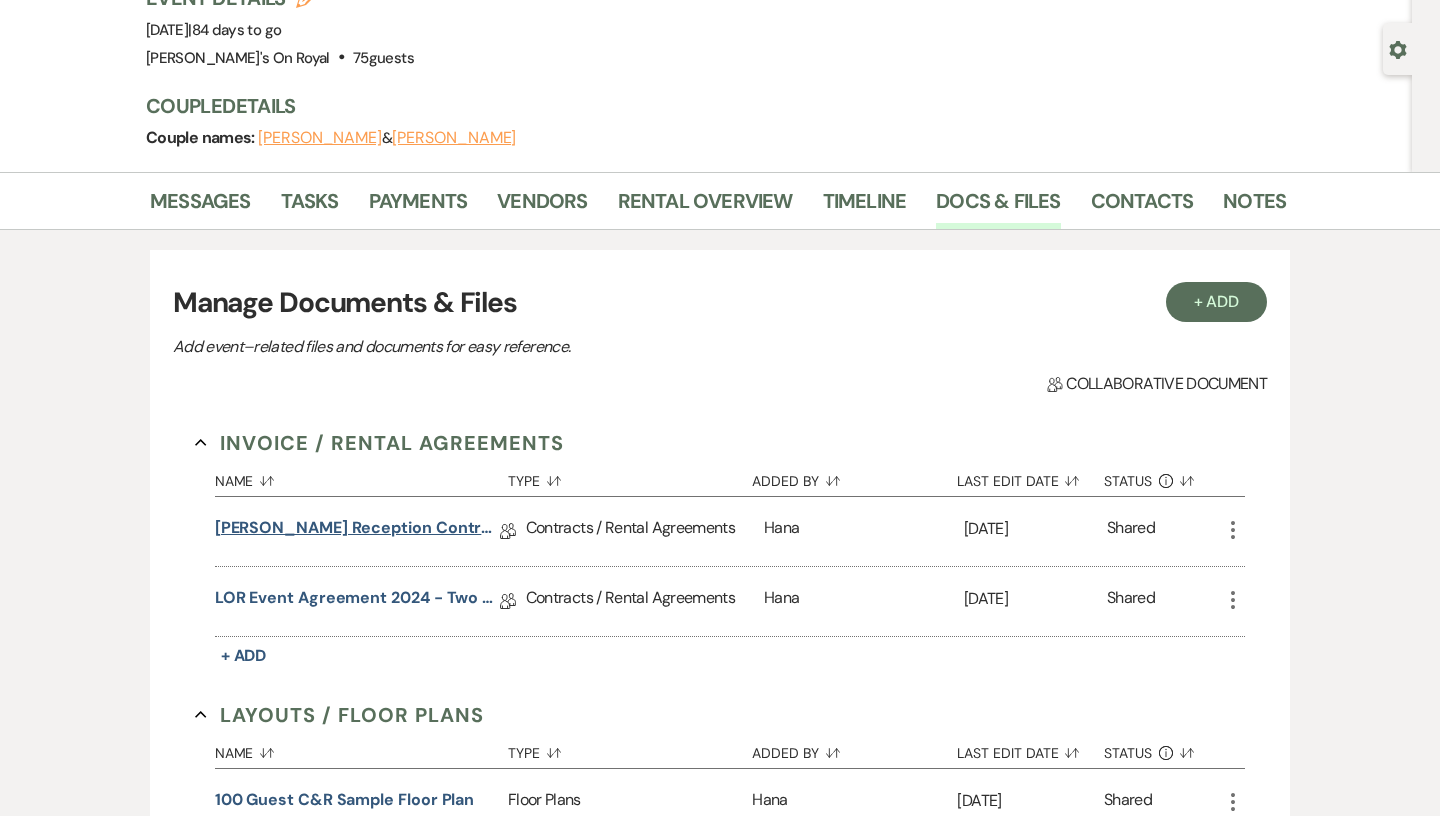 click on "Espinal Rodriguez Reception Contract 10.10.25" at bounding box center (357, 531) 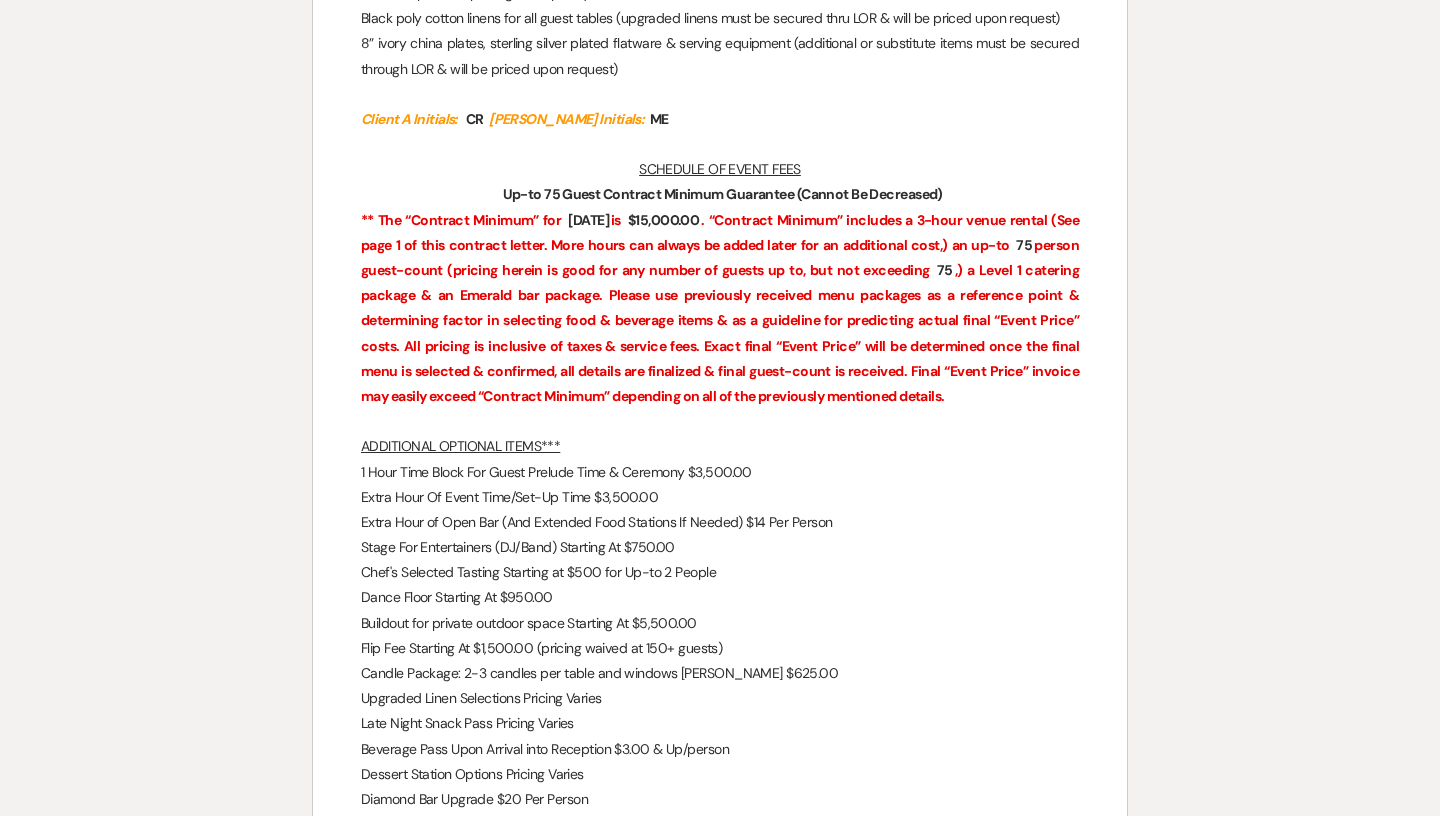 scroll, scrollTop: 3250, scrollLeft: 0, axis: vertical 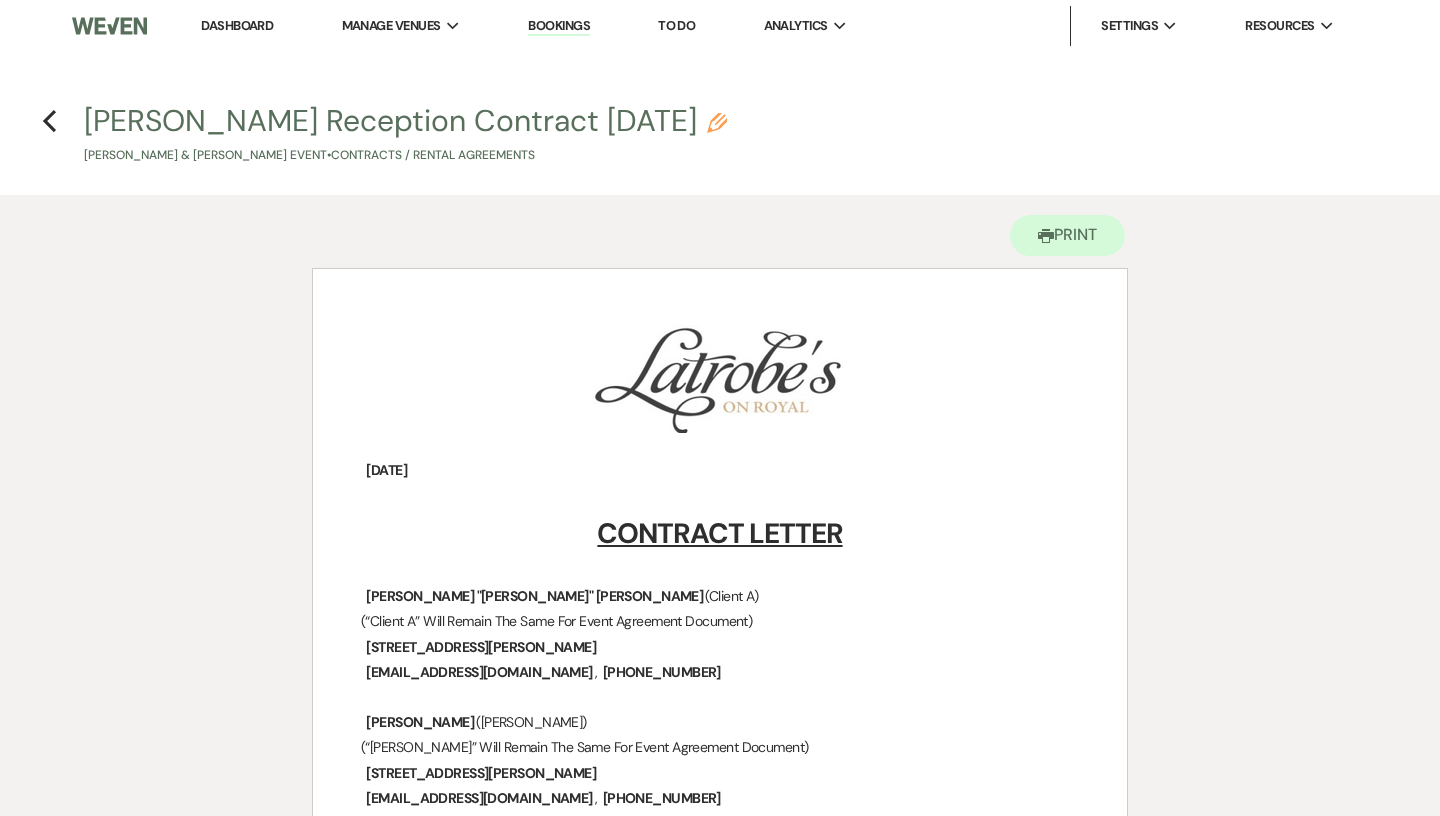 click on "Dashboard" at bounding box center [237, 25] 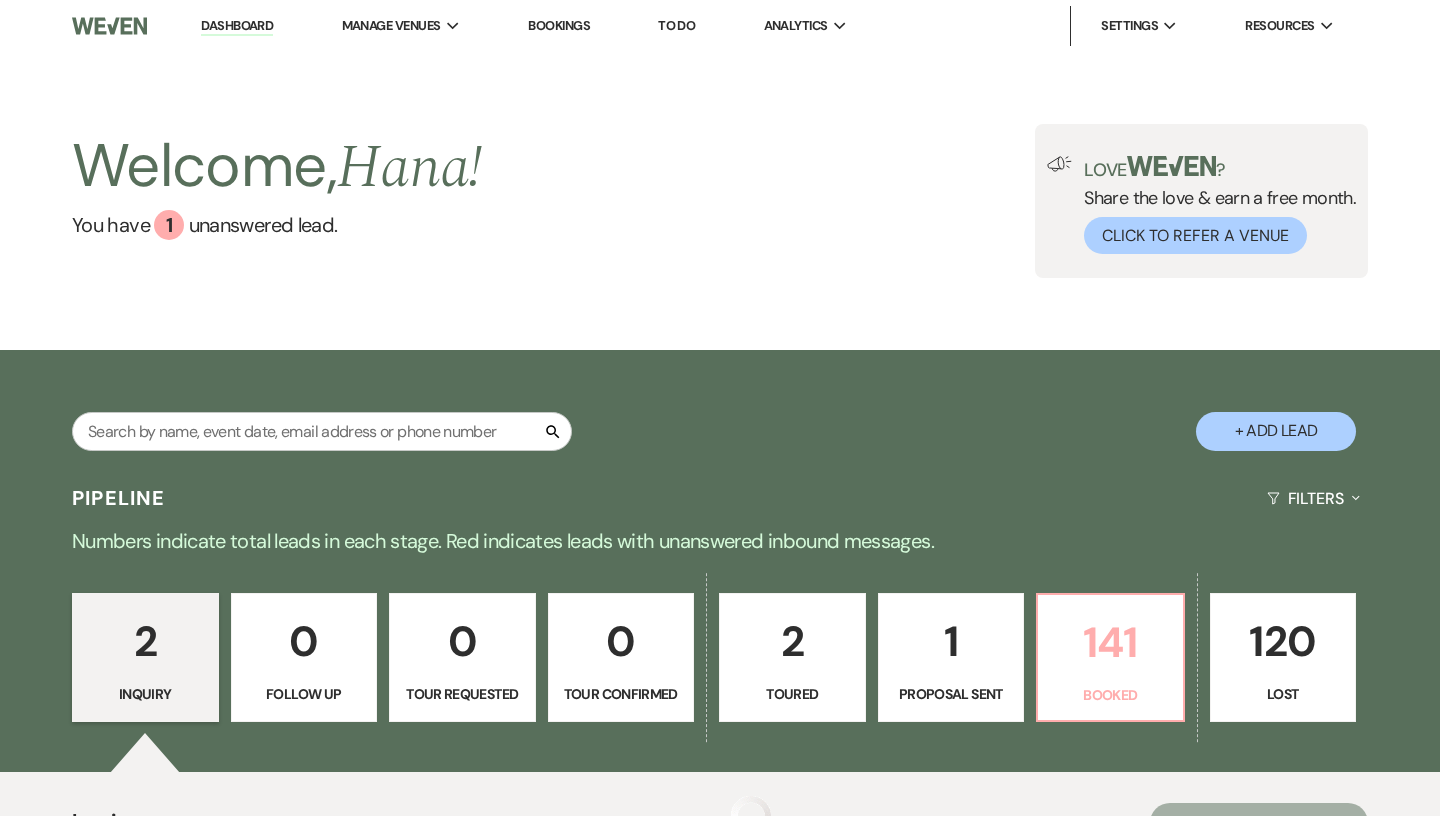 click on "Booked" at bounding box center [1110, 695] 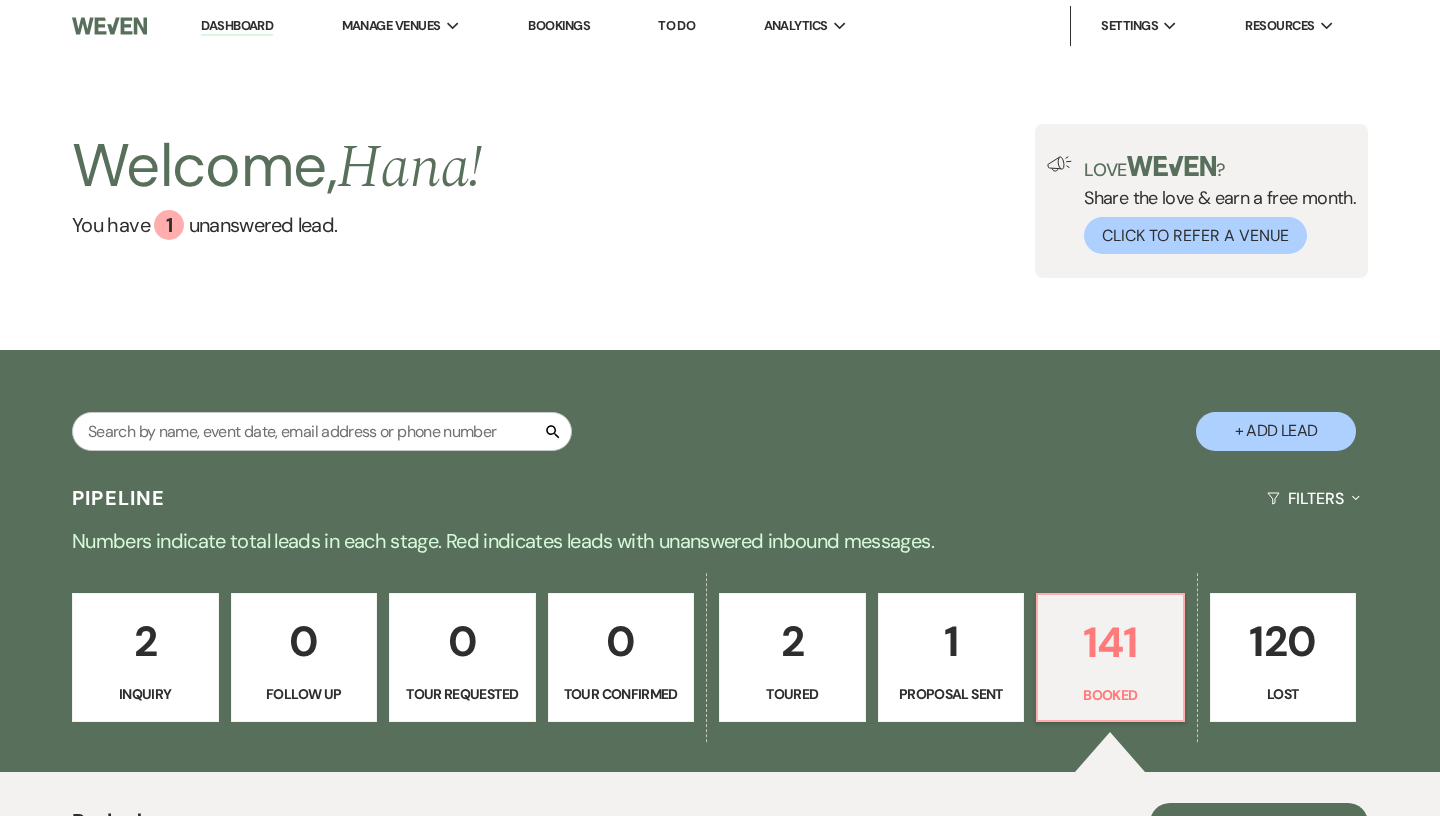 scroll, scrollTop: 363, scrollLeft: 0, axis: vertical 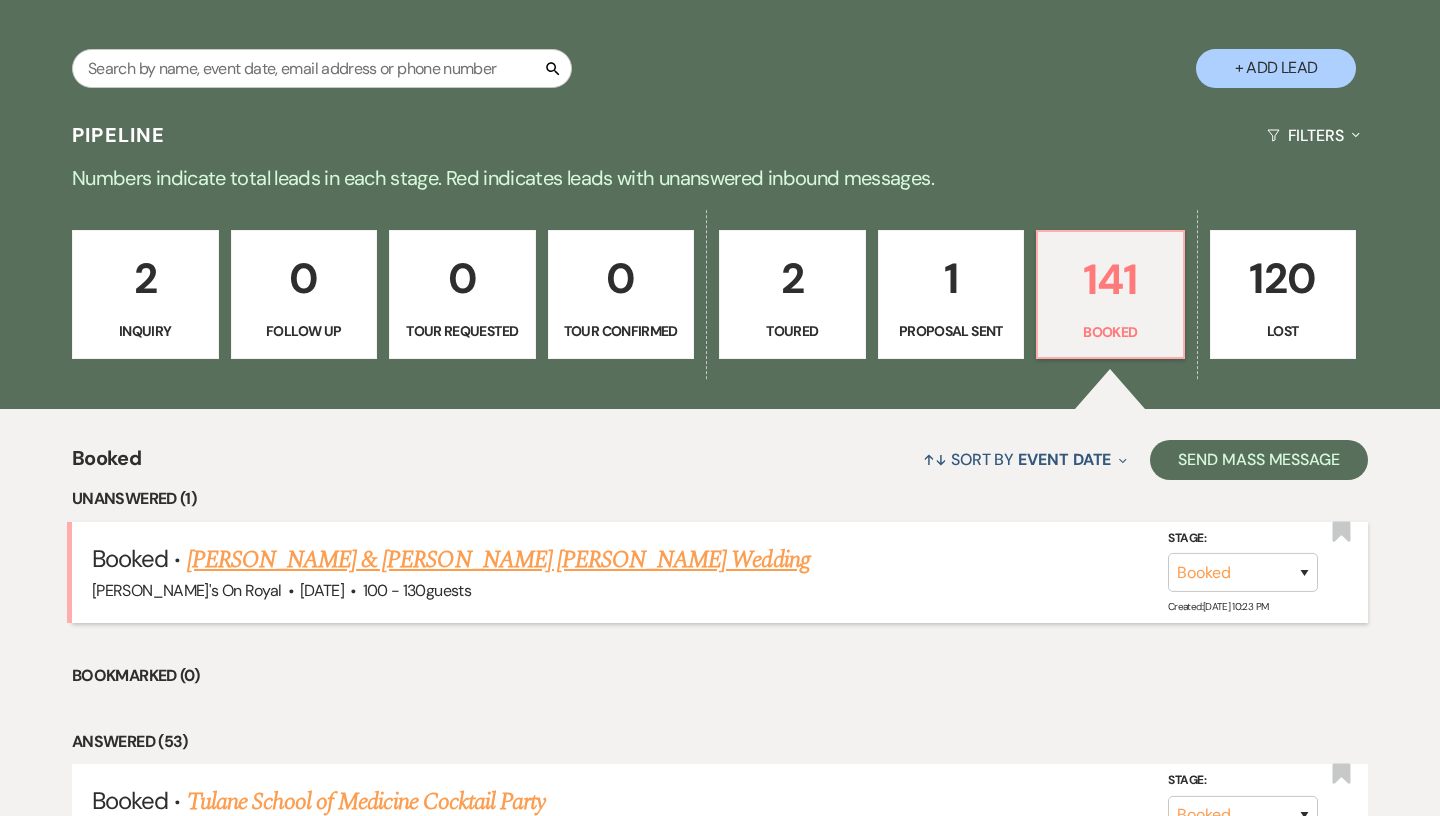 click on "[PERSON_NAME] & [PERSON_NAME] [PERSON_NAME] Wedding" at bounding box center [498, 560] 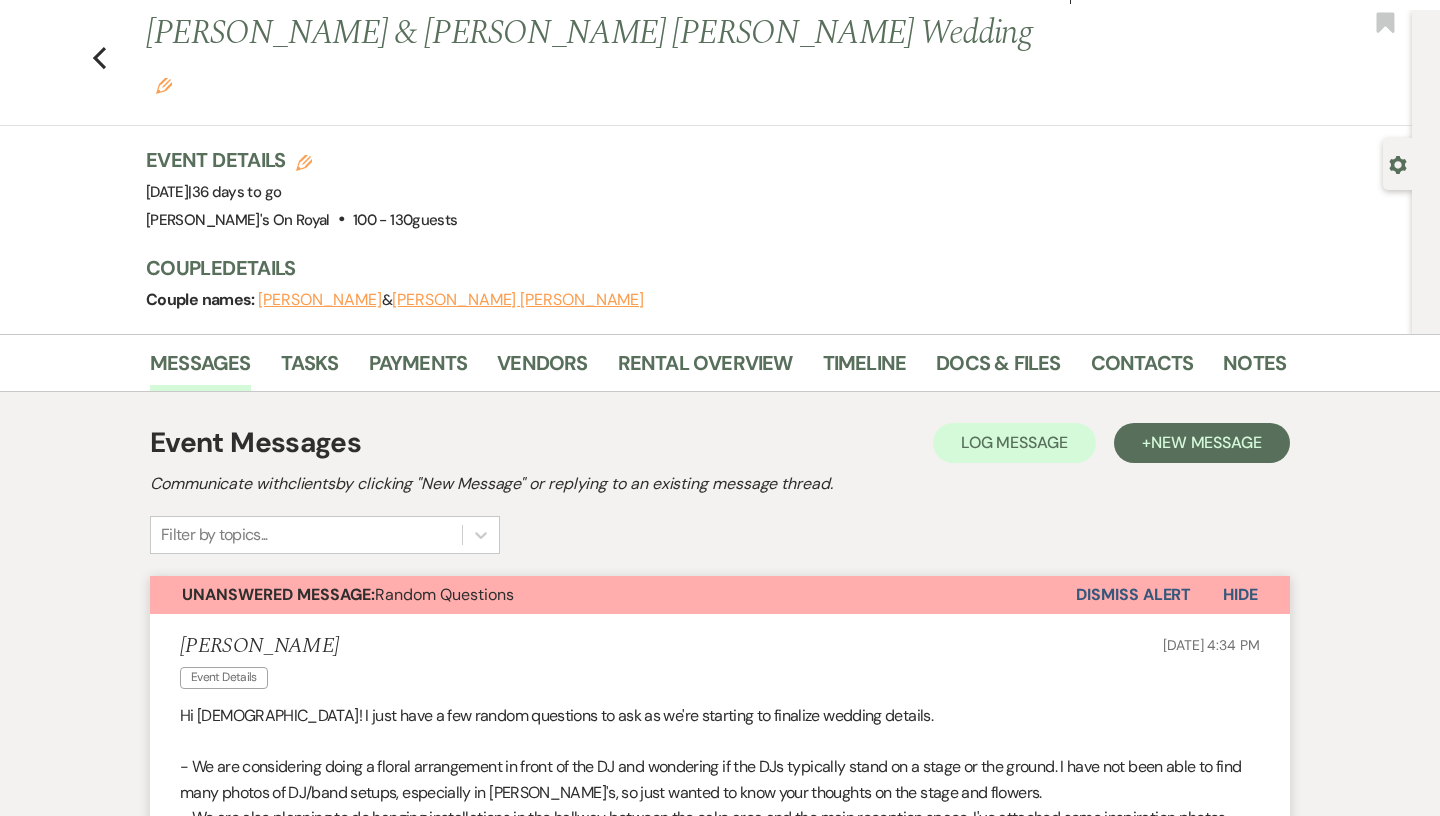 scroll, scrollTop: 0, scrollLeft: 0, axis: both 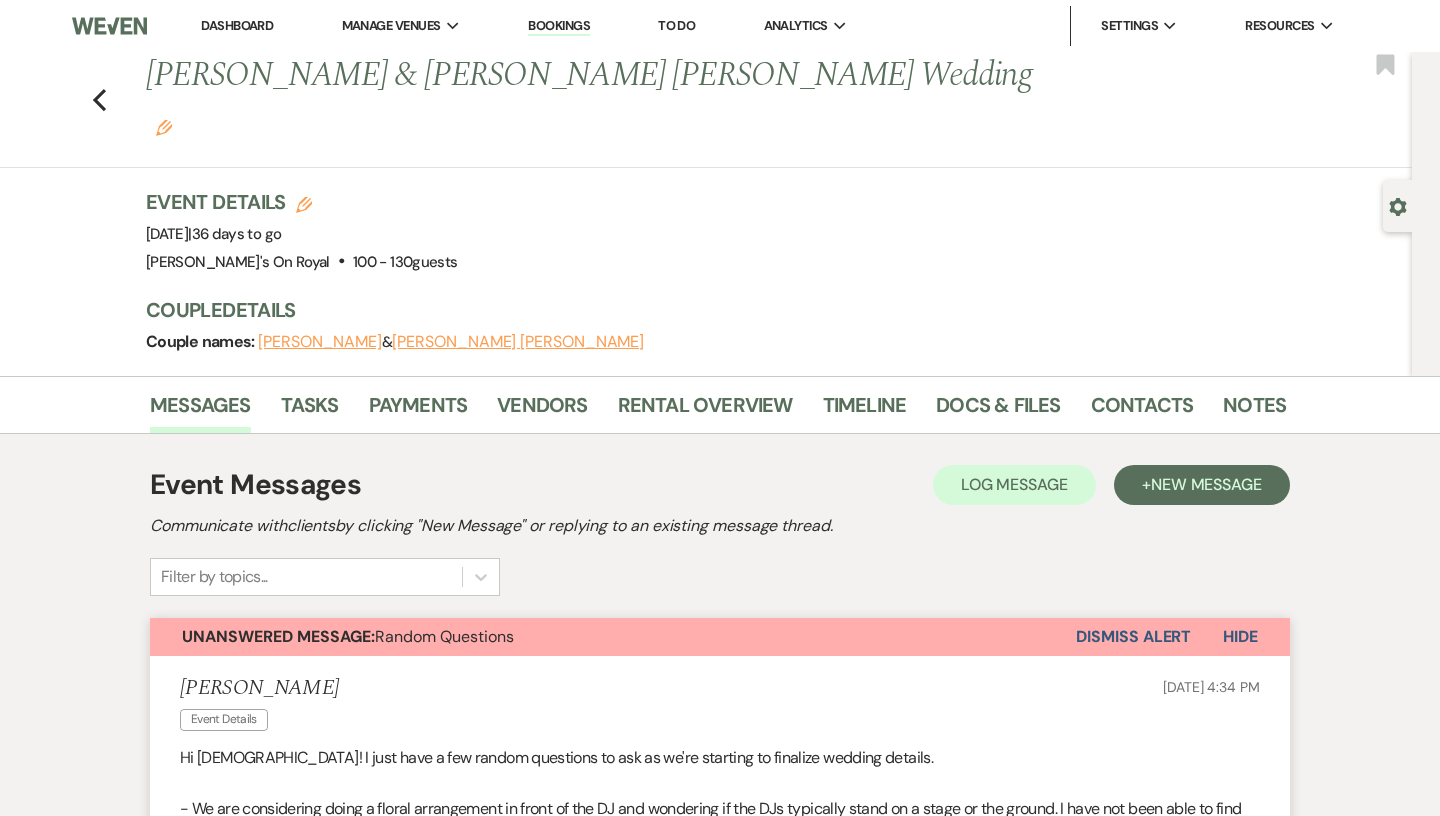 click on "Dashboard" at bounding box center [237, 26] 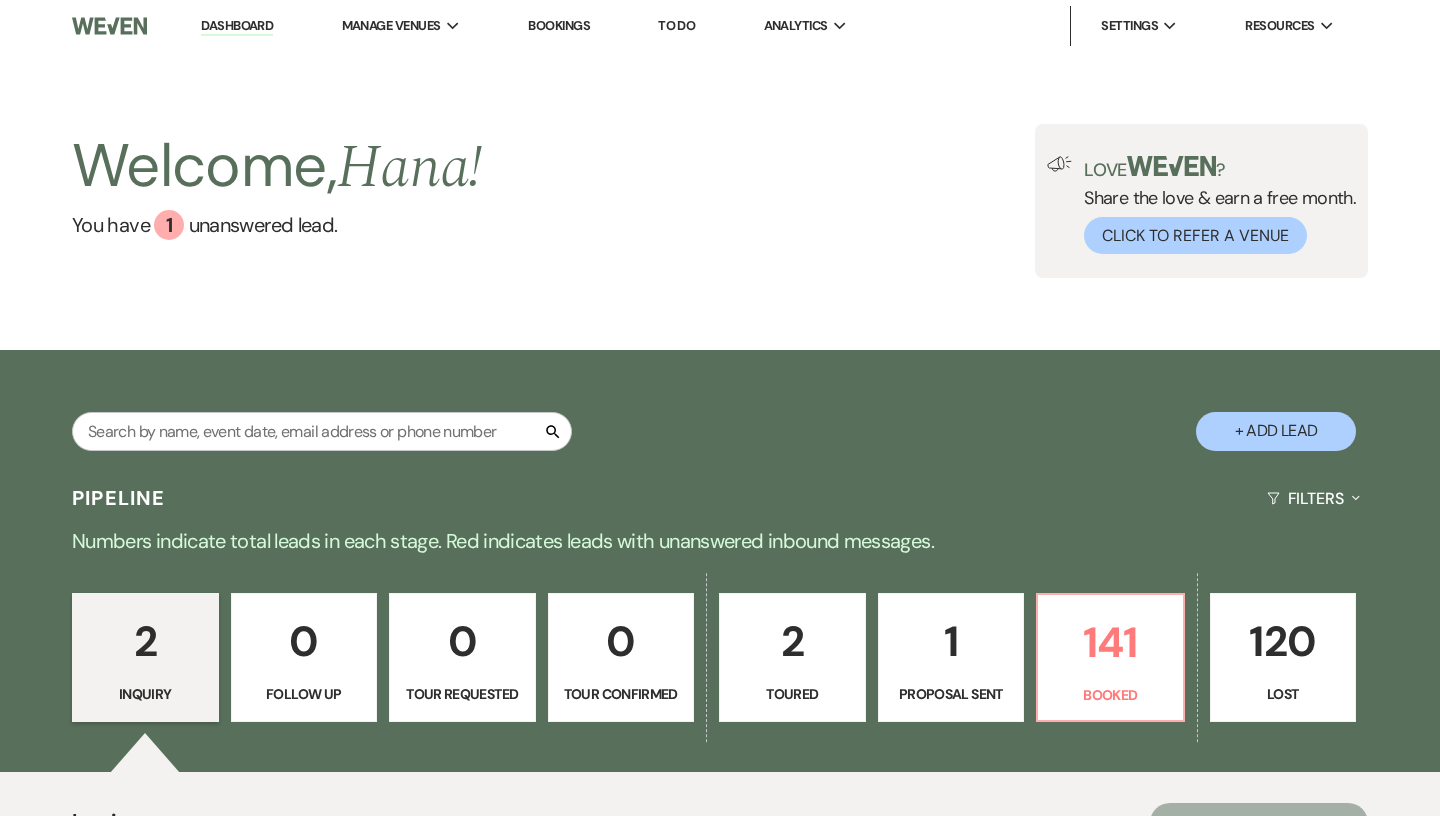 scroll, scrollTop: 182, scrollLeft: 0, axis: vertical 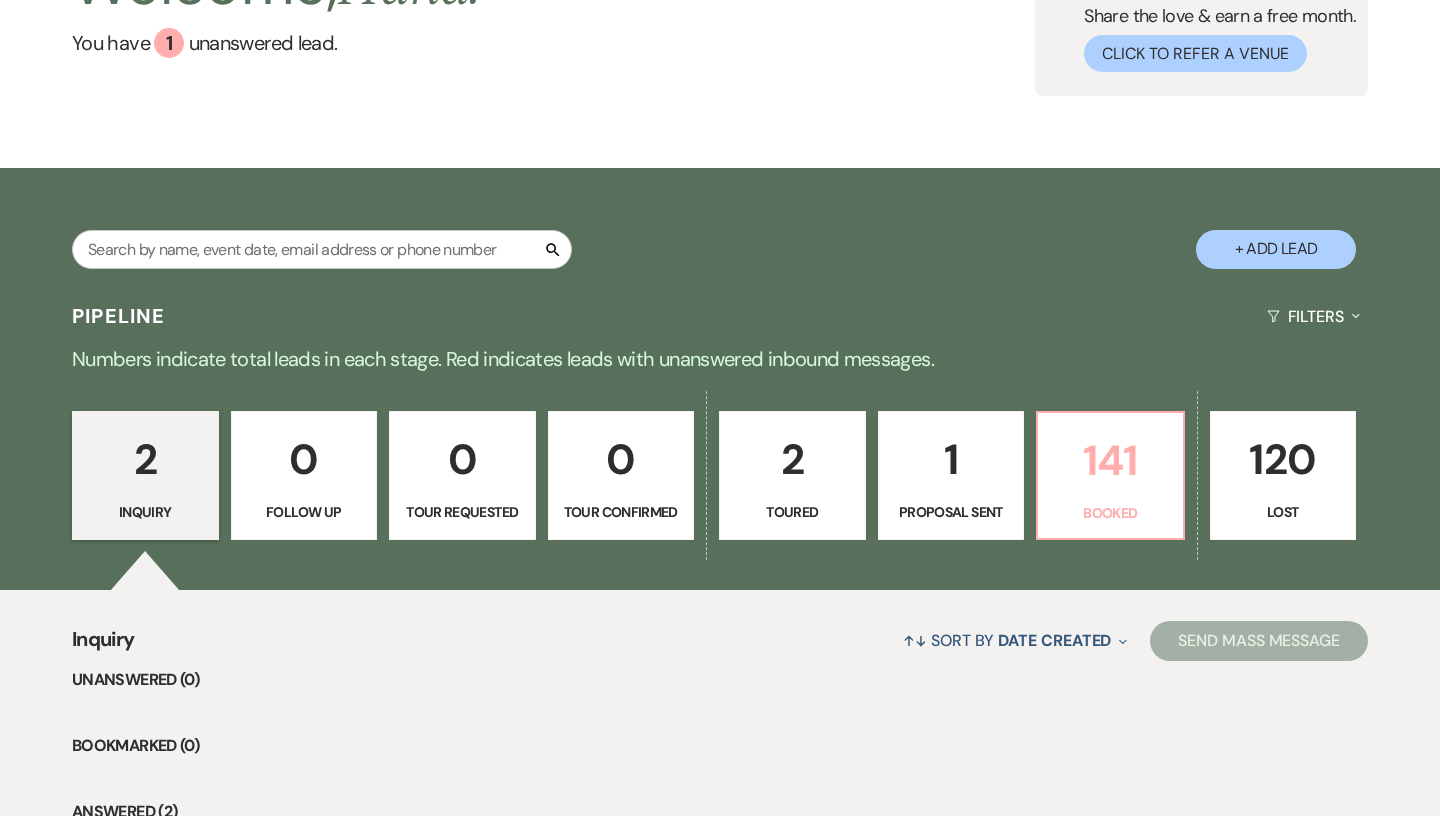 click on "141" at bounding box center (1110, 460) 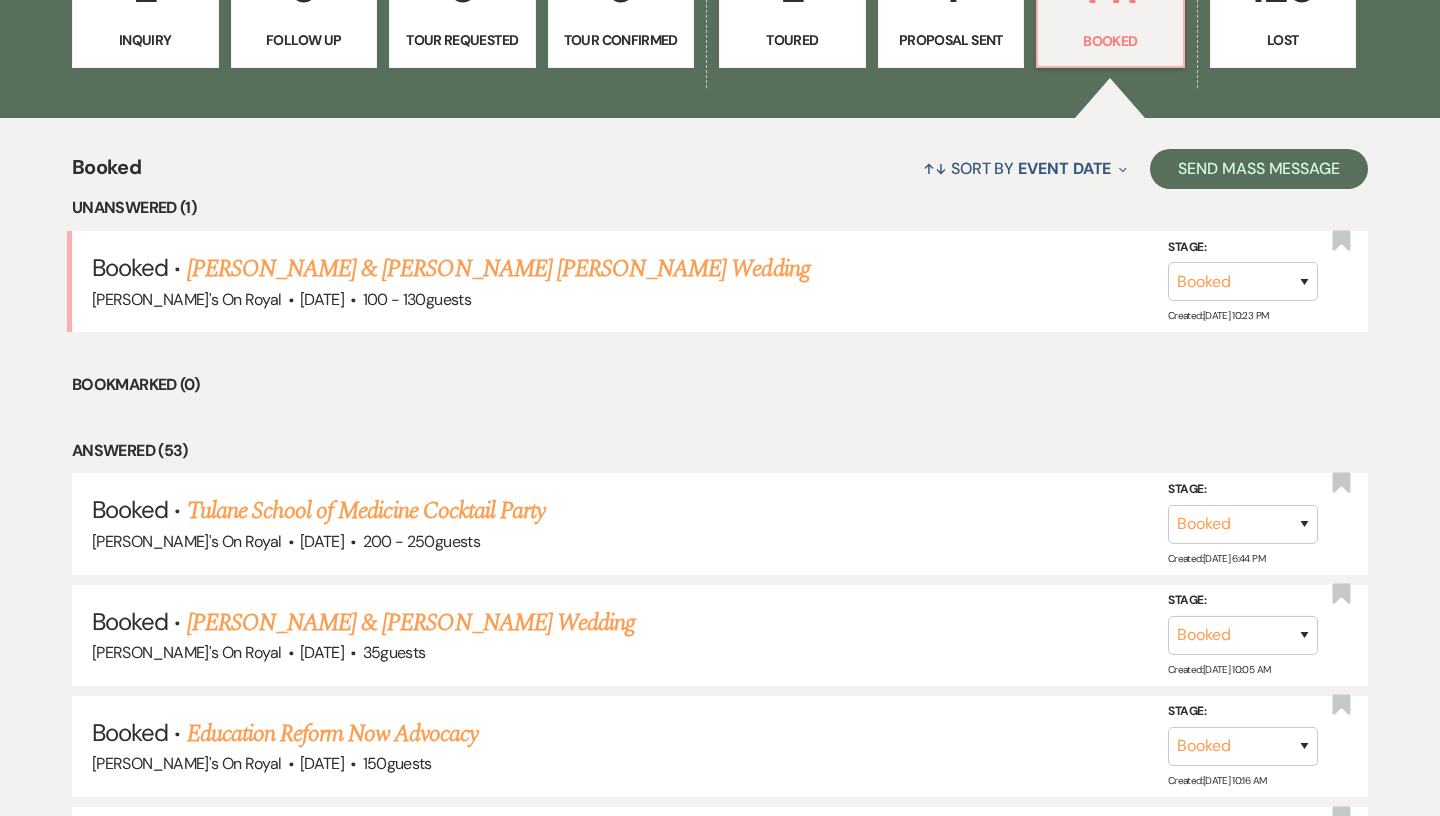 scroll, scrollTop: 669, scrollLeft: 0, axis: vertical 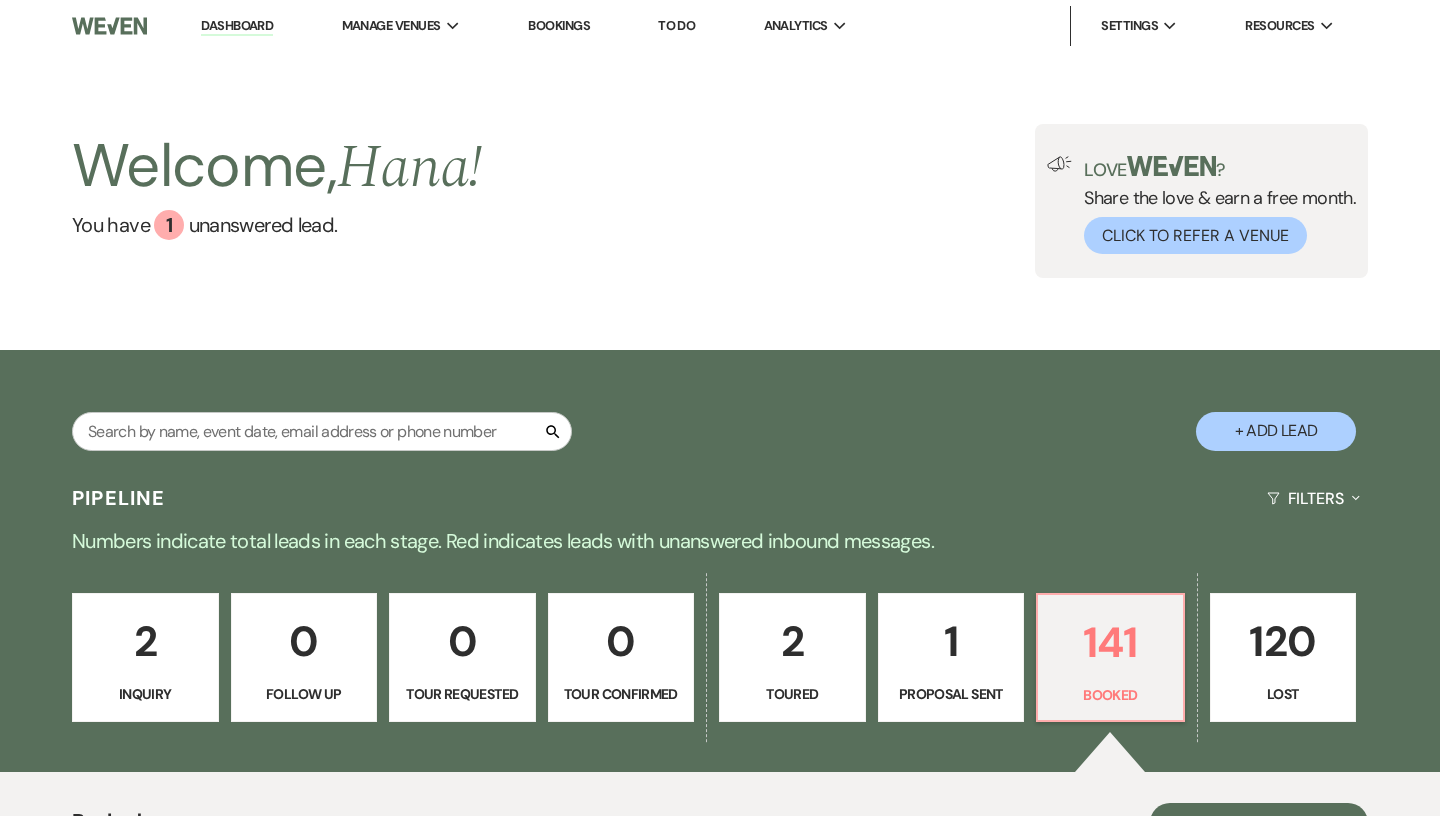 click on "[PERSON_NAME]'s On Royal" at bounding box center (0, 0) 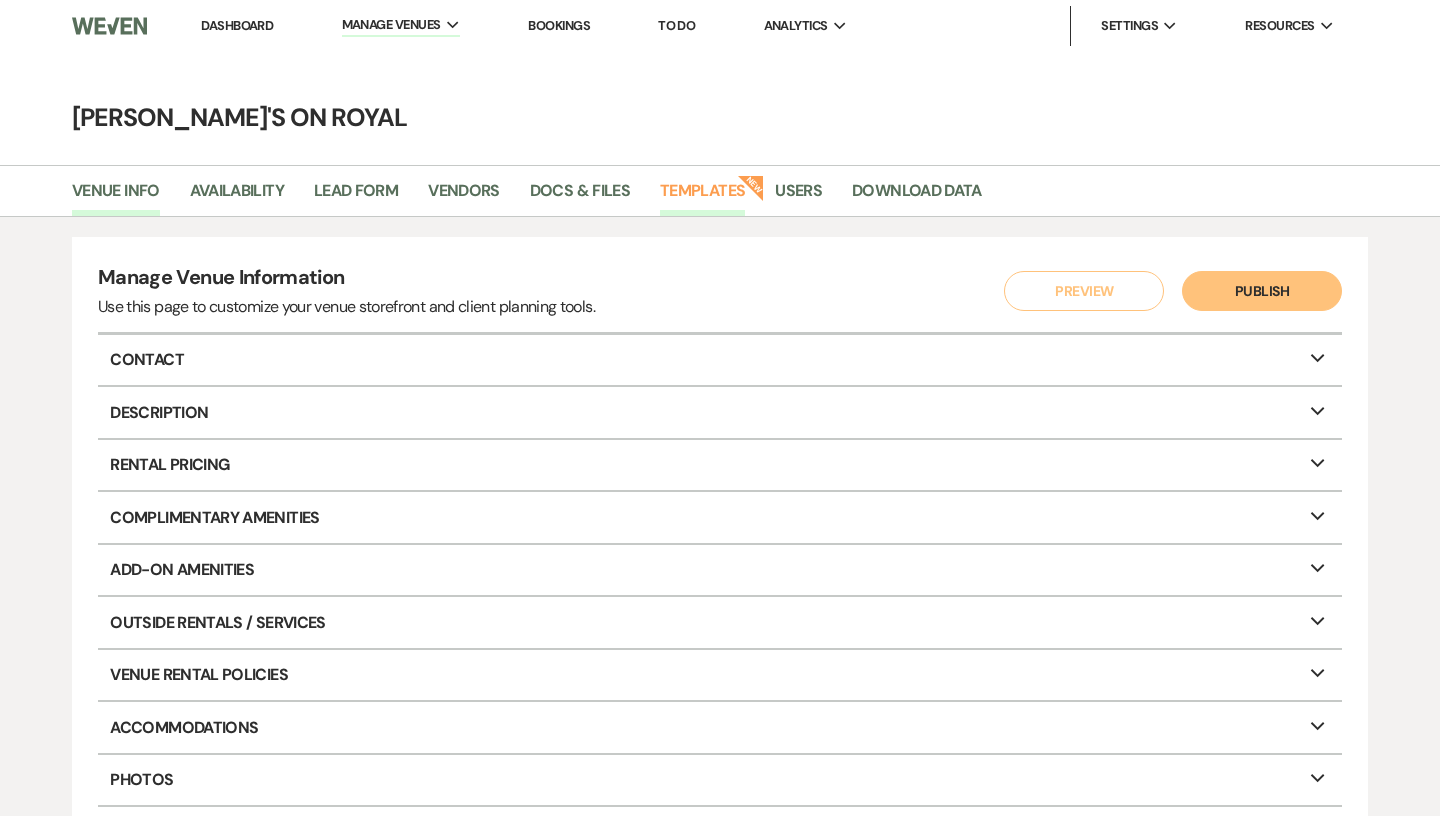 click on "Templates" at bounding box center [702, 197] 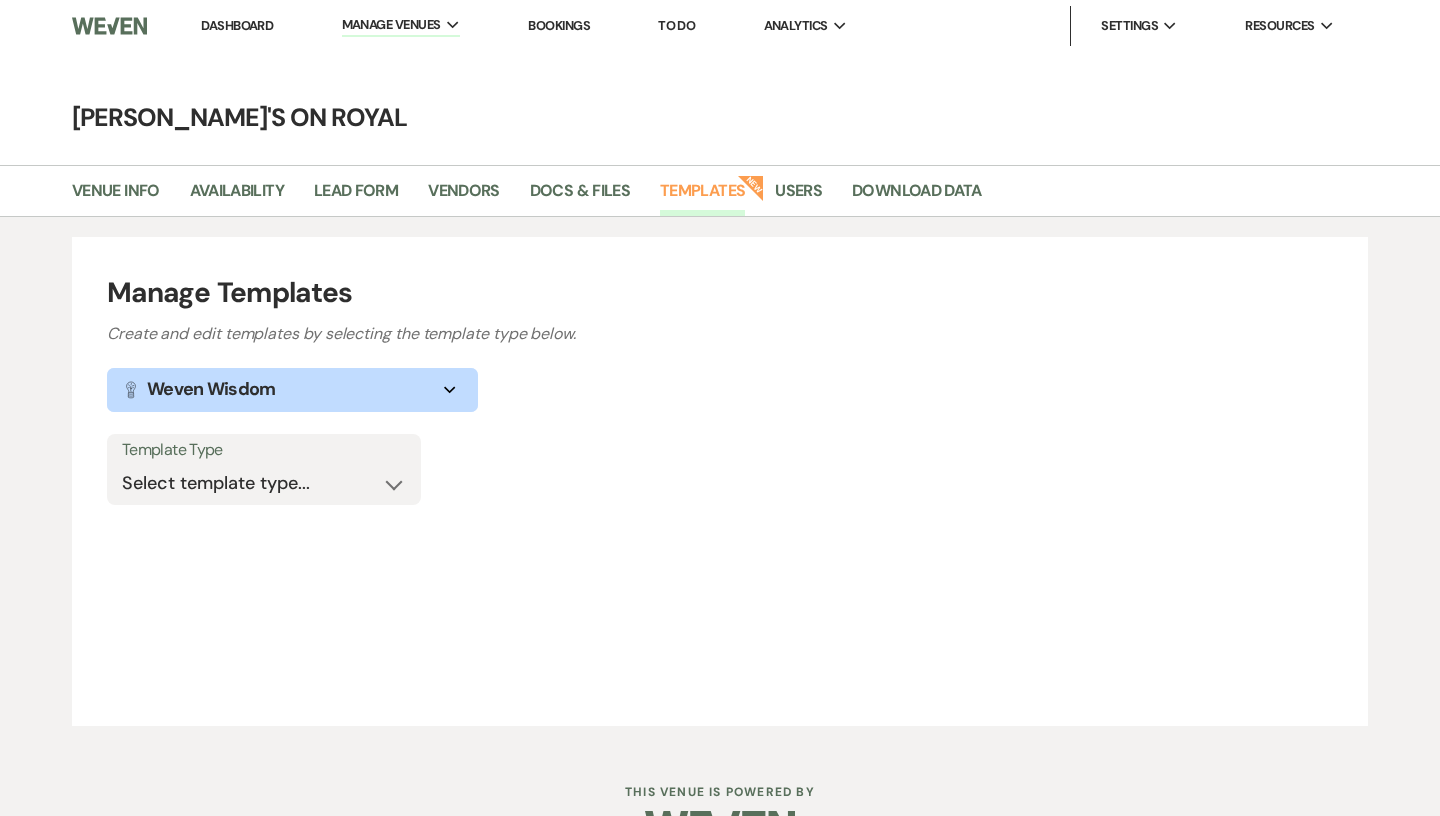 scroll, scrollTop: 59, scrollLeft: 0, axis: vertical 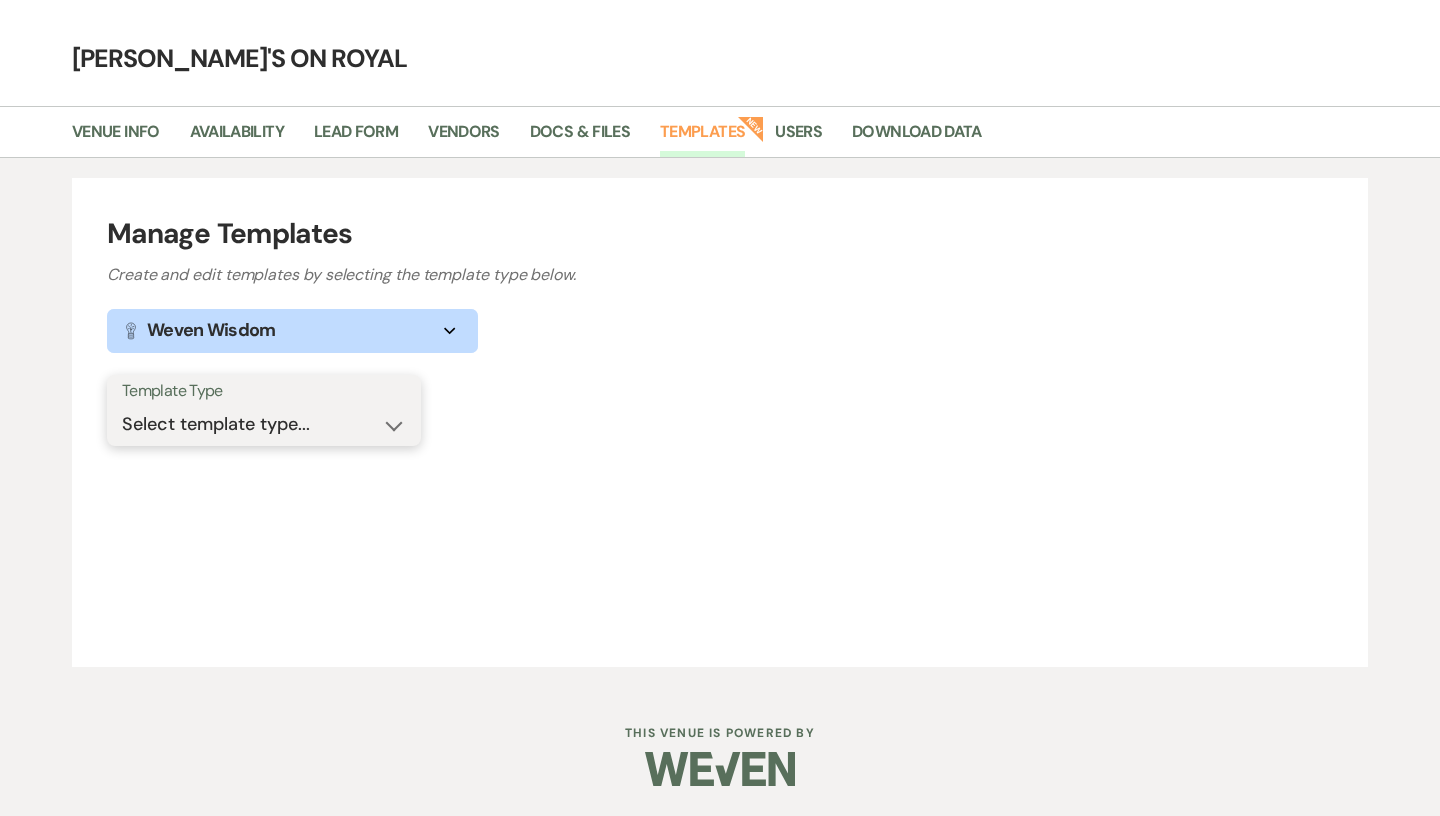 select on "Message Templates" 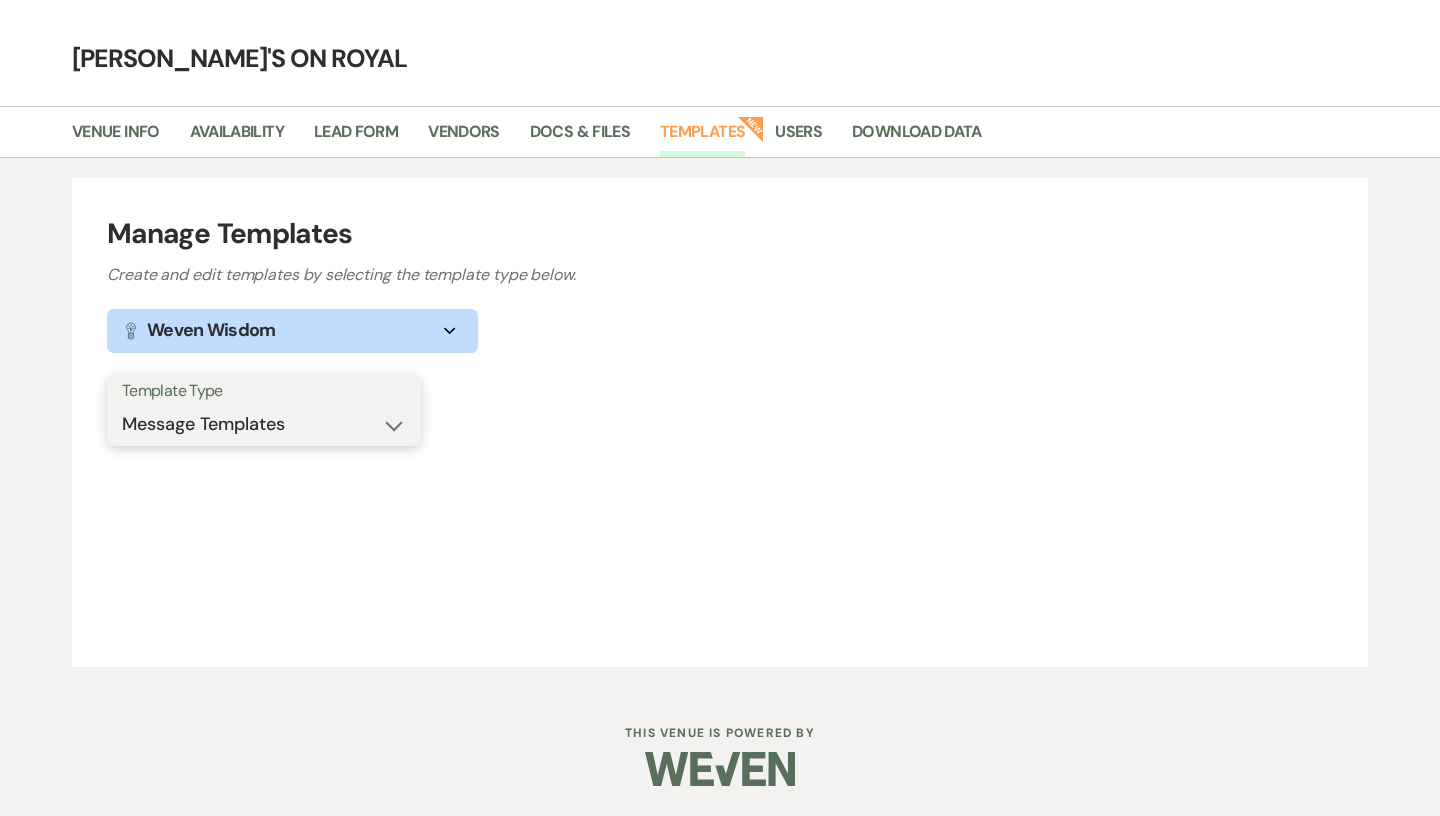 click on "Message Templates" at bounding box center [0, 0] 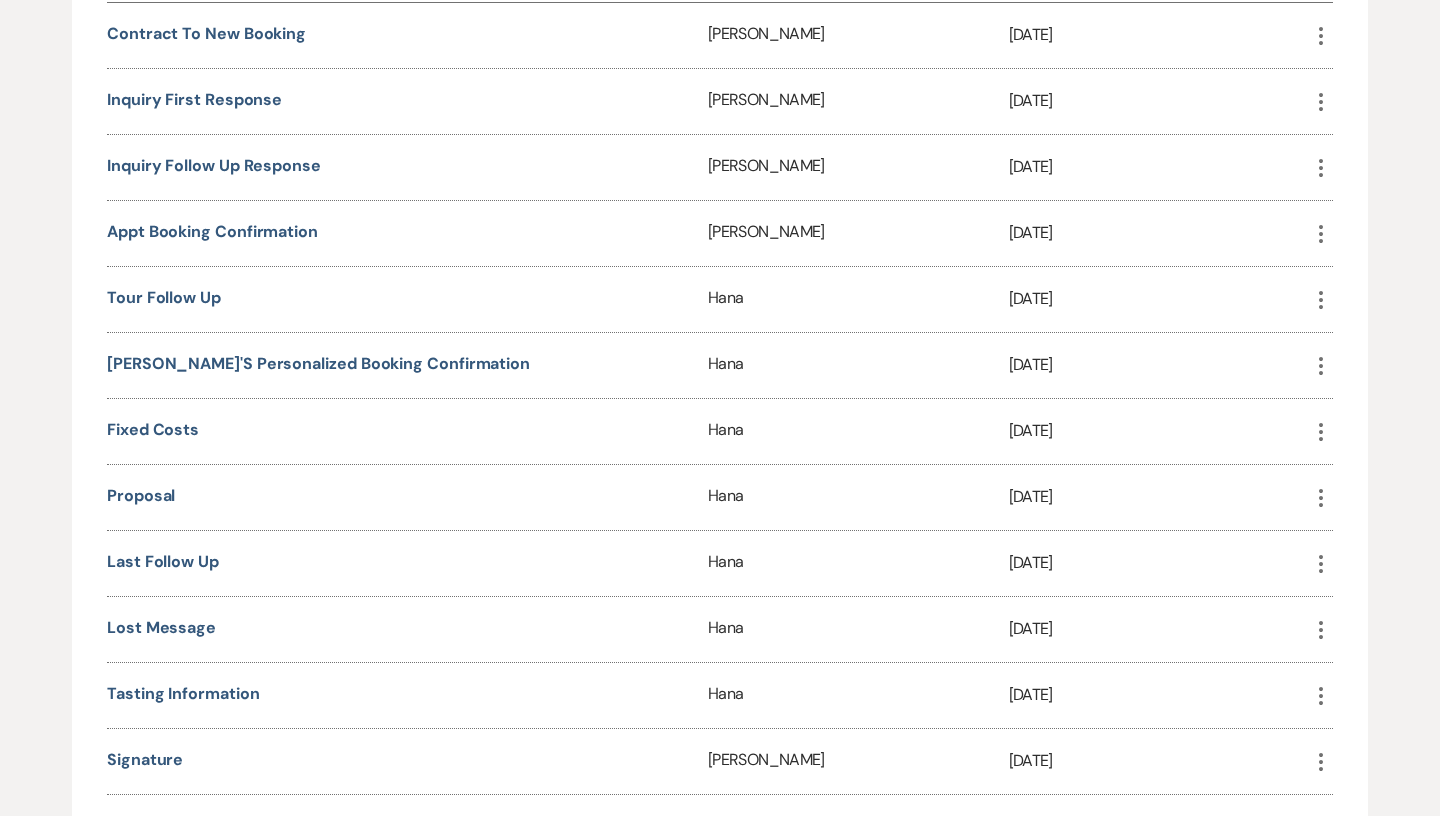 scroll, scrollTop: 651, scrollLeft: 0, axis: vertical 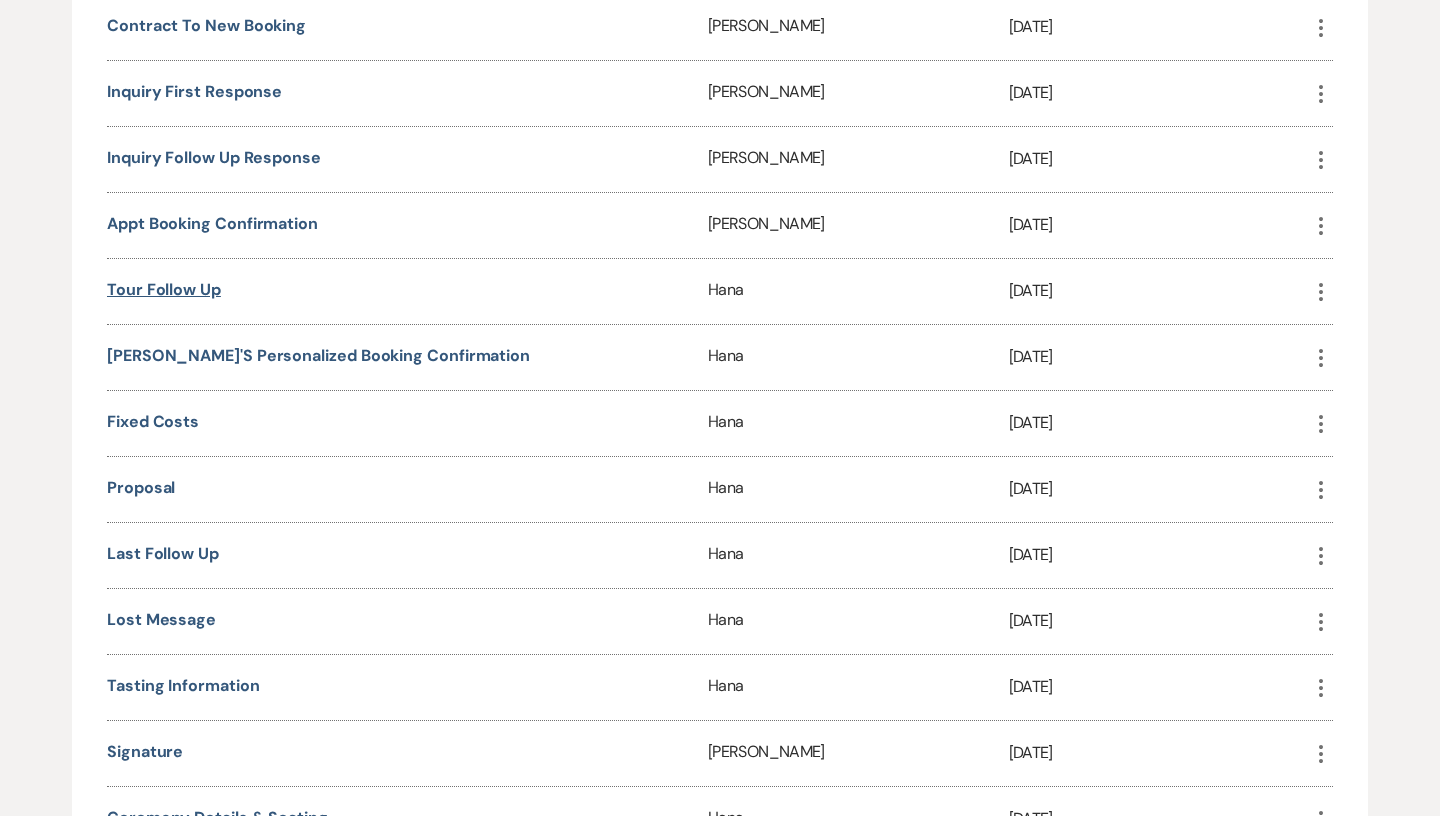 click on "Tour Follow Up" at bounding box center (164, 289) 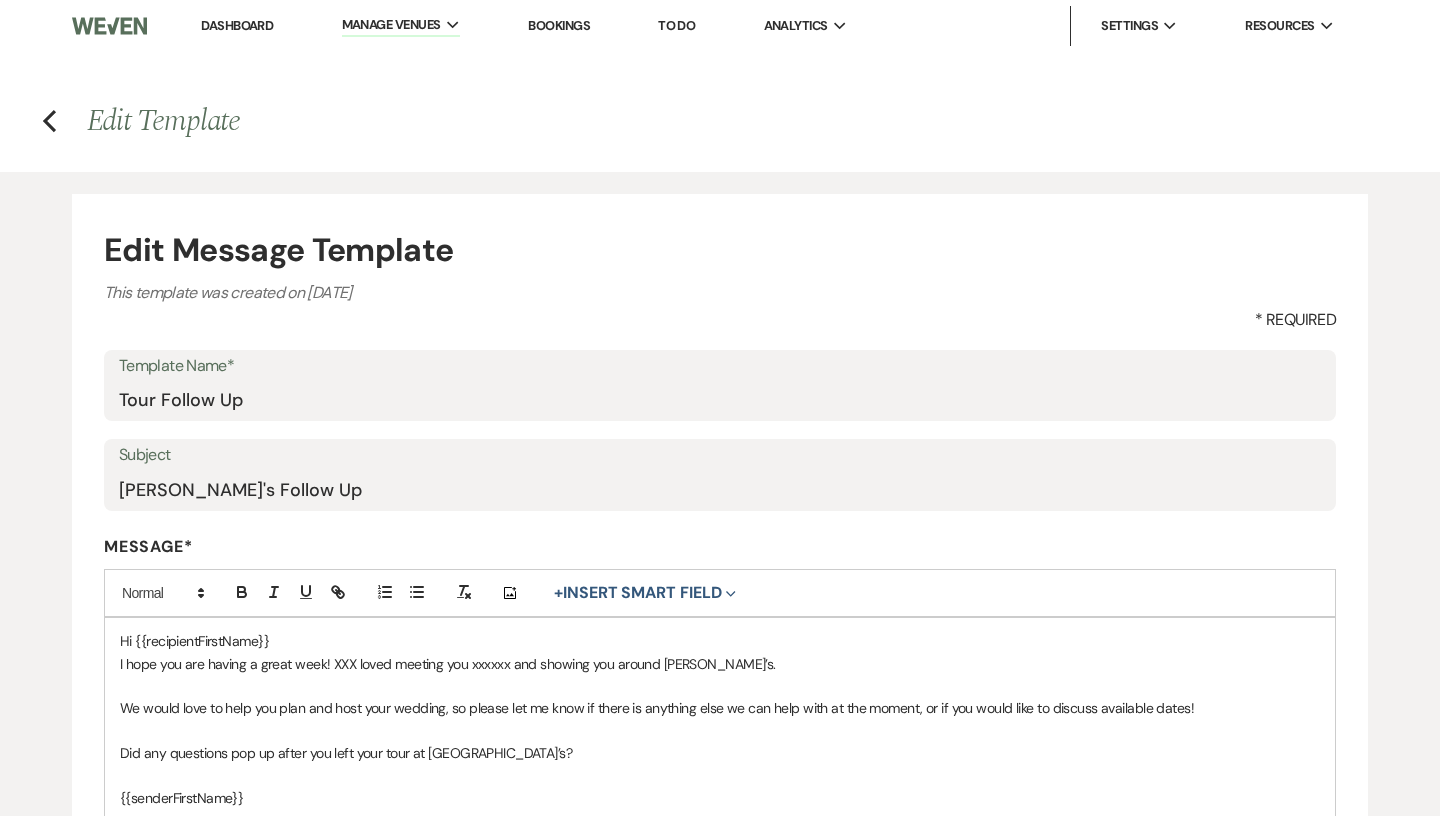 scroll, scrollTop: 144, scrollLeft: 0, axis: vertical 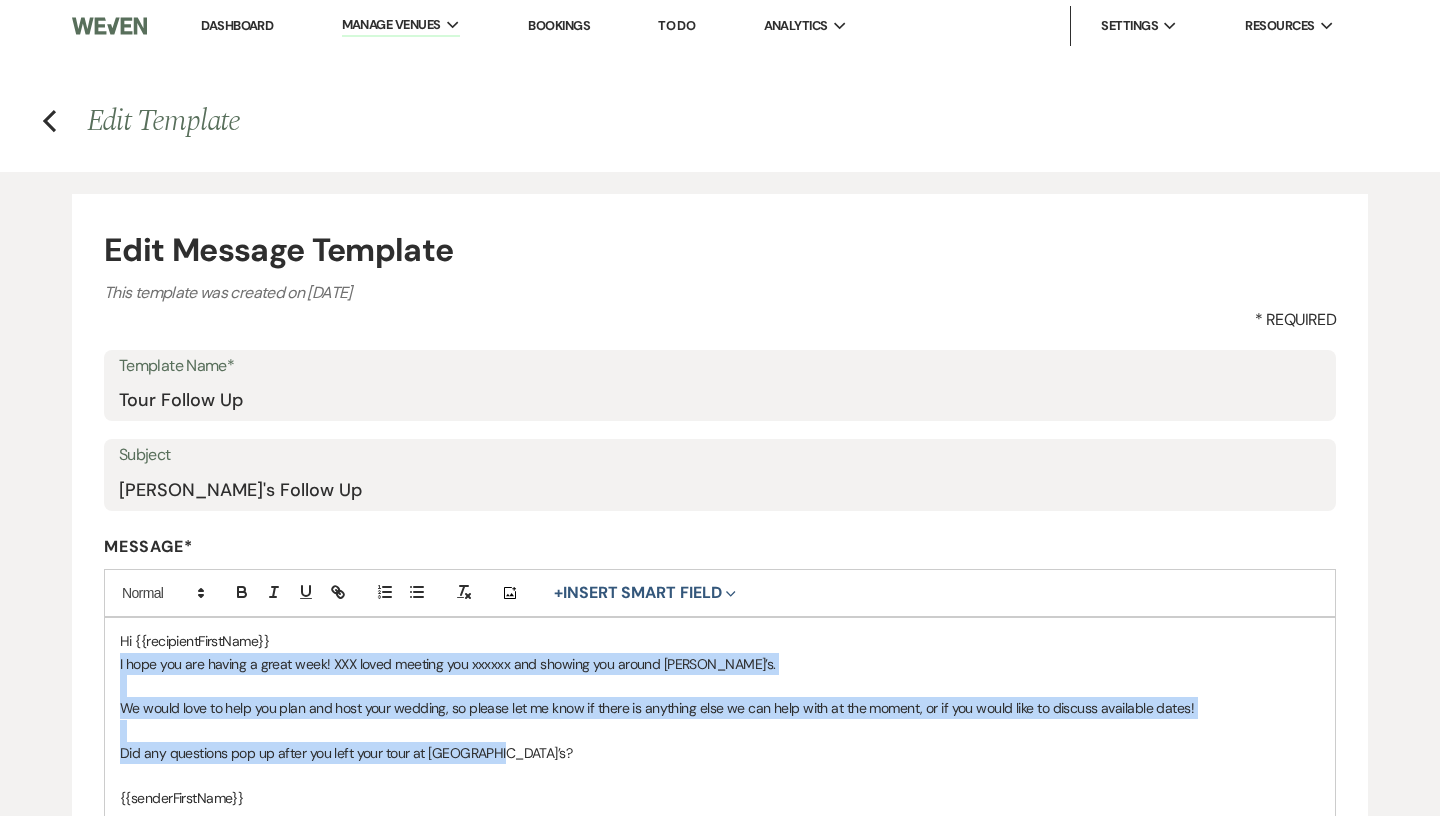 click on "Dashboard" at bounding box center [237, 25] 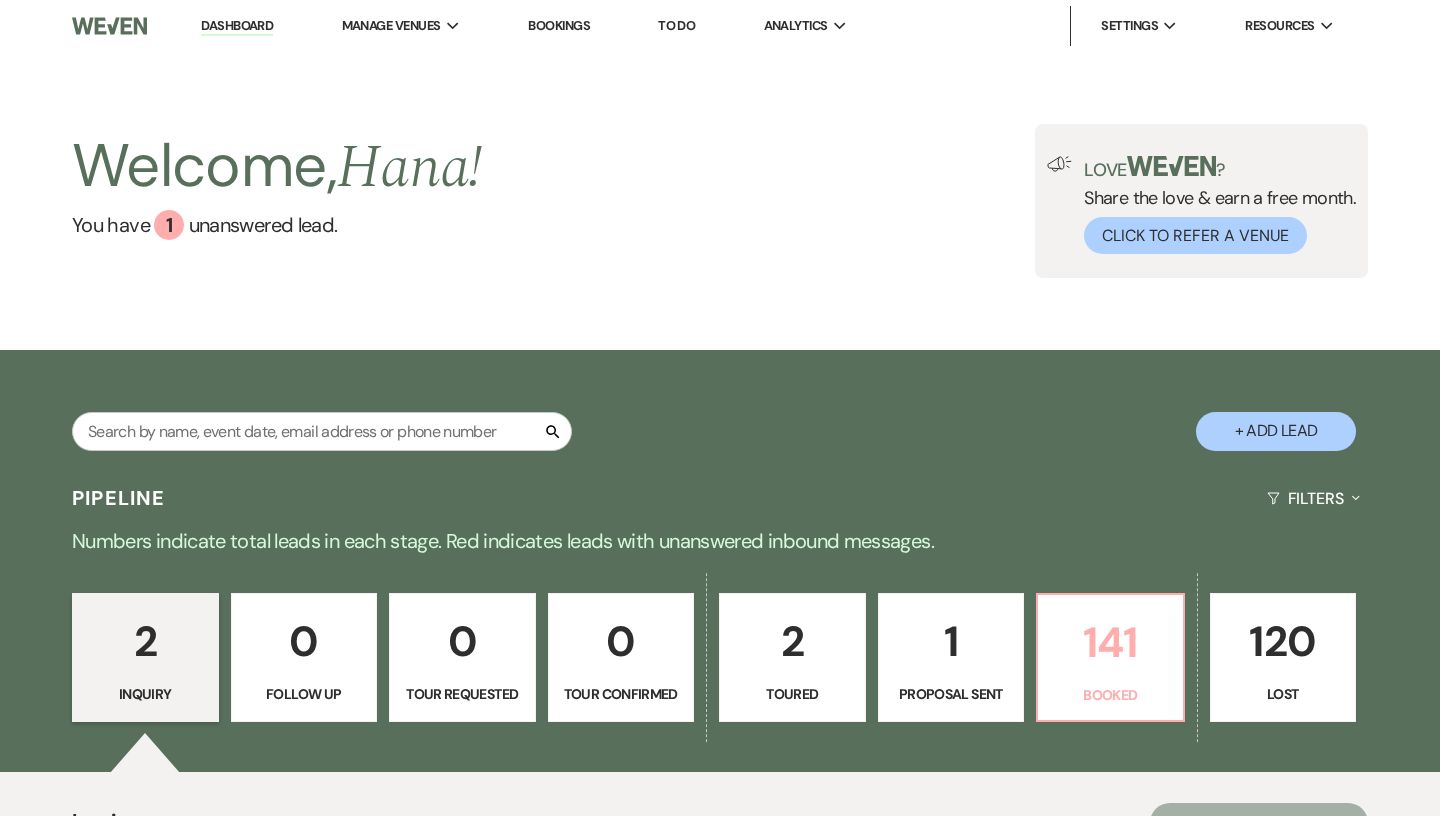 click on "141 Booked" at bounding box center [1110, 658] 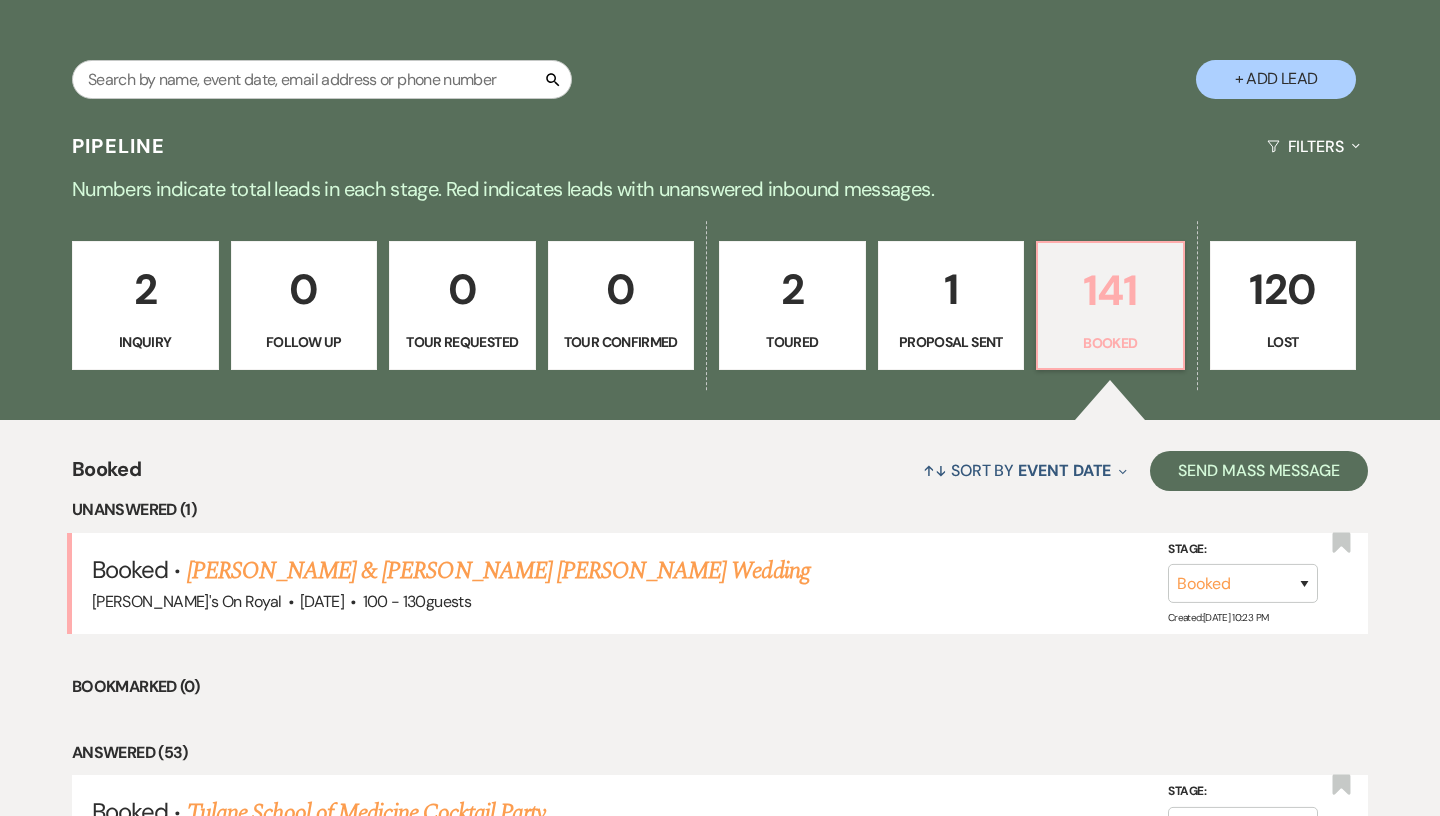 scroll, scrollTop: 354, scrollLeft: 0, axis: vertical 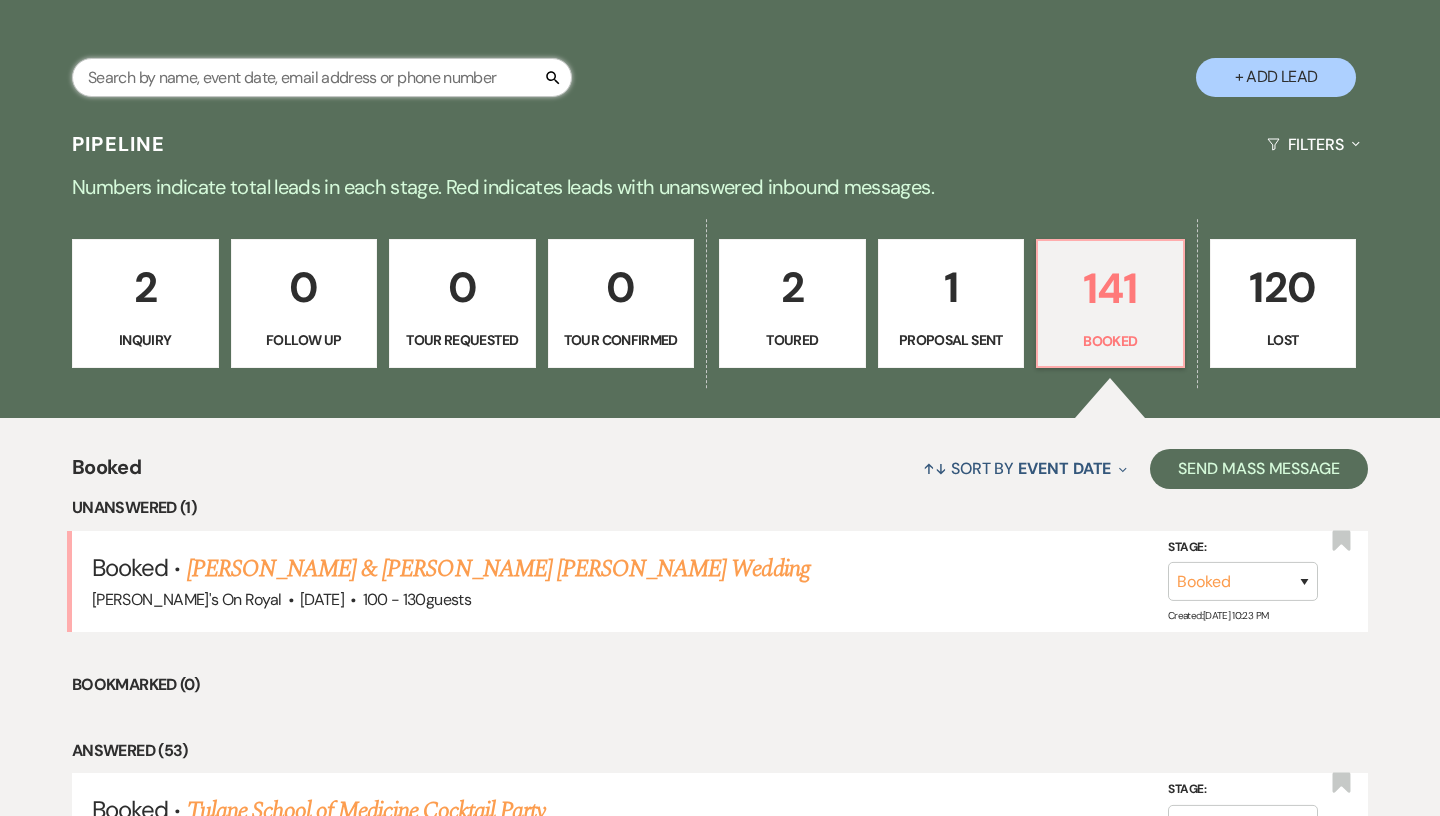 click at bounding box center [322, 77] 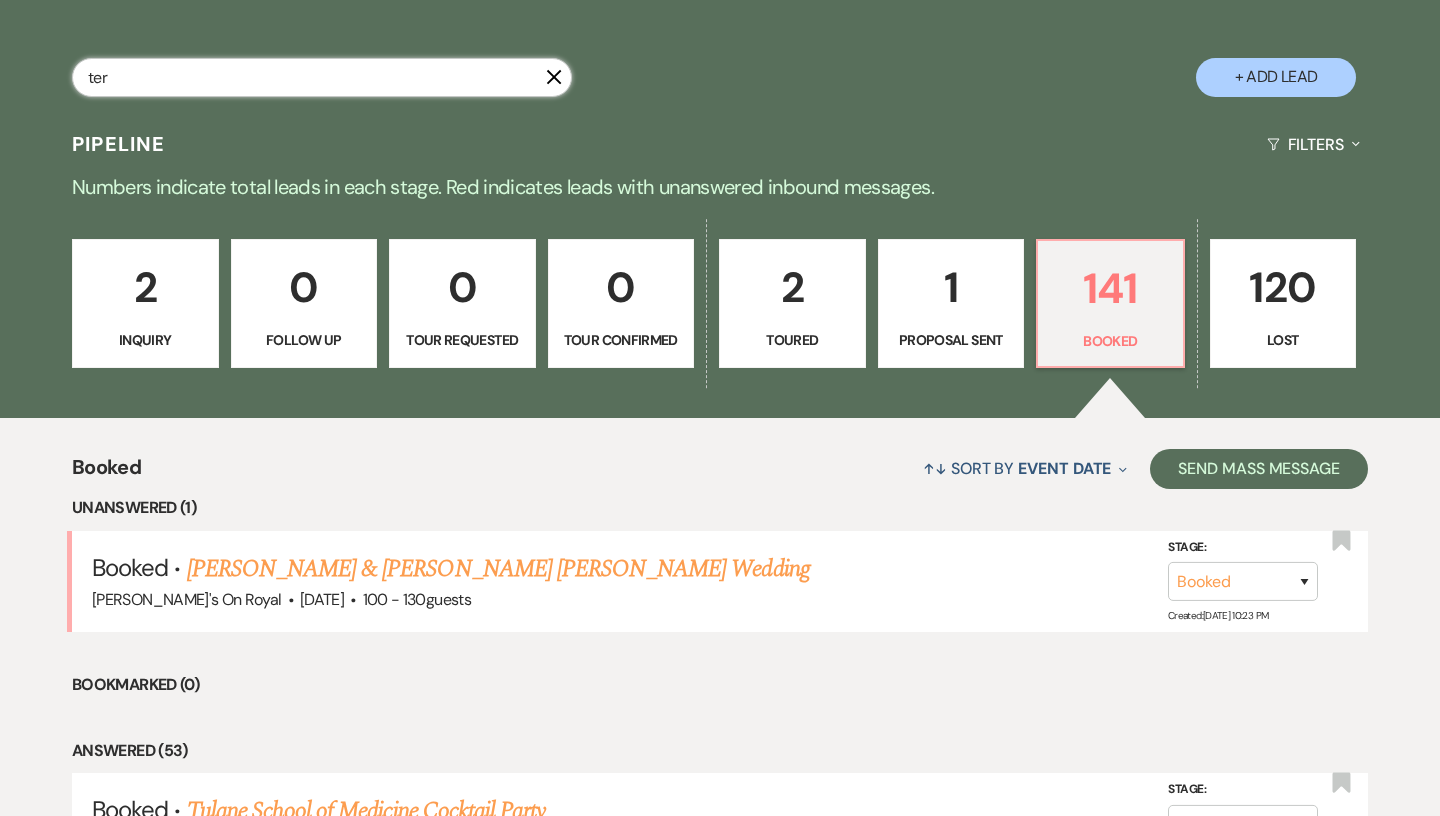 type on "terr" 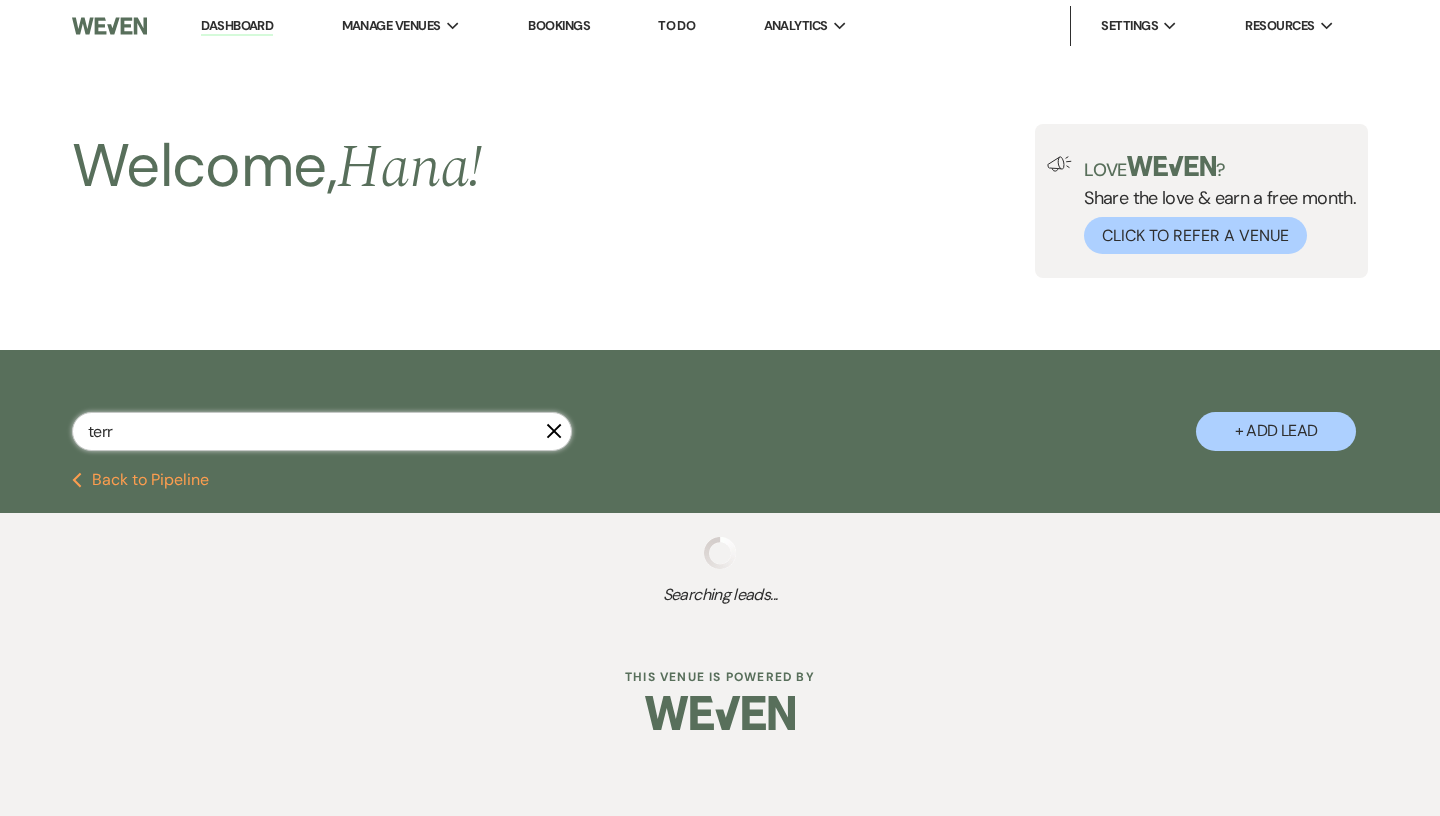 select on "8" 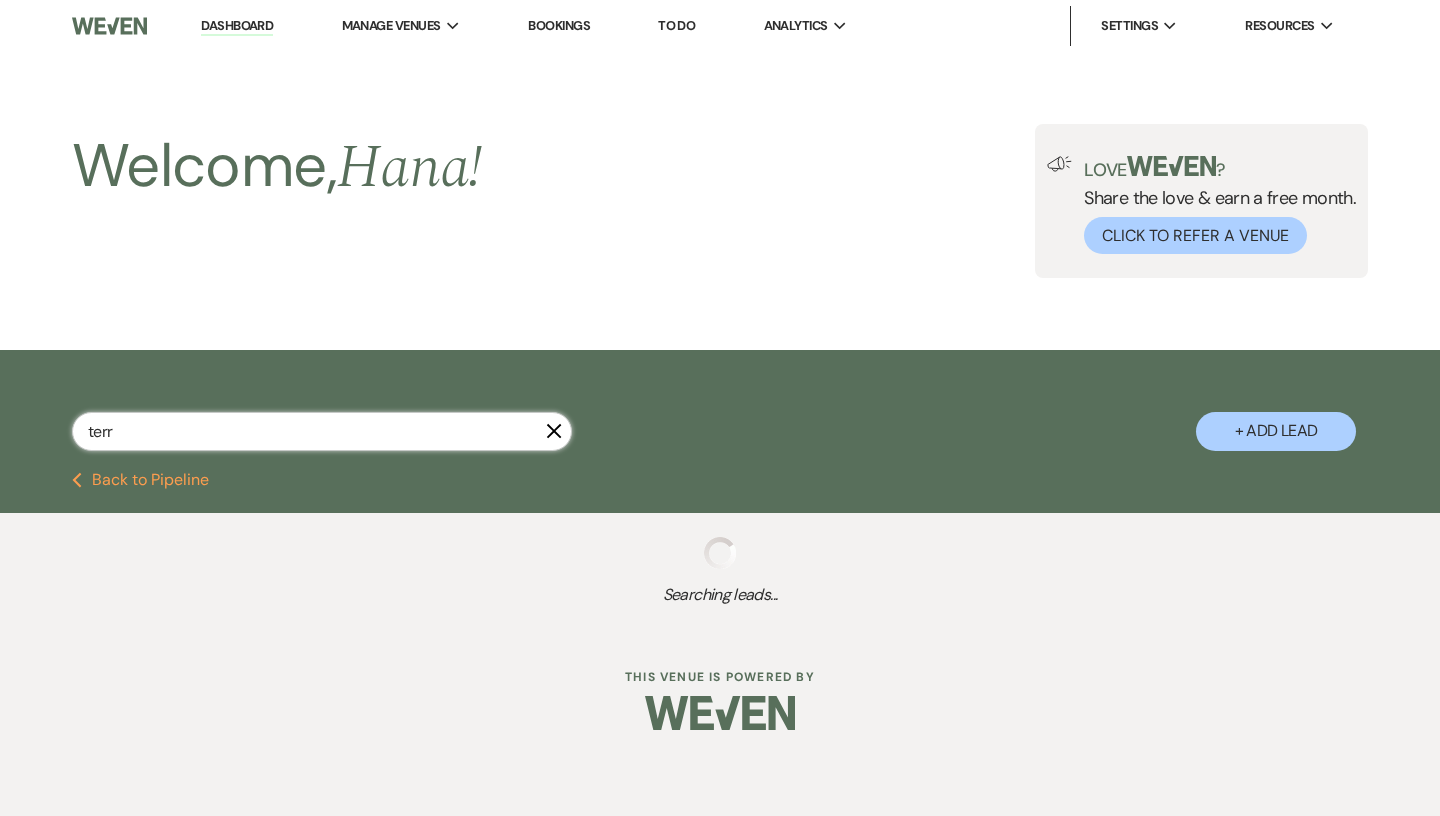 select on "6" 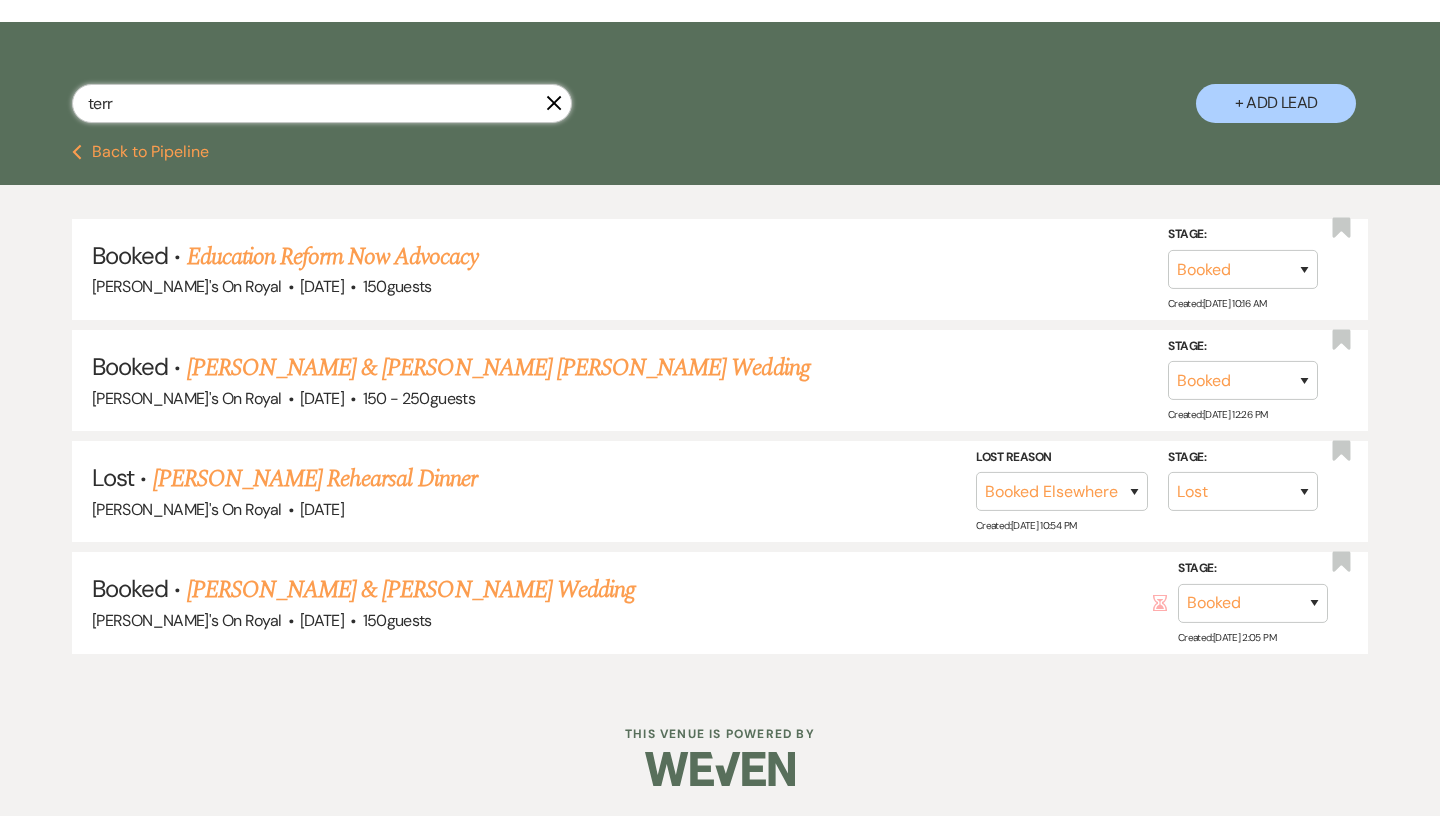 scroll, scrollTop: 0, scrollLeft: 0, axis: both 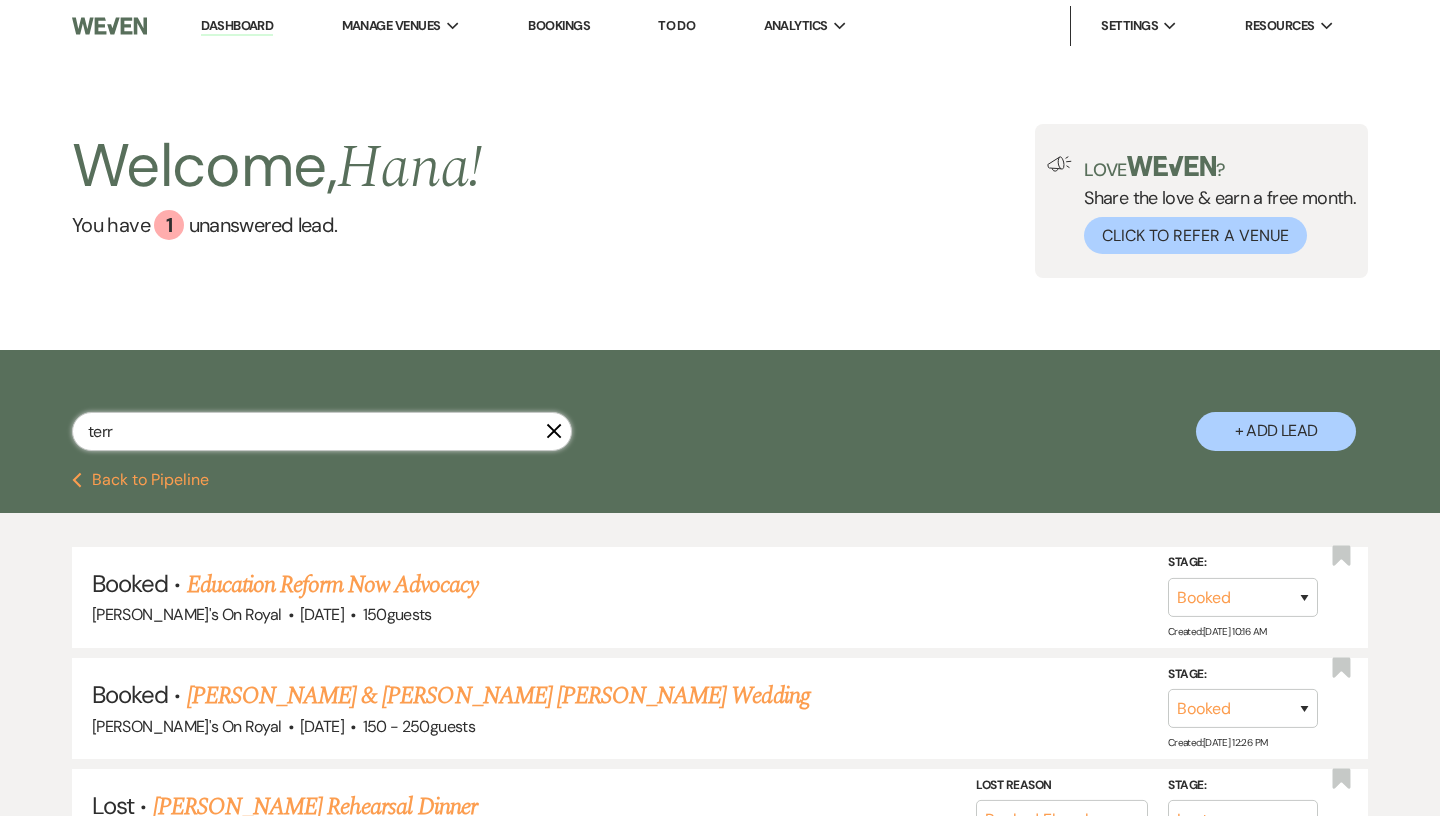 type on "terr" 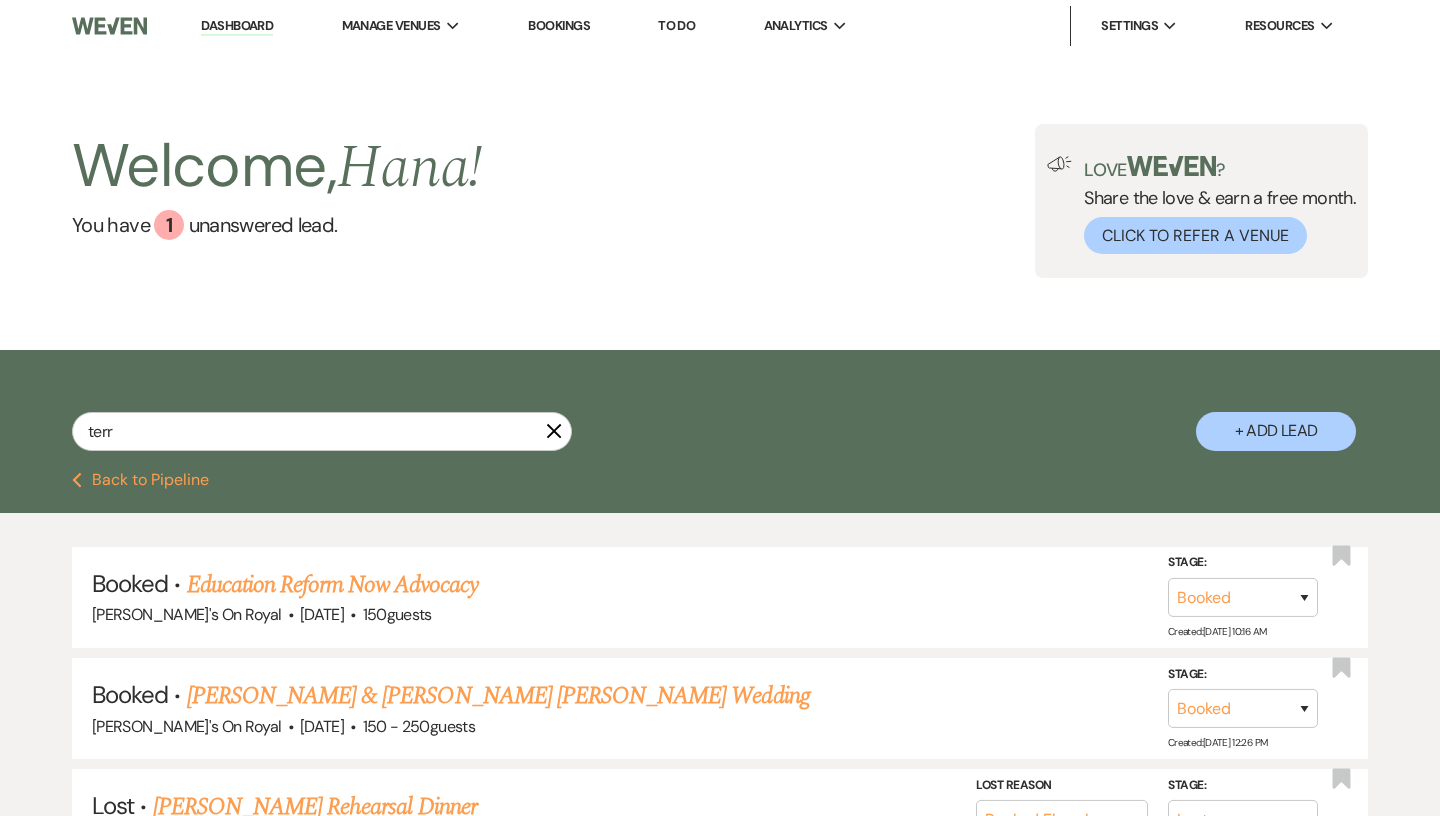click on "Education Reform Now Advocacy" at bounding box center [332, 585] 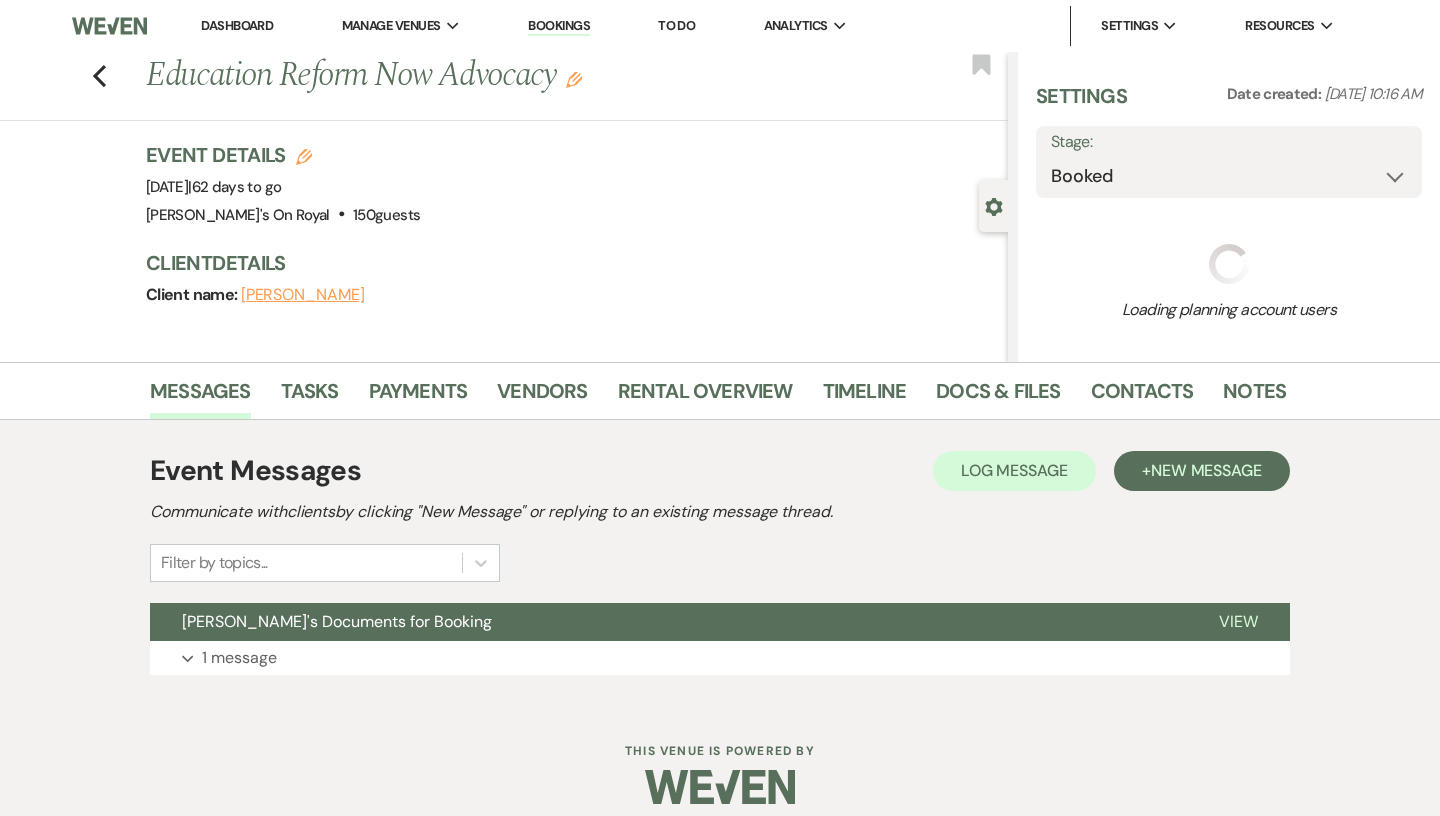 select on "20" 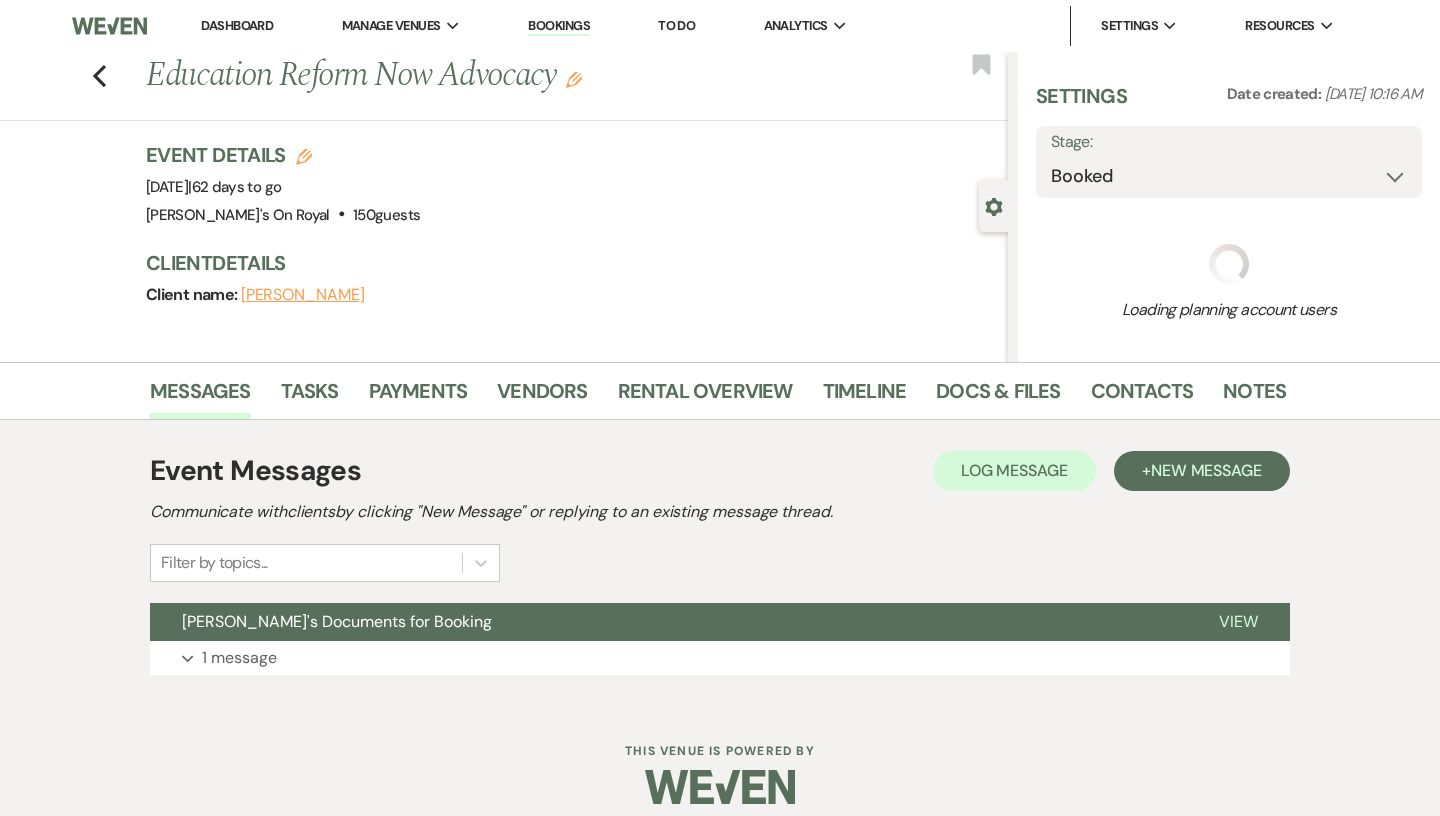 select on "9" 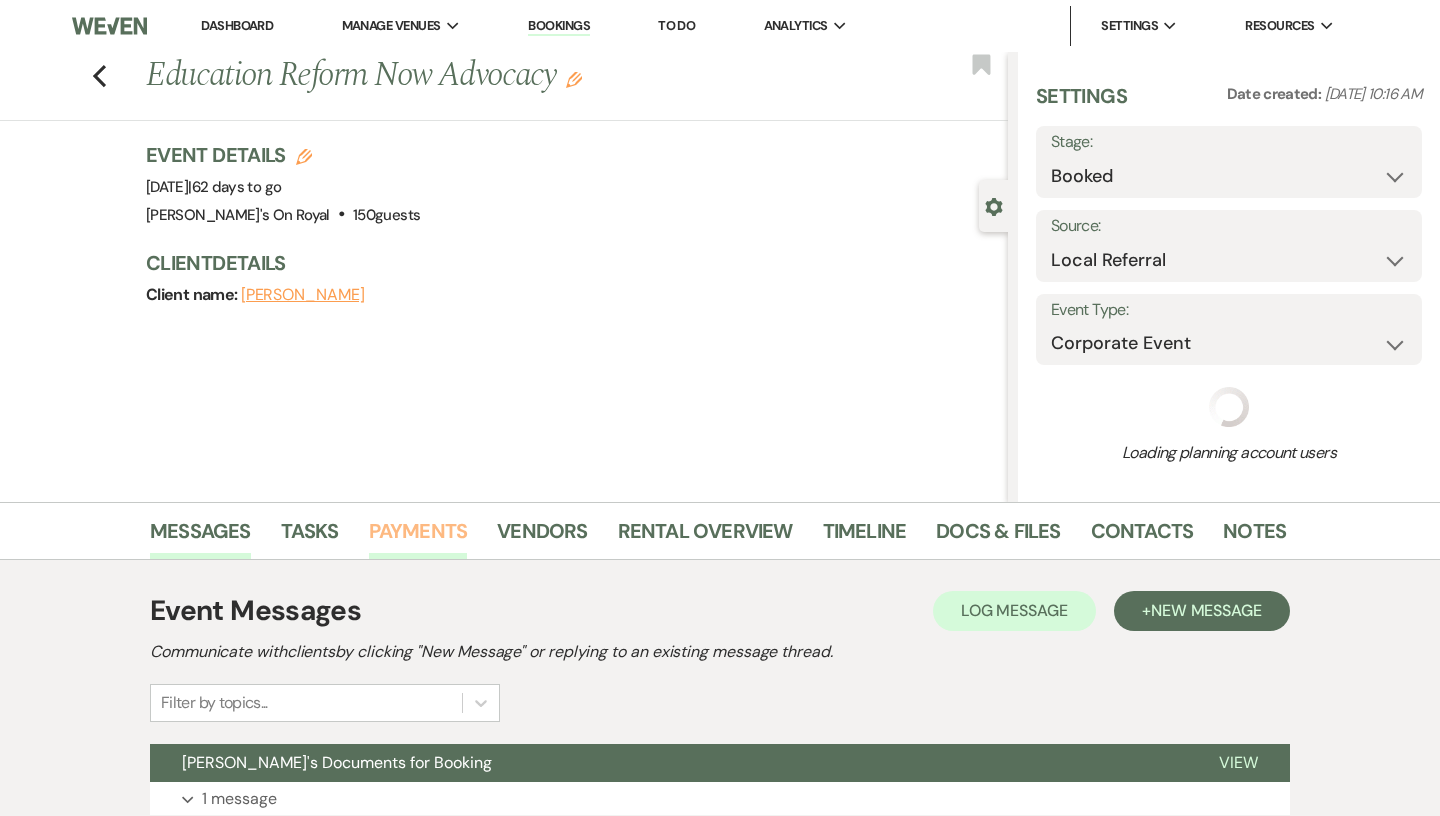 click on "Payments" at bounding box center (418, 537) 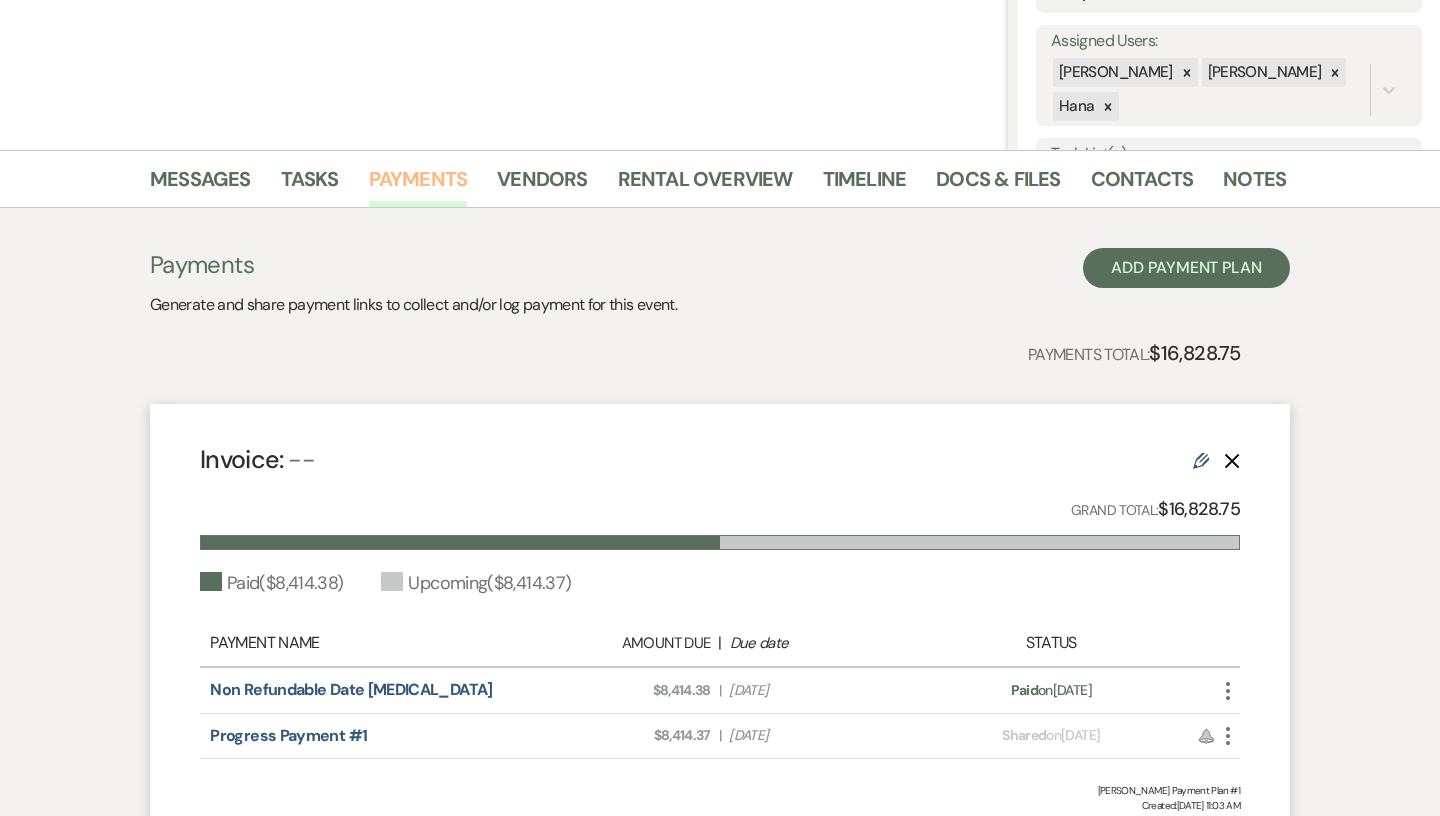 scroll, scrollTop: 536, scrollLeft: 0, axis: vertical 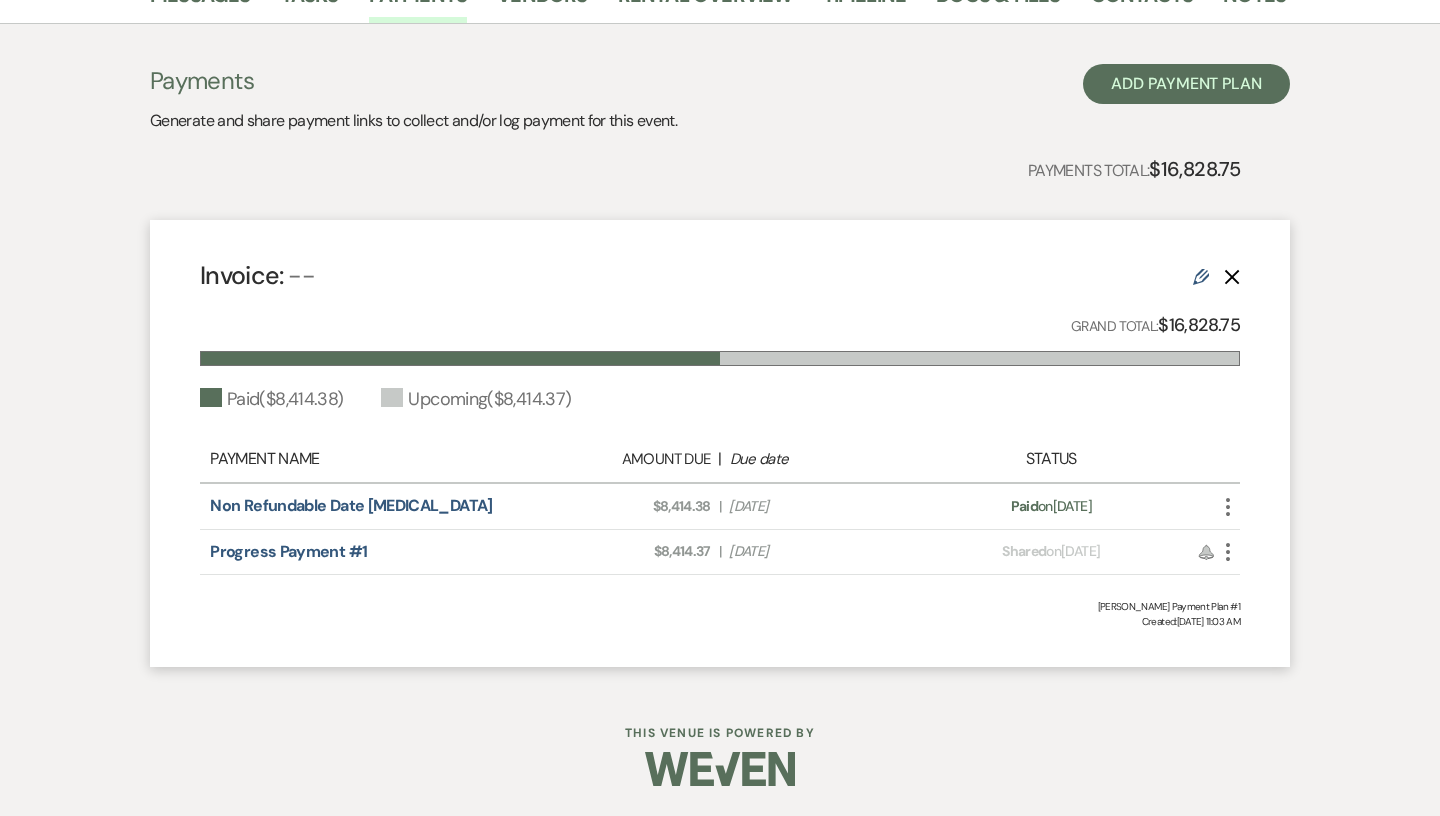 click 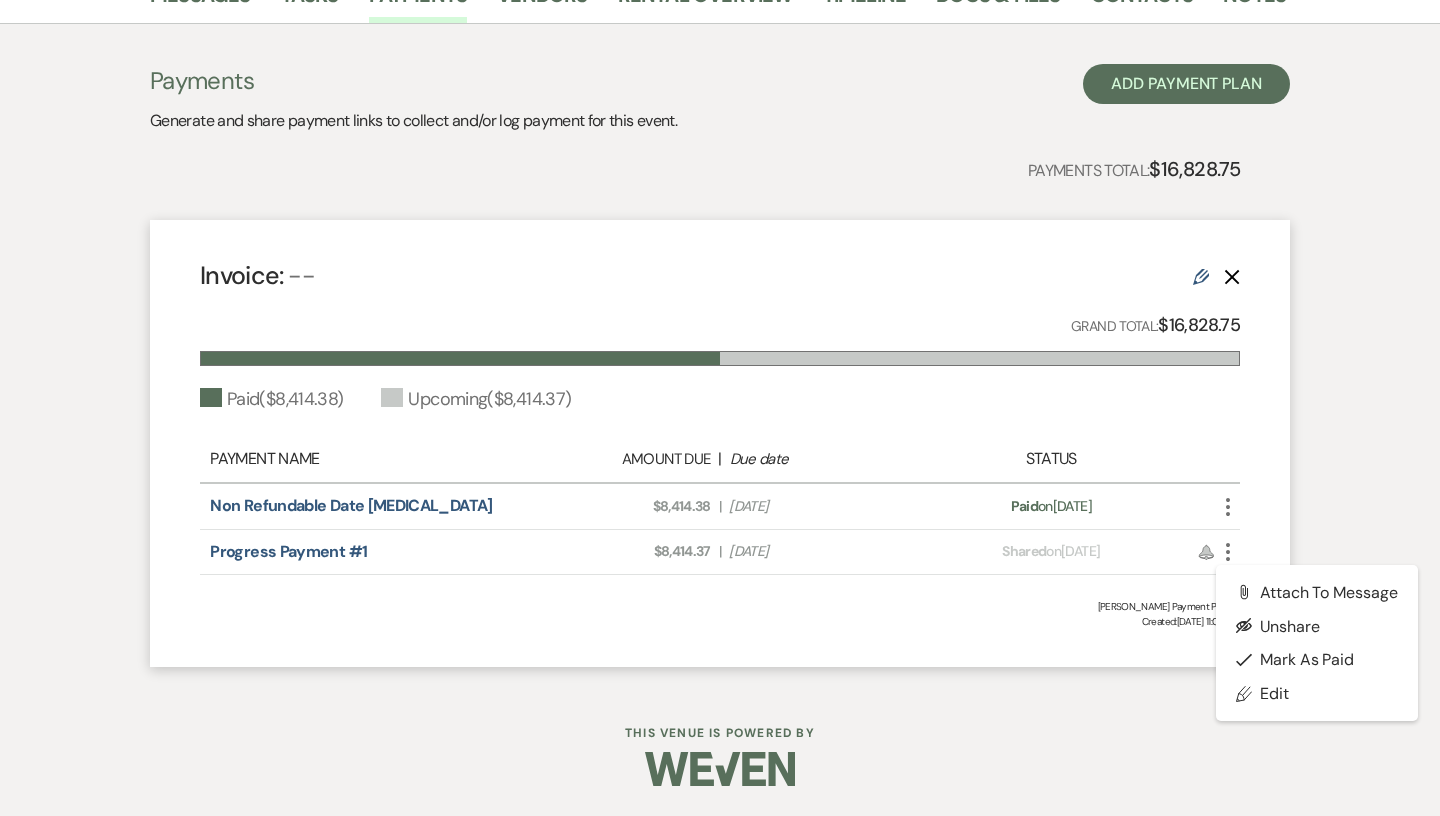 click on "Invoice:   -- Edit Delete Grand Total:  $16,828.75 Paid  ( $8,414.38 ) Upcoming  ( $8,414.37 ) Payment Name Amount Due | Due date Status Non Refundable Date Retainer Amount Due:   $8,414.38 | Due Date   May 28, 2025 Payment status:   Paid  on  Jun 12, 2025 More Progress Payment #1 Amount Due:   $8,414.37 | Due Date   Jul 18, 2025 Payment status:   Shared  on  May 23, 2025 Reminder More Attach File Attach to Message Eye Blocked Unshare Check Mark Mark as Paid Pencil Edit Terrence Lockett's Payment Plan #1 Created:  May 23, 2025, 11:03 AM" at bounding box center (720, 443) 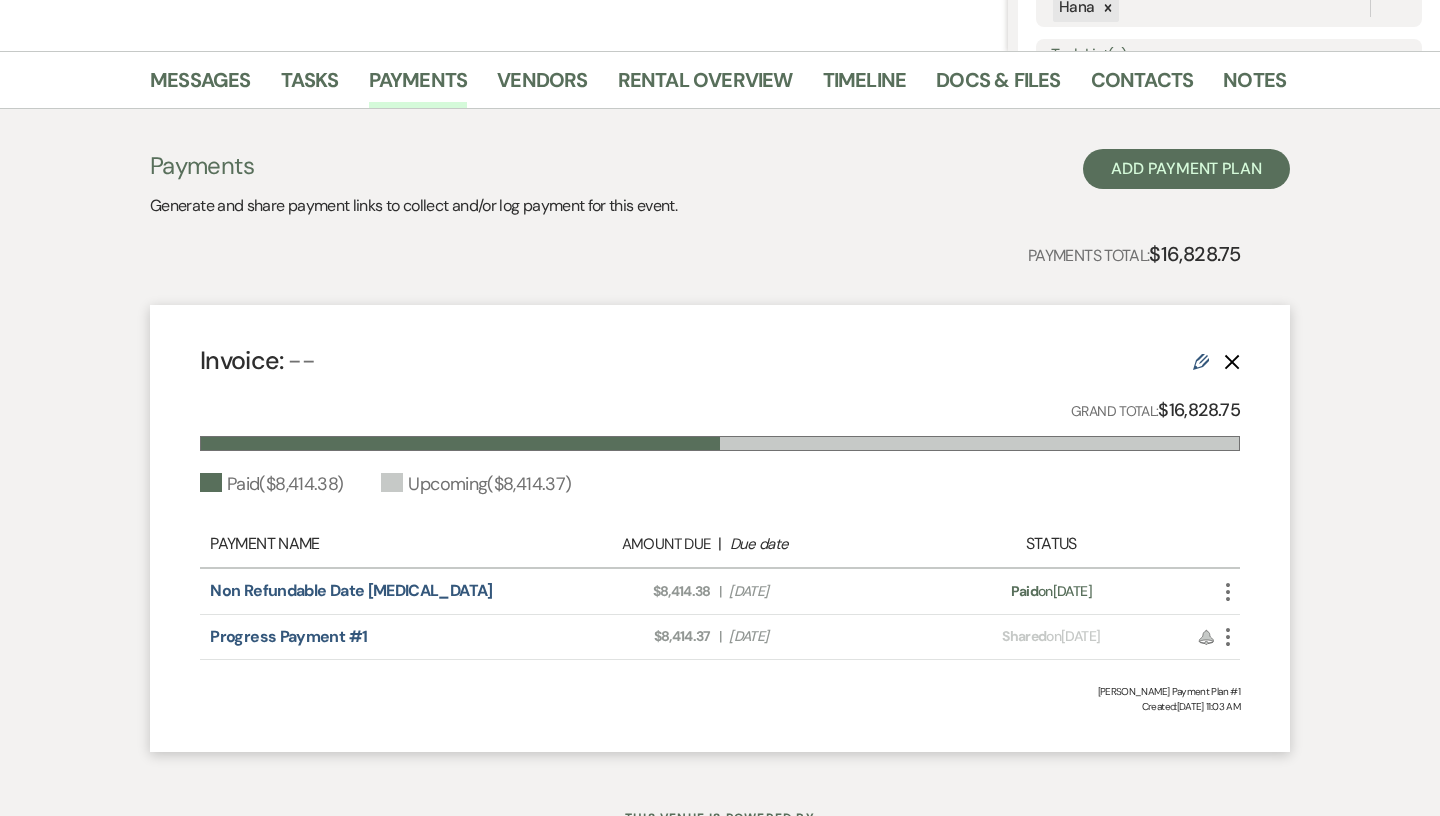 scroll, scrollTop: 536, scrollLeft: 0, axis: vertical 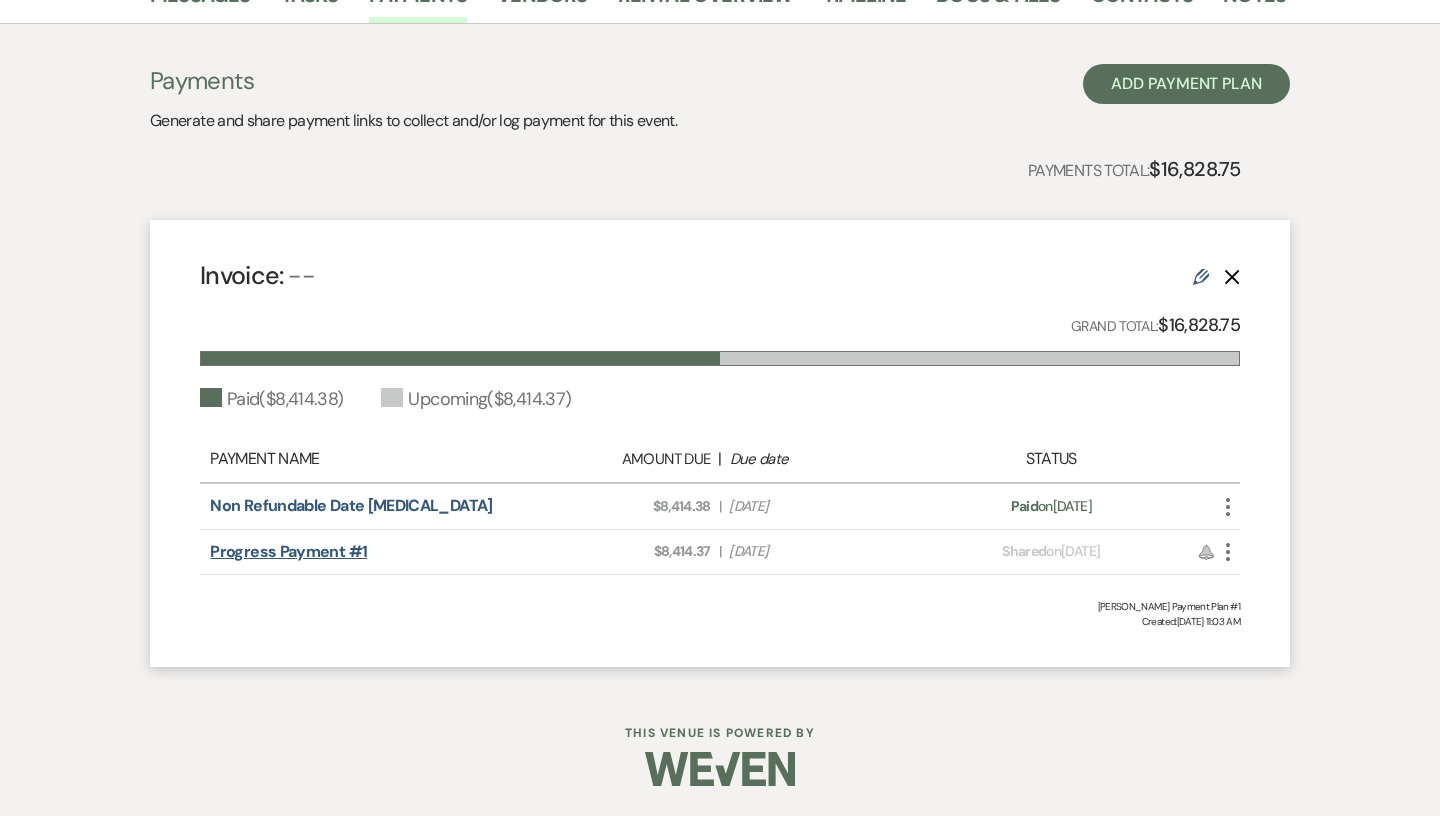 click on "Progress Payment #1" at bounding box center (288, 551) 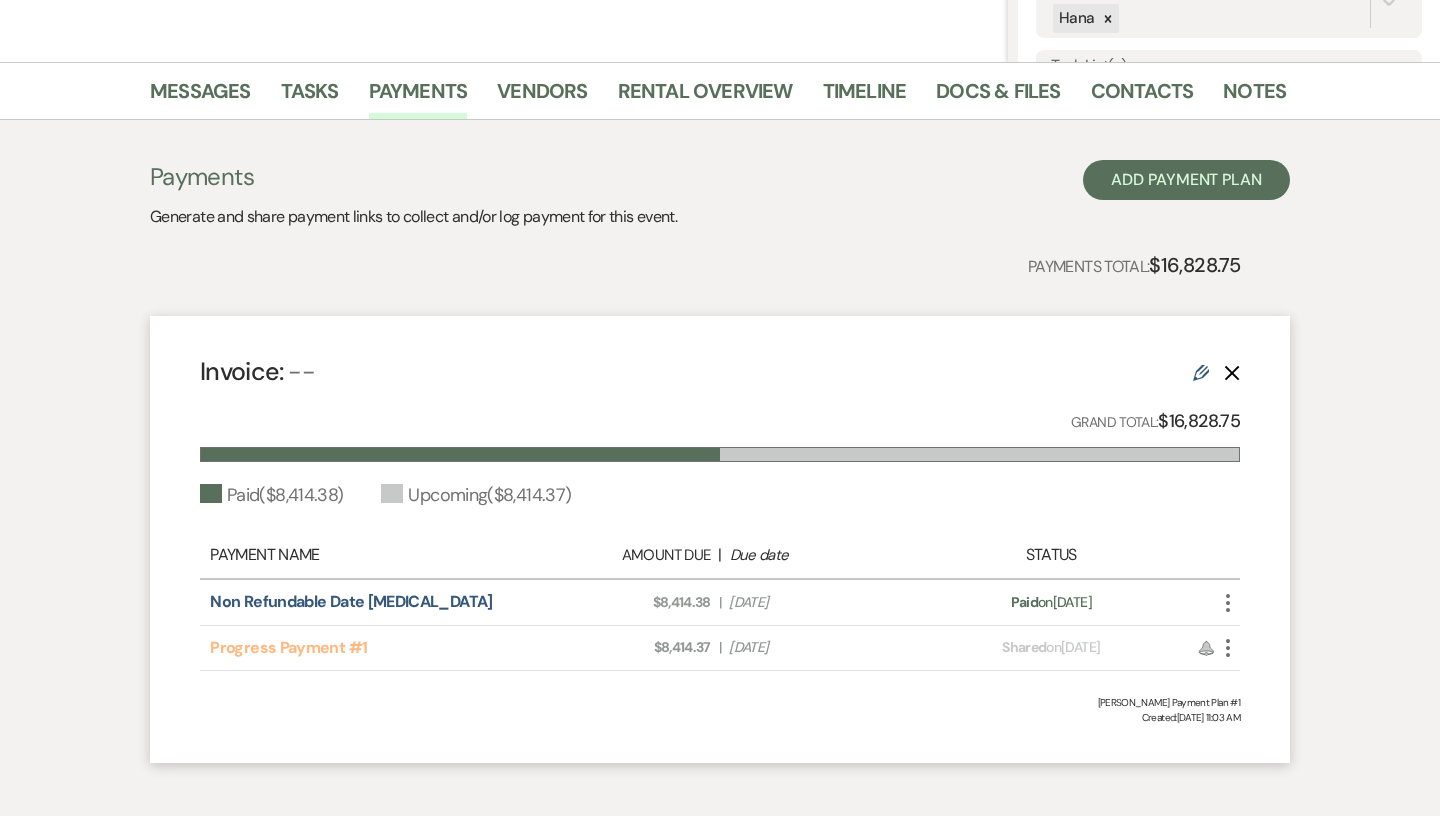 scroll, scrollTop: 403, scrollLeft: 0, axis: vertical 